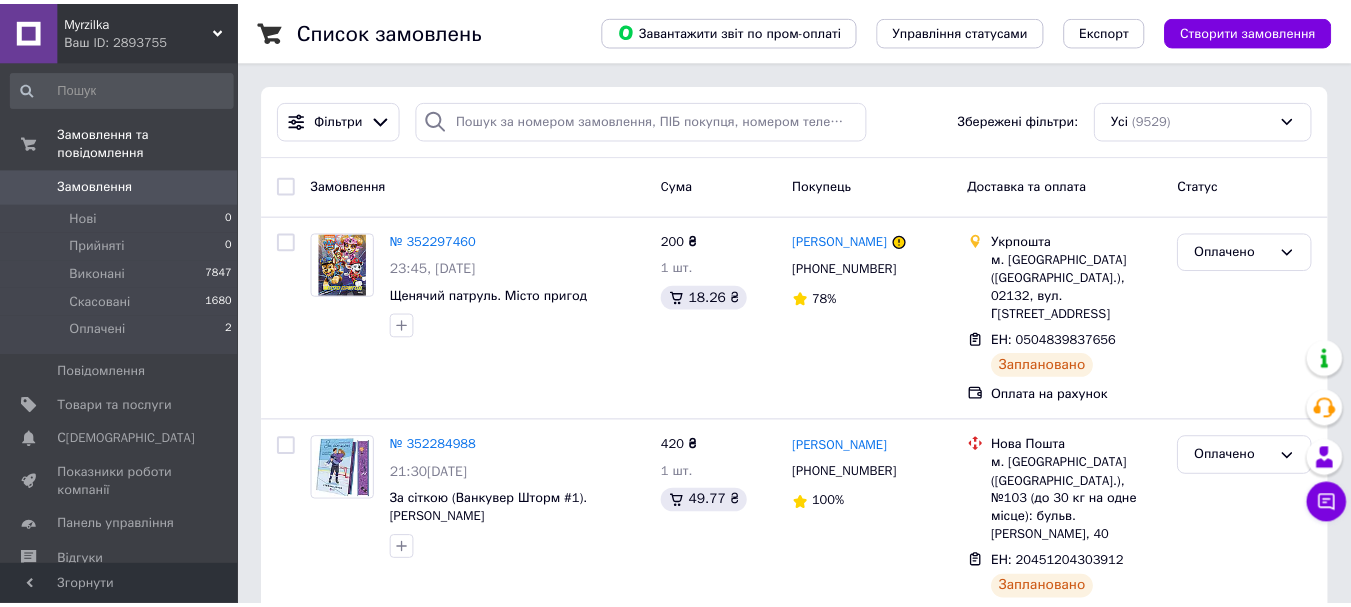 scroll, scrollTop: 0, scrollLeft: 0, axis: both 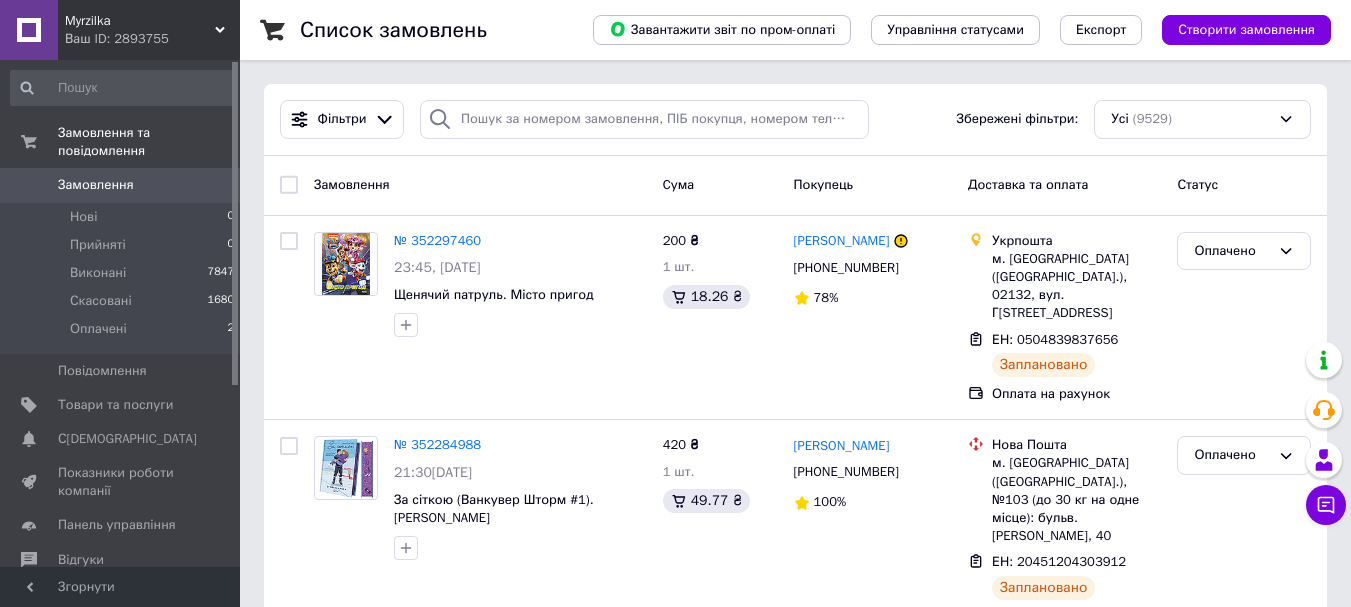 click on "Замовлення" at bounding box center (121, 185) 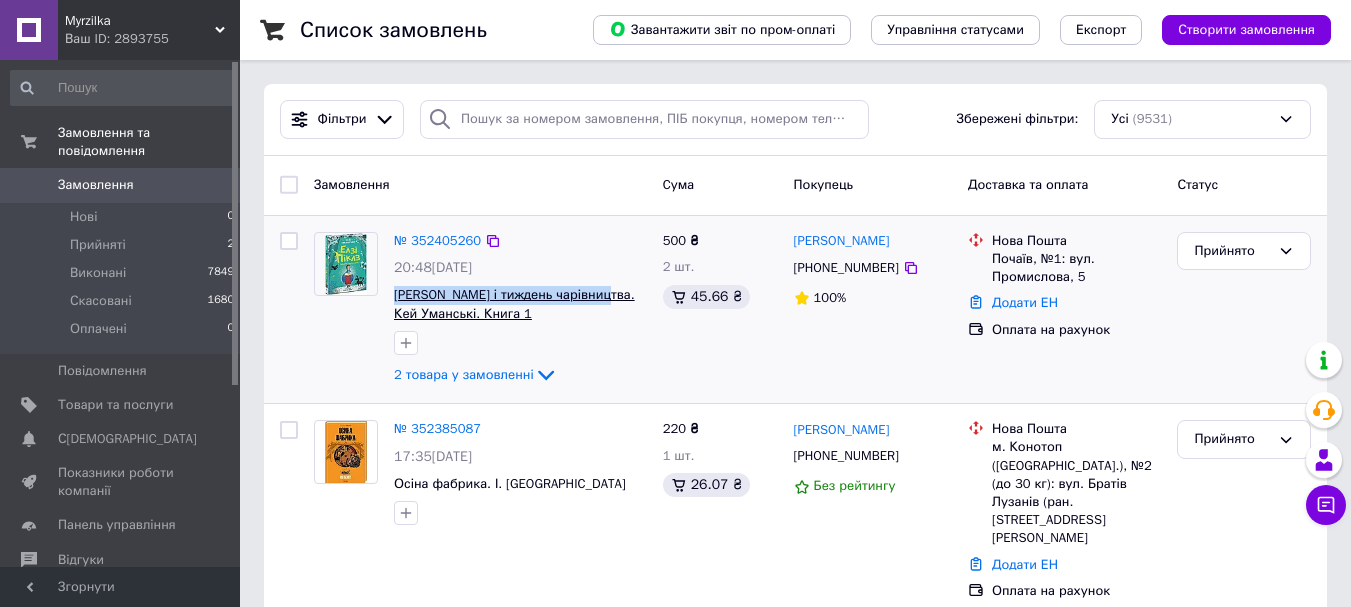 drag, startPoint x: 388, startPoint y: 298, endPoint x: 588, endPoint y: 295, distance: 200.02249 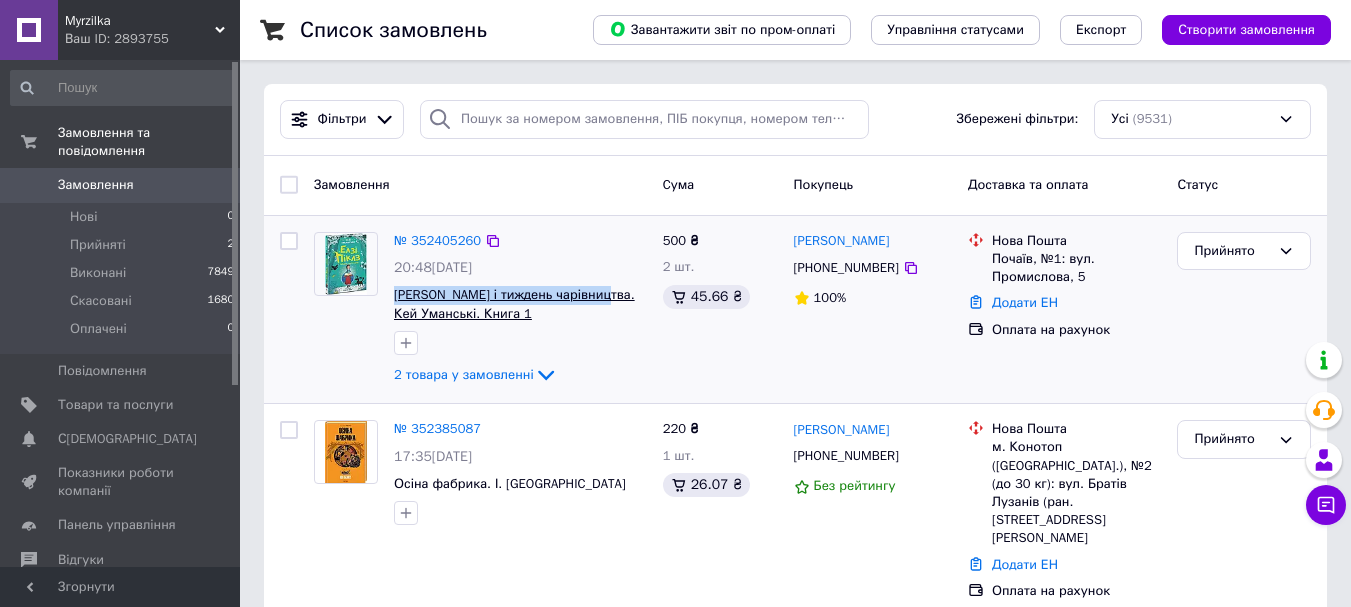 copy on "[PERSON_NAME] і тиждень чарівництва" 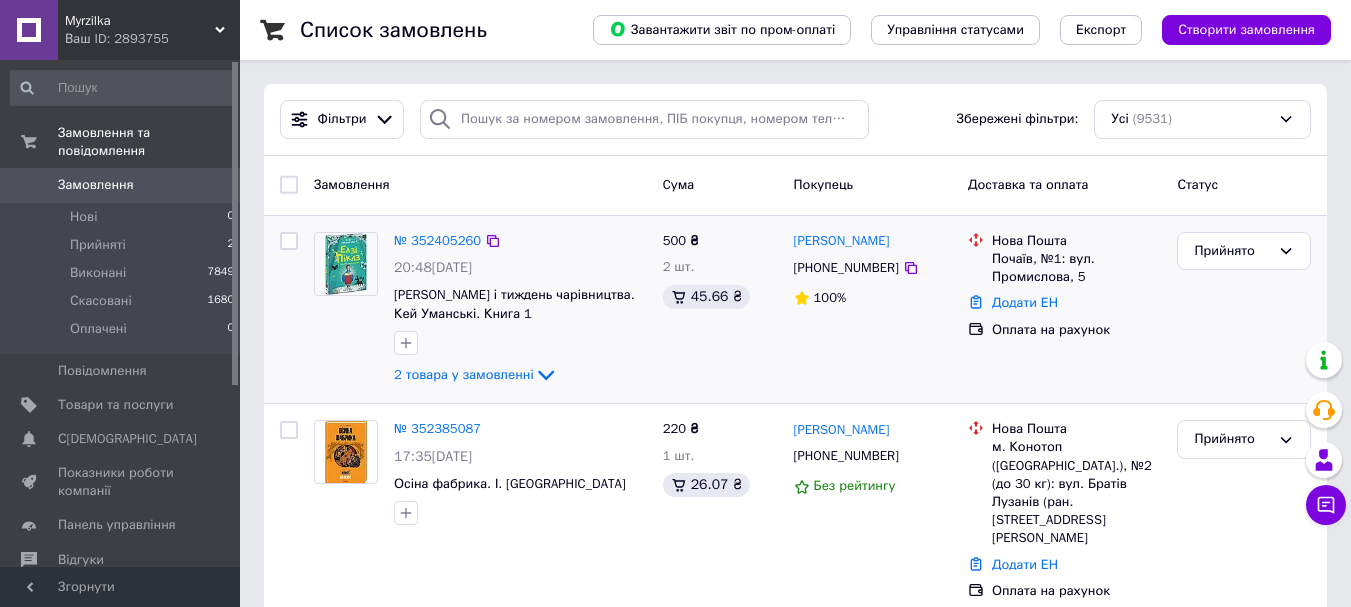click at bounding box center (520, 343) 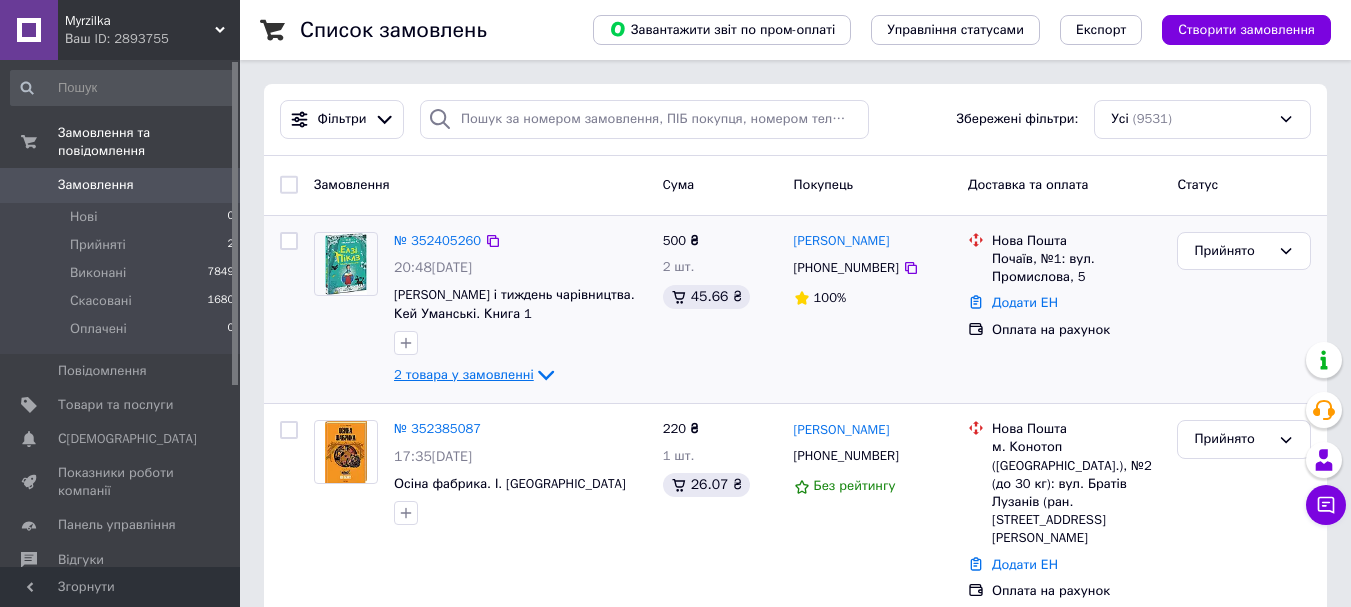 click 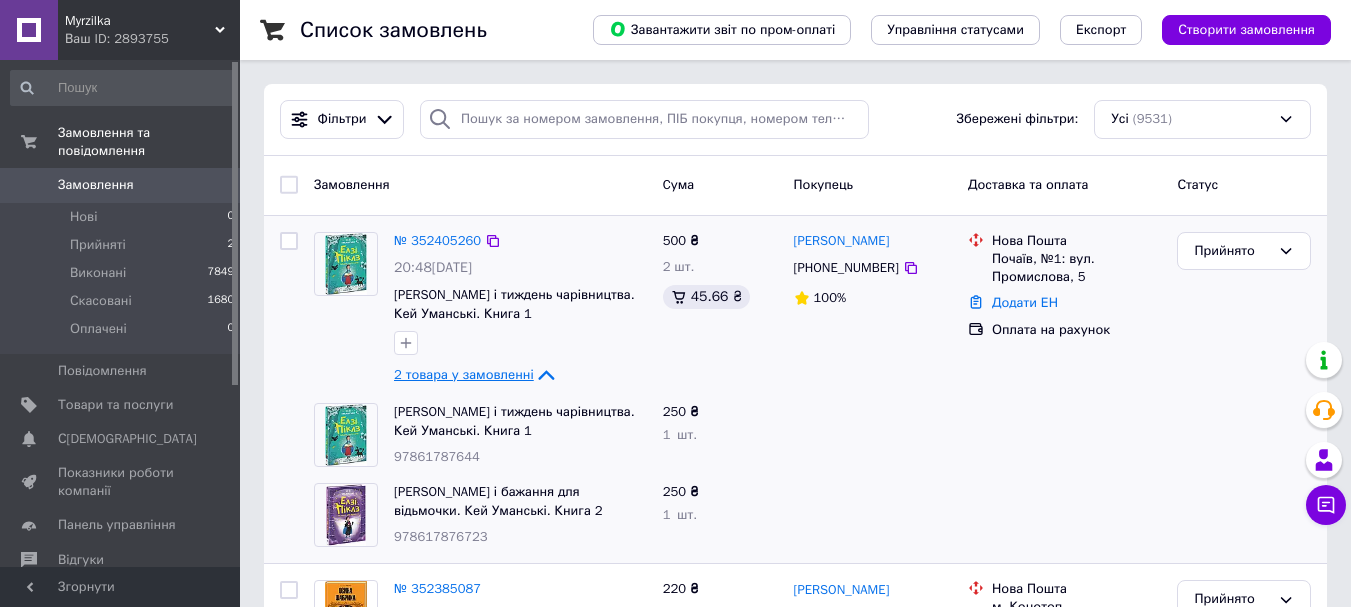 click on "Замовлення" at bounding box center [96, 185] 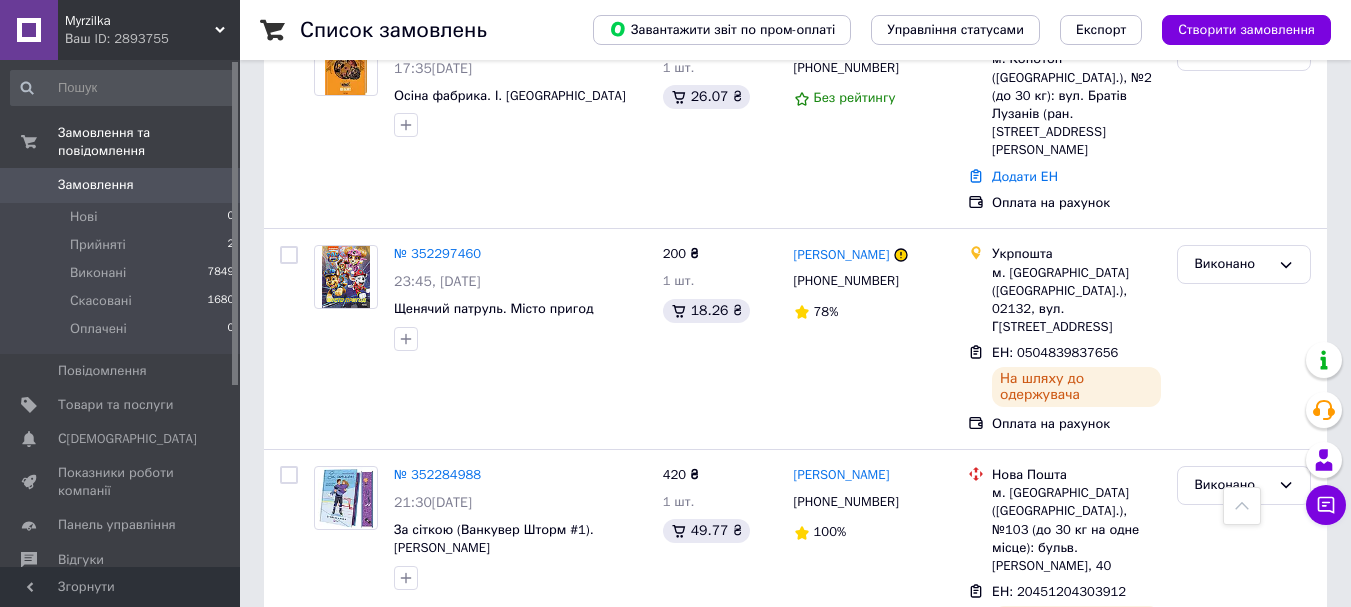scroll, scrollTop: 0, scrollLeft: 0, axis: both 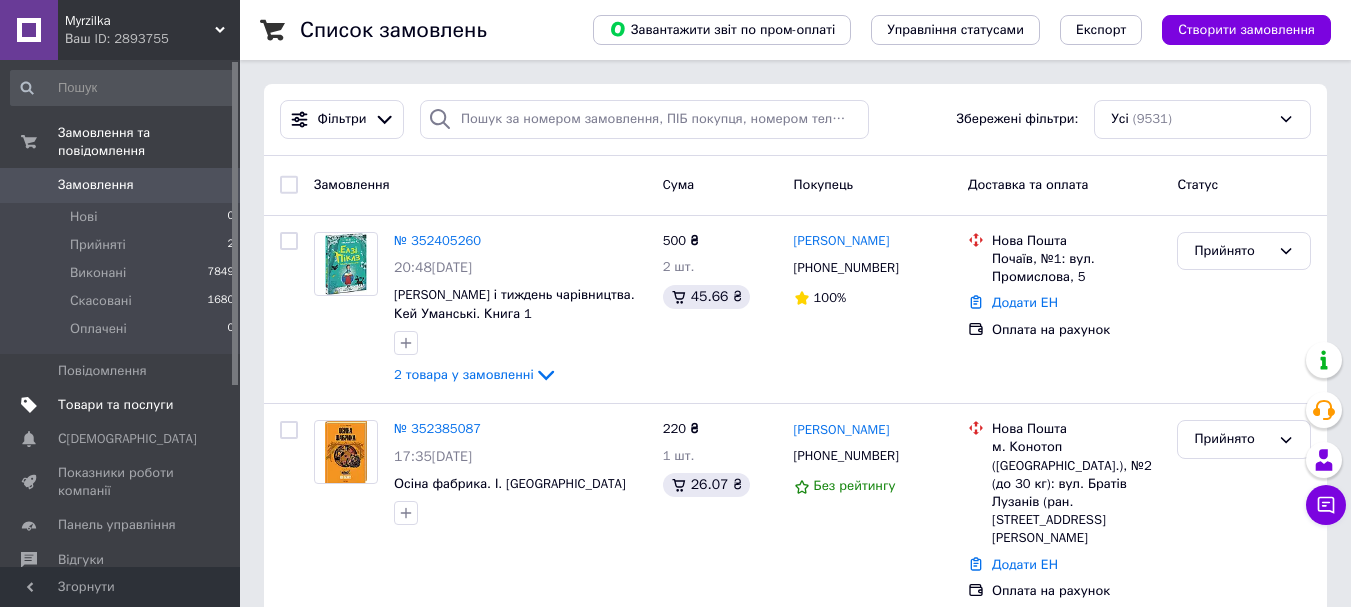click on "Товари та послуги" at bounding box center (115, 405) 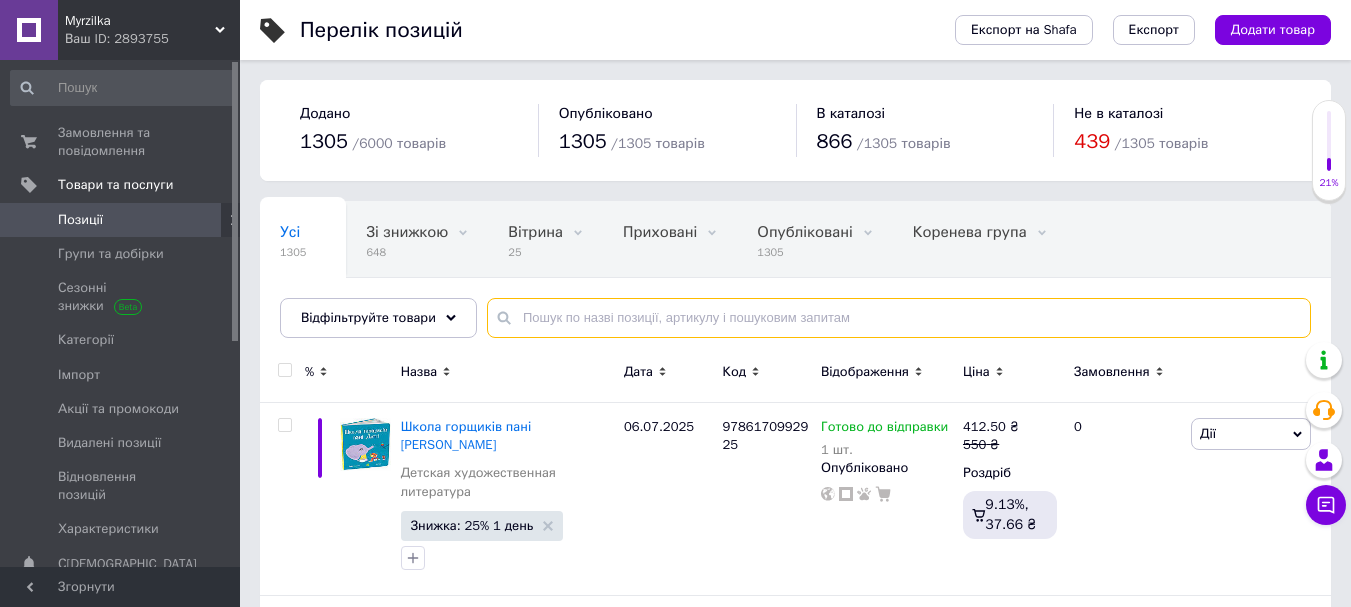 paste on "Міські шпигуни. Золота брама. Книга 2" 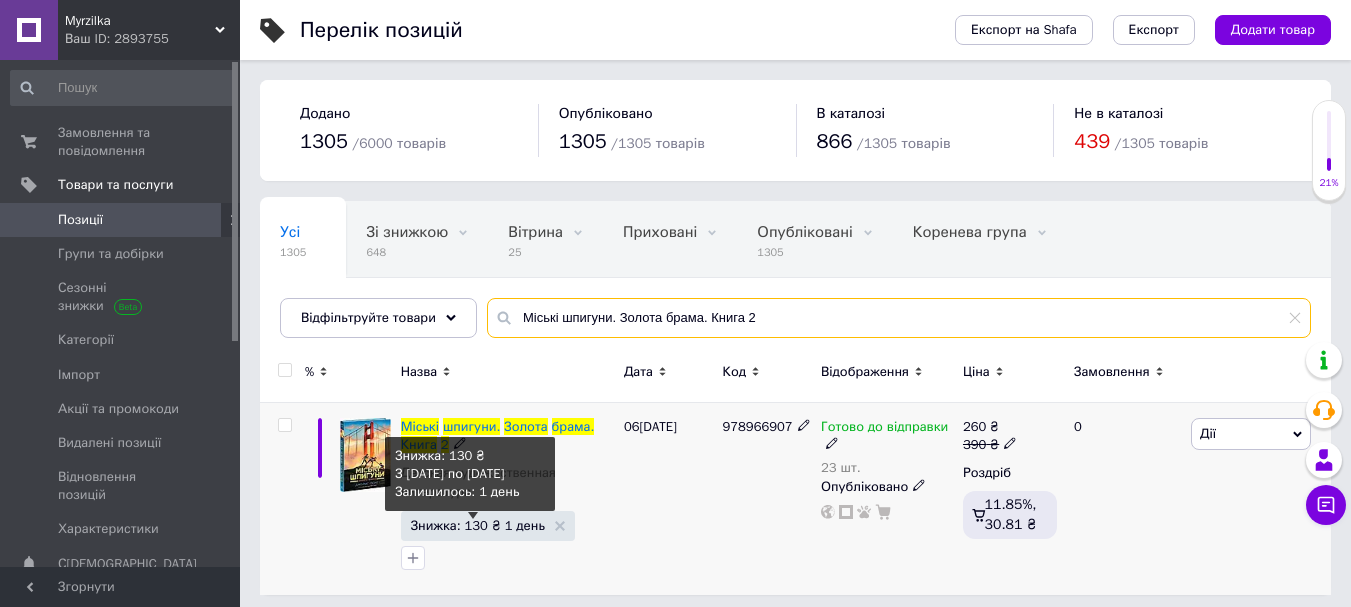 type on "Міські шпигуни. Золота брама. Книга 2" 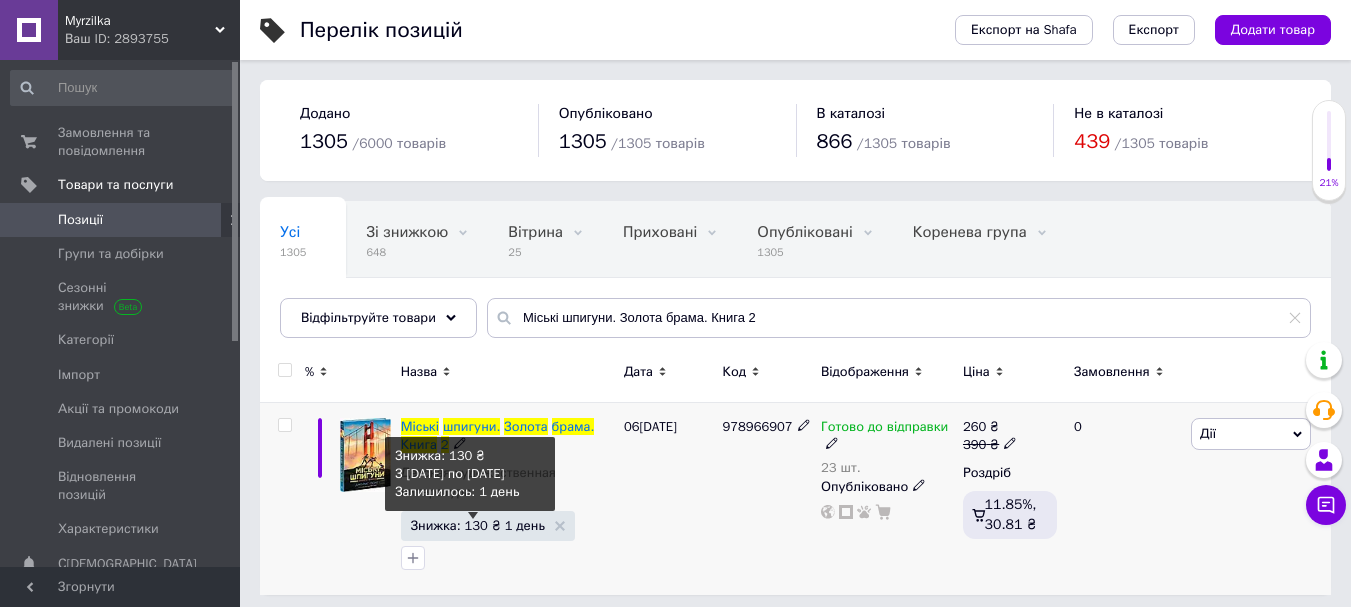 click on "Знижка: 130 ₴ 1 день" at bounding box center [478, 525] 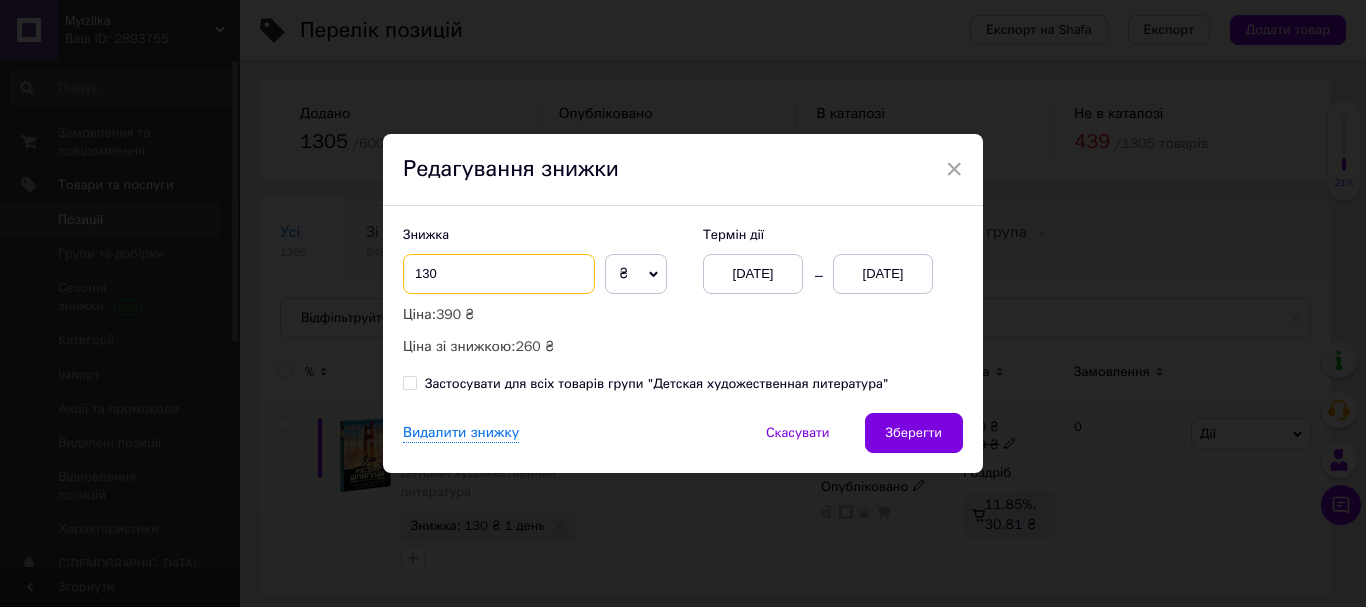 drag, startPoint x: 448, startPoint y: 283, endPoint x: 412, endPoint y: 273, distance: 37.363083 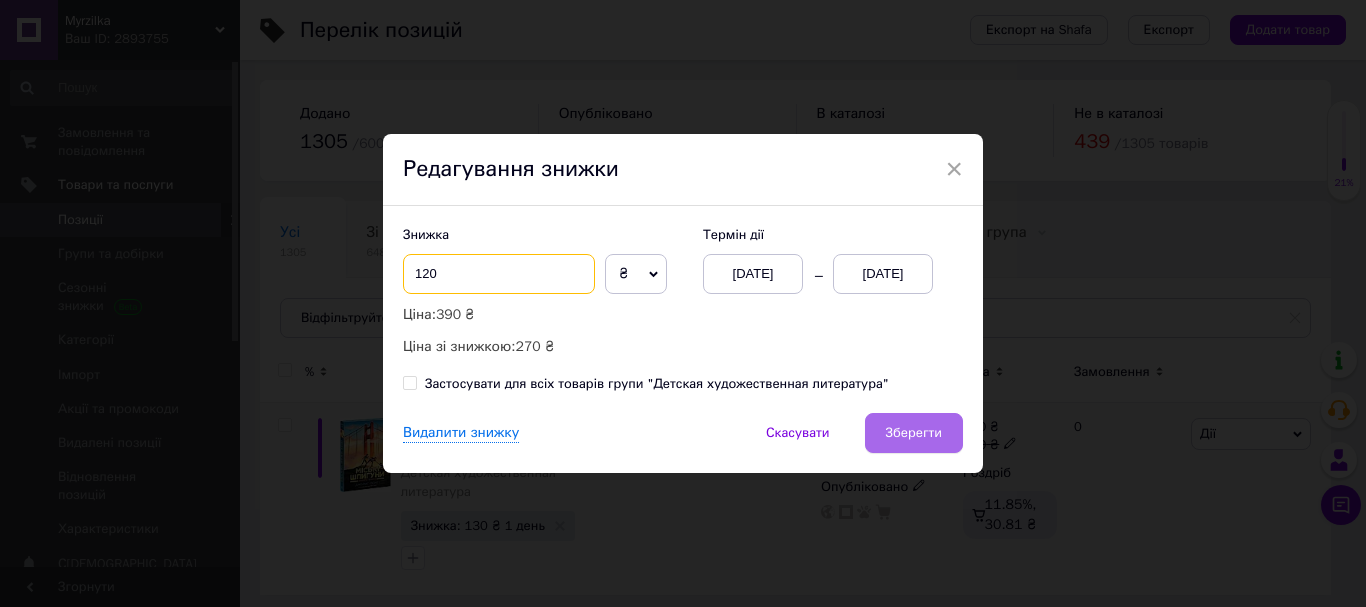 type on "120" 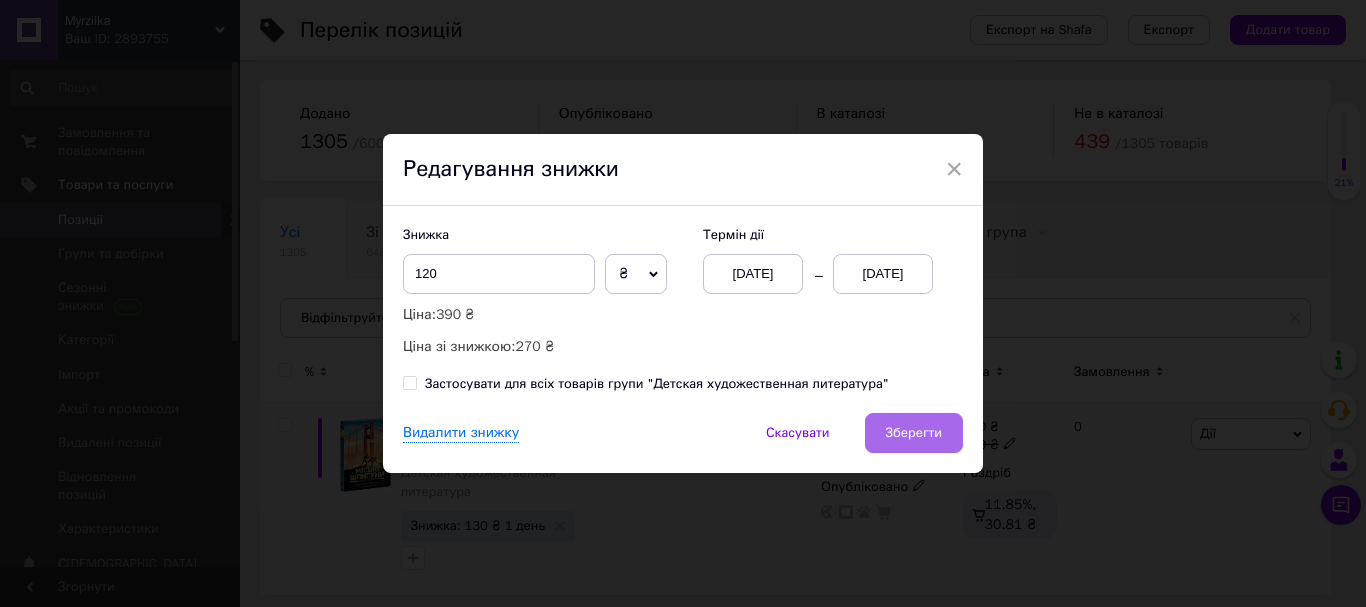 click on "Зберегти" at bounding box center (914, 433) 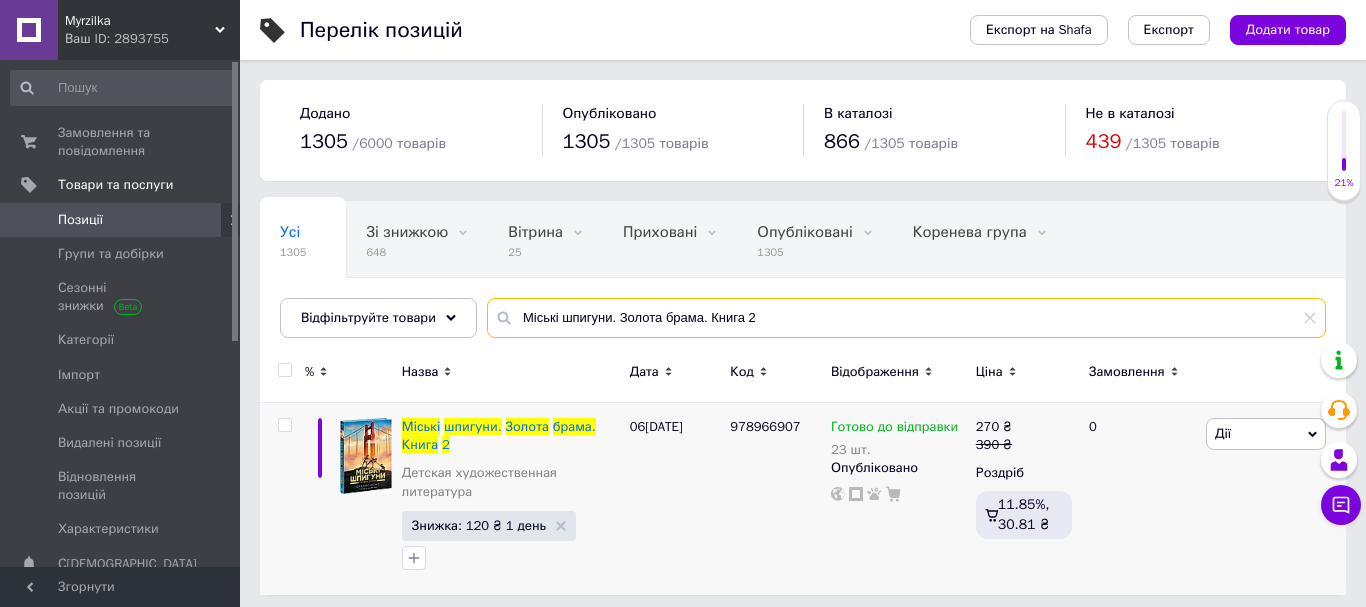 drag, startPoint x: 771, startPoint y: 320, endPoint x: 444, endPoint y: 350, distance: 328.37326 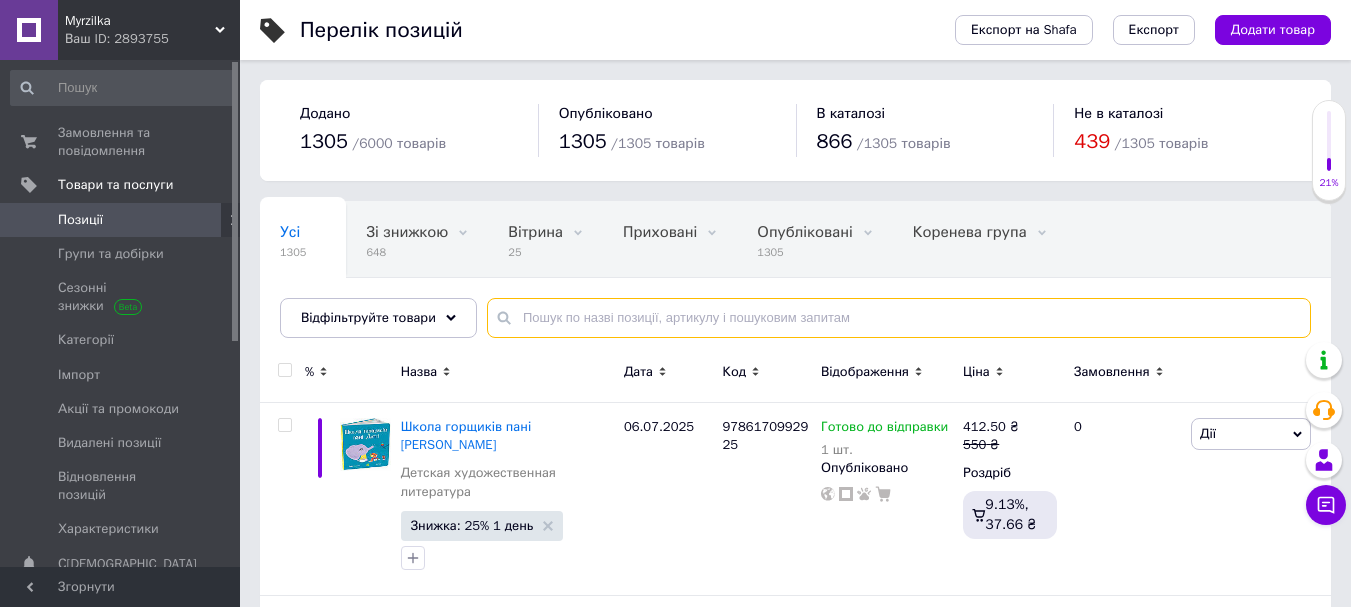 type 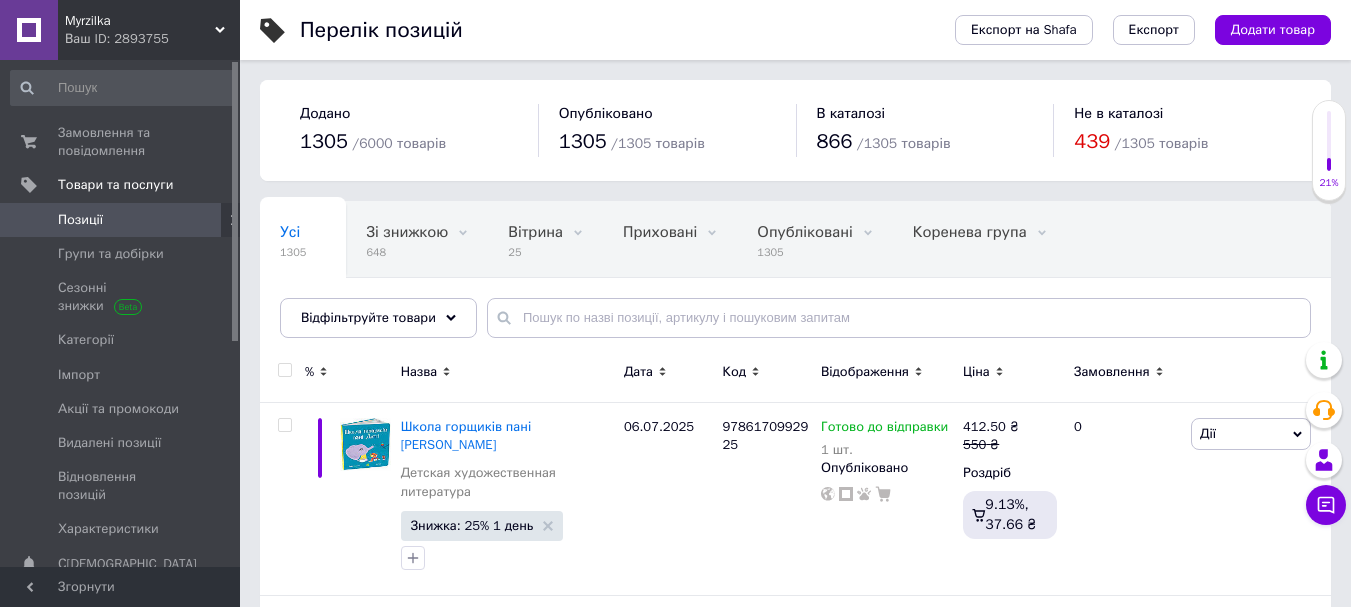 click at bounding box center [284, 370] 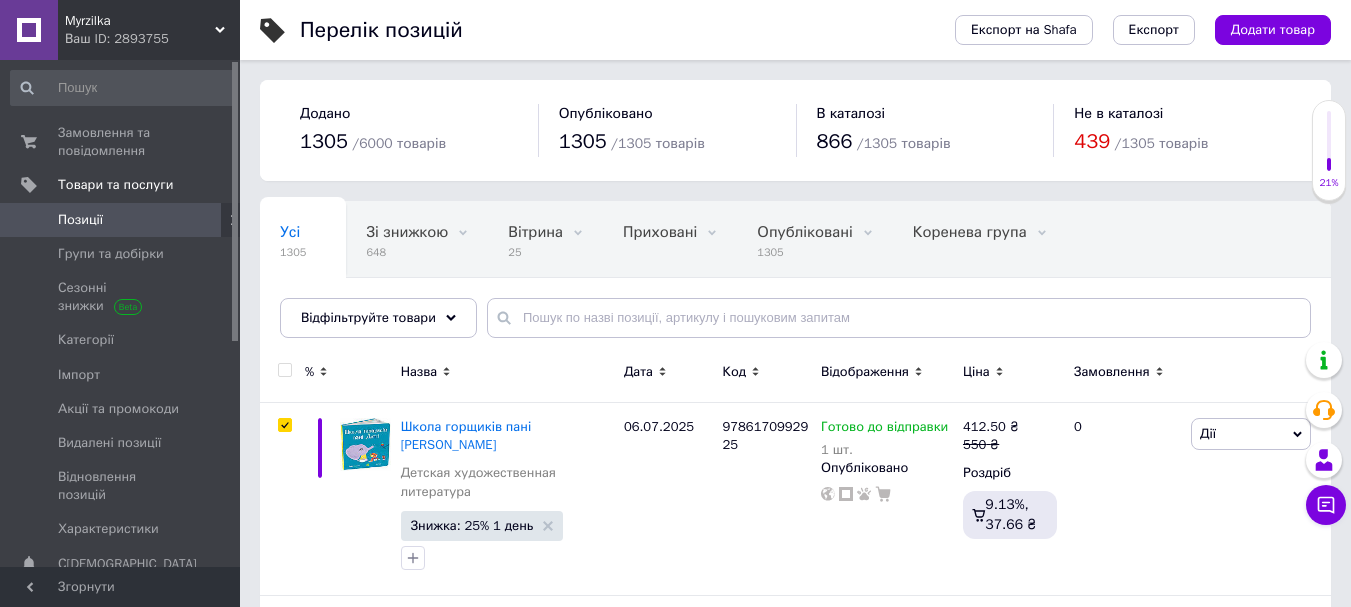 checkbox on "true" 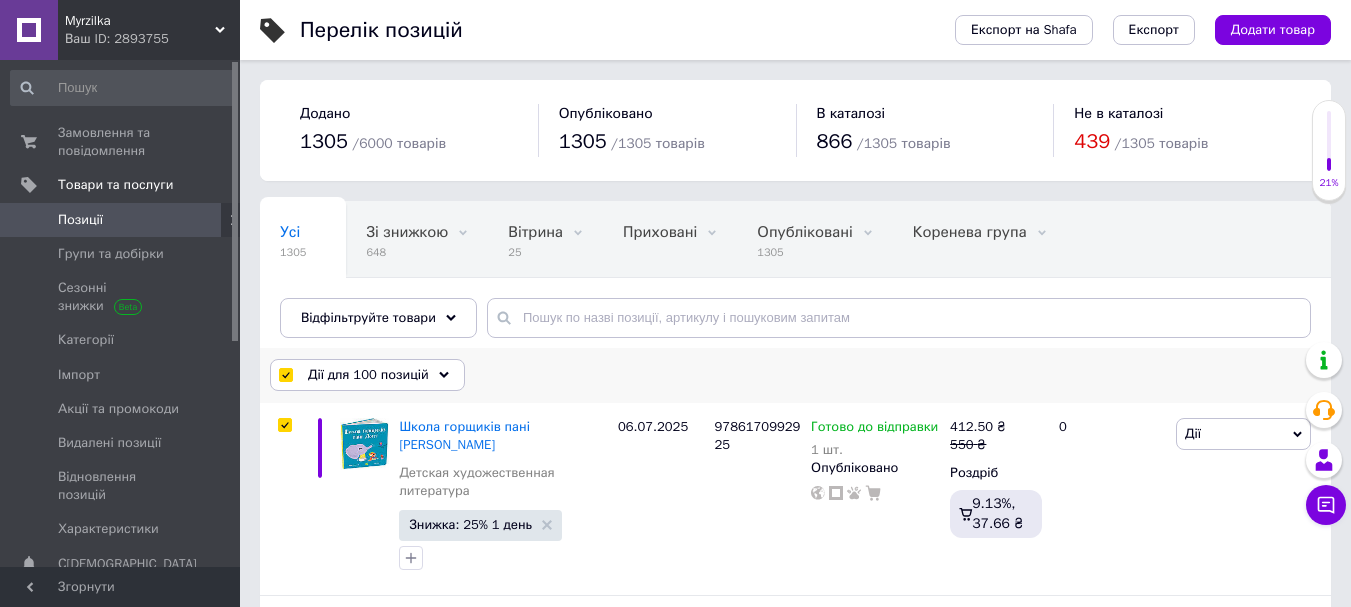 click on "Дії для 100 позицій" at bounding box center [367, 375] 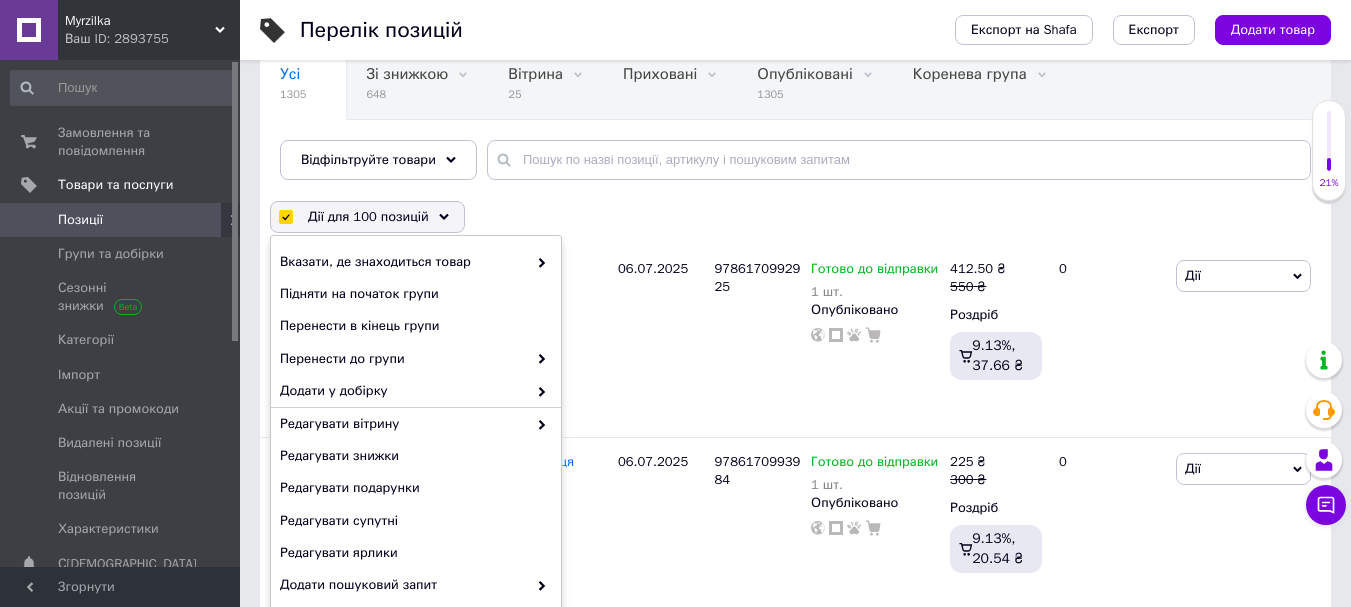 scroll, scrollTop: 190, scrollLeft: 0, axis: vertical 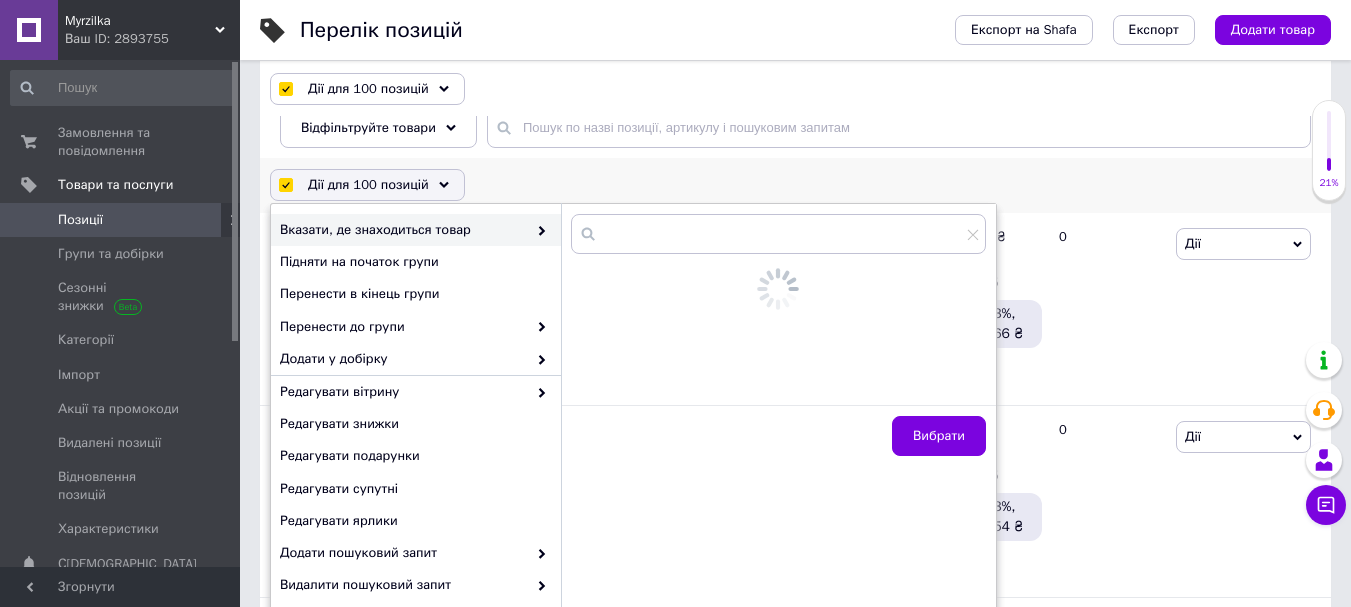 click on "Дії для 100 позицій Вибрати усі 1305 позицій Вибрані всі 1305 позицій Скасувати обрані Вказати, де знаходиться товар Вибрати Підняти на початок групи Перенести в кінець групи Перенести до групи Додати у добірку Редагувати вітрину Редагувати знижки Редагувати подарунки Редагувати супутні Редагувати ярлики Додати пошуковий запит Видалити пошуковий запит Додати мітку Видалити мітку Змінити тип Змінити наявність Змінити видимість Додати до замовлення Додати в кампанію Каталог ProSale Експорт груп та позицій Видалити" at bounding box center (795, 185) 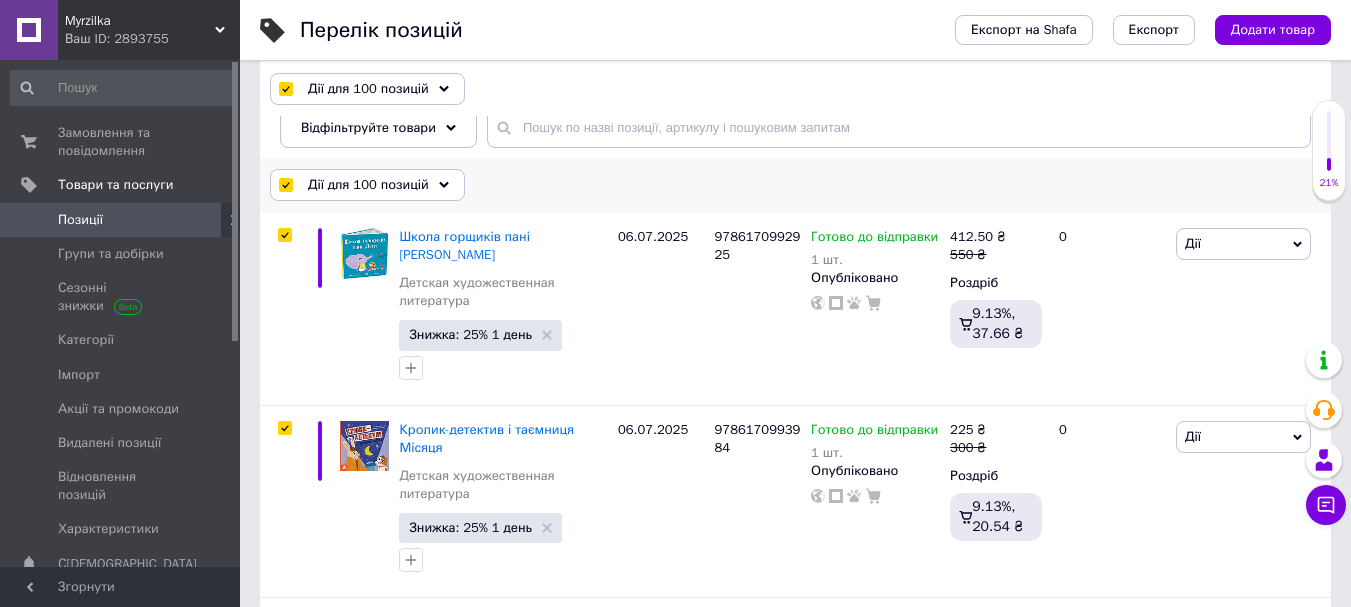 click on "Дії для 100 позицій" at bounding box center (367, 185) 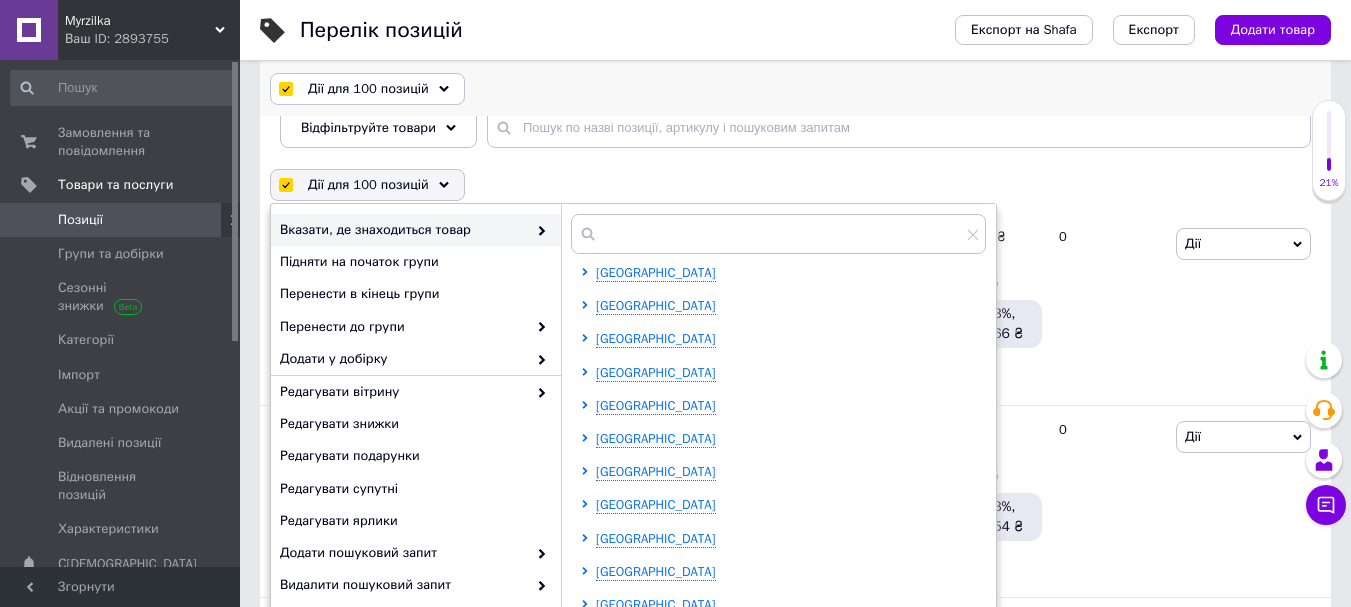 click 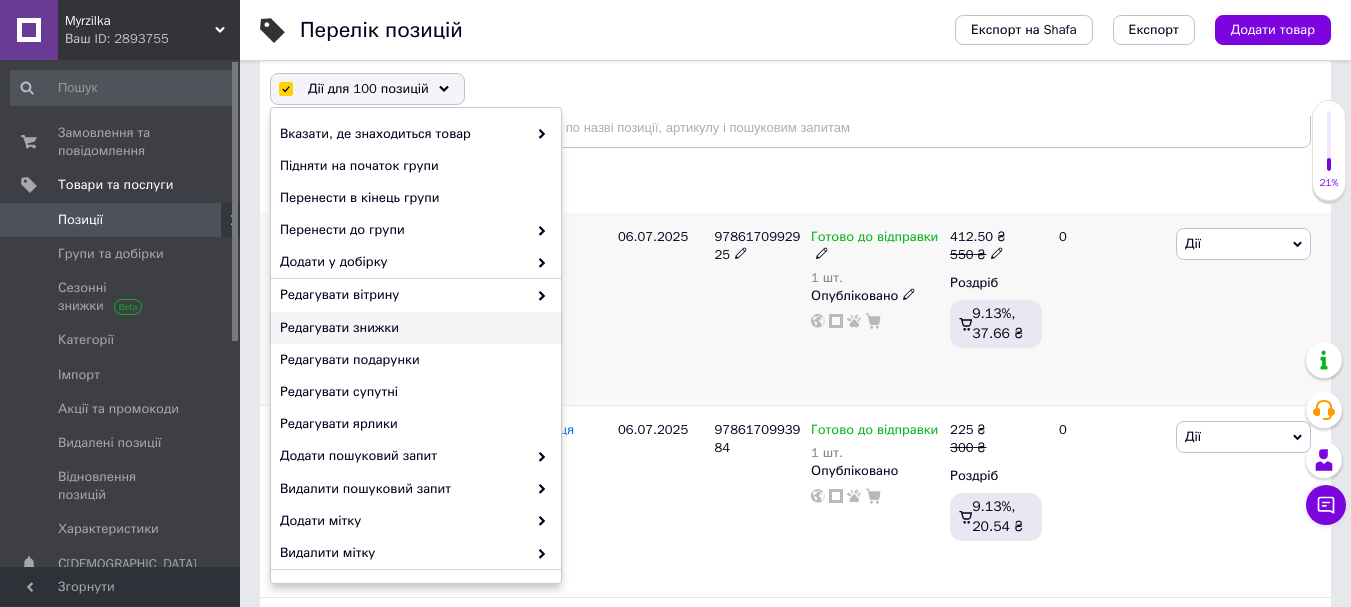 click on "06.07.2025" at bounding box center (661, 309) 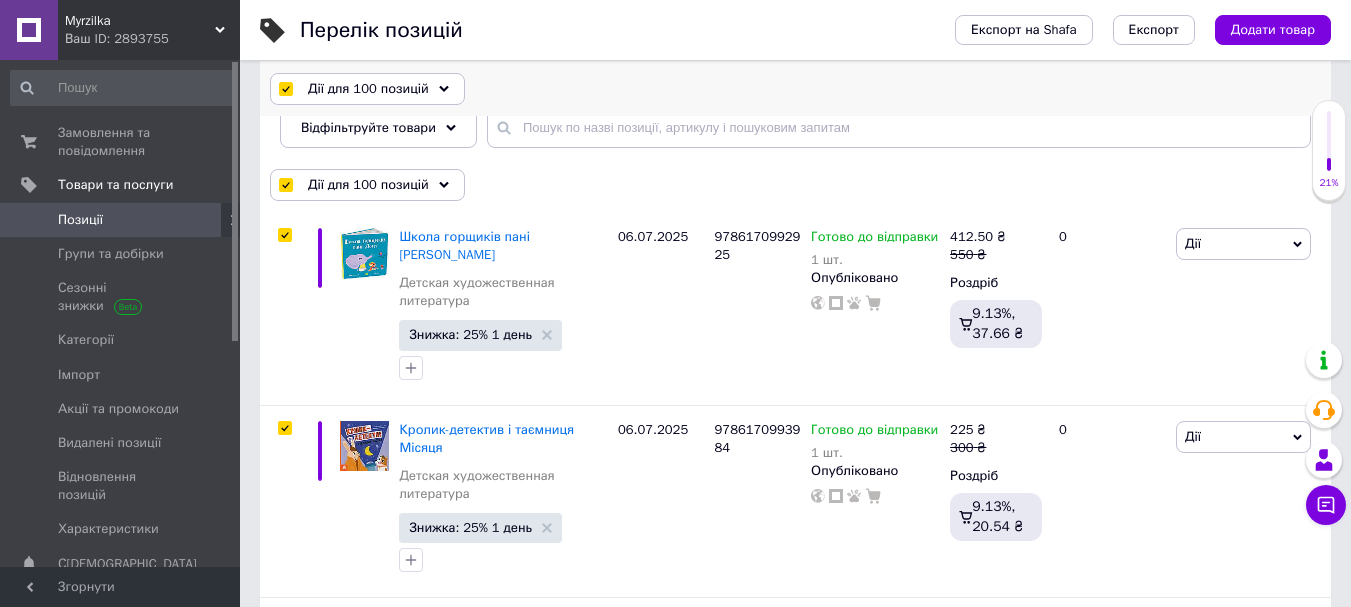 click at bounding box center (285, 89) 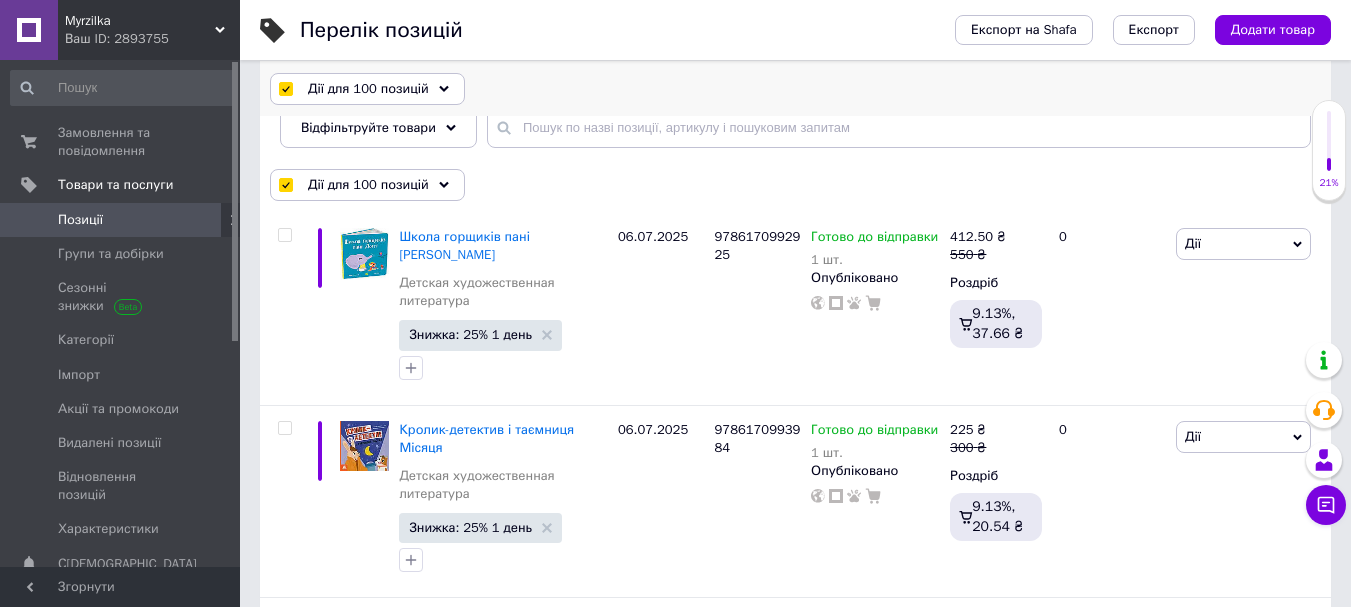 checkbox on "false" 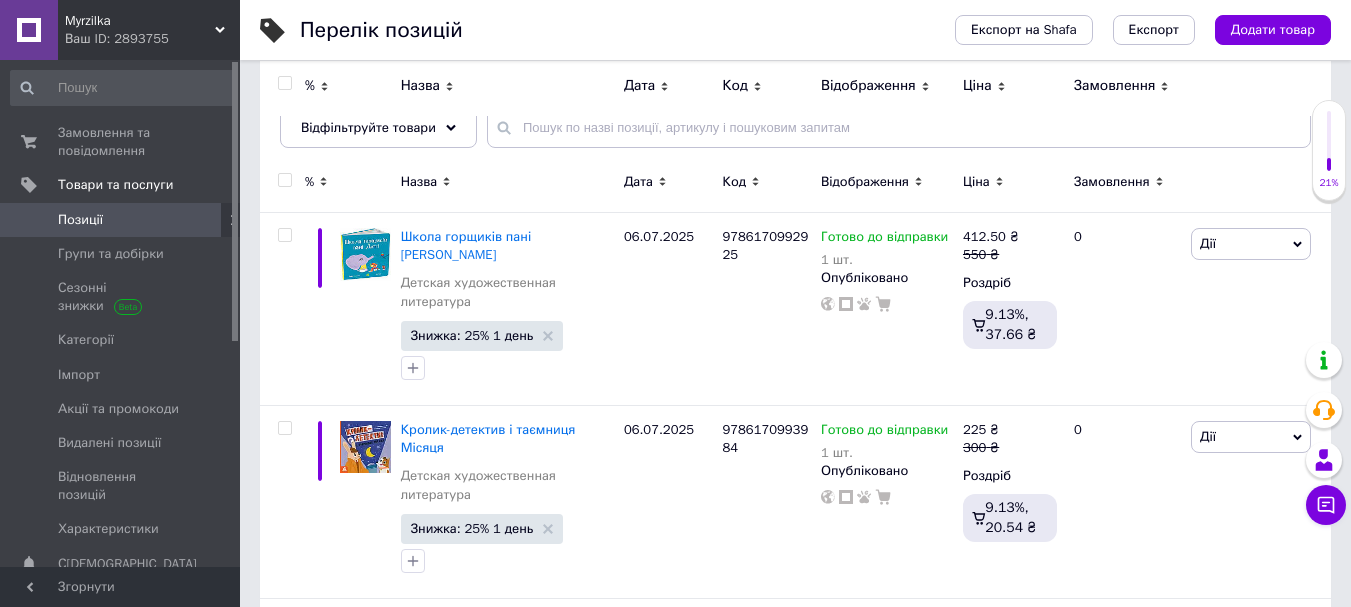 click at bounding box center [284, 180] 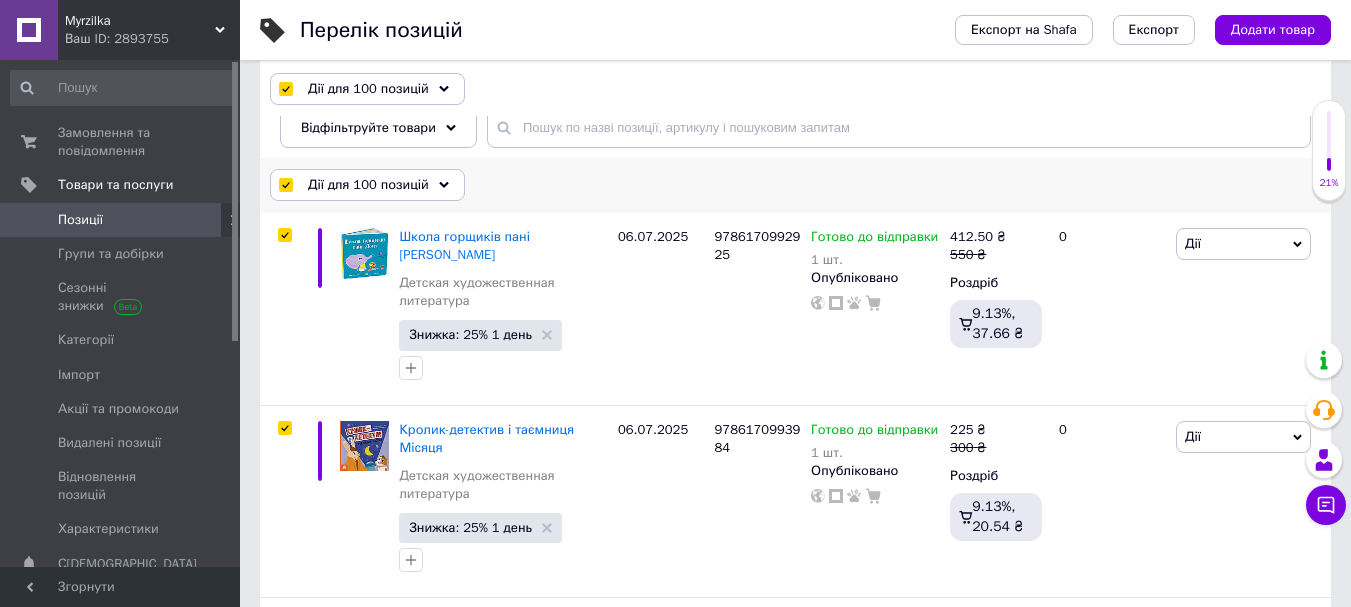 click on "Дії для 100 позицій" at bounding box center [367, 185] 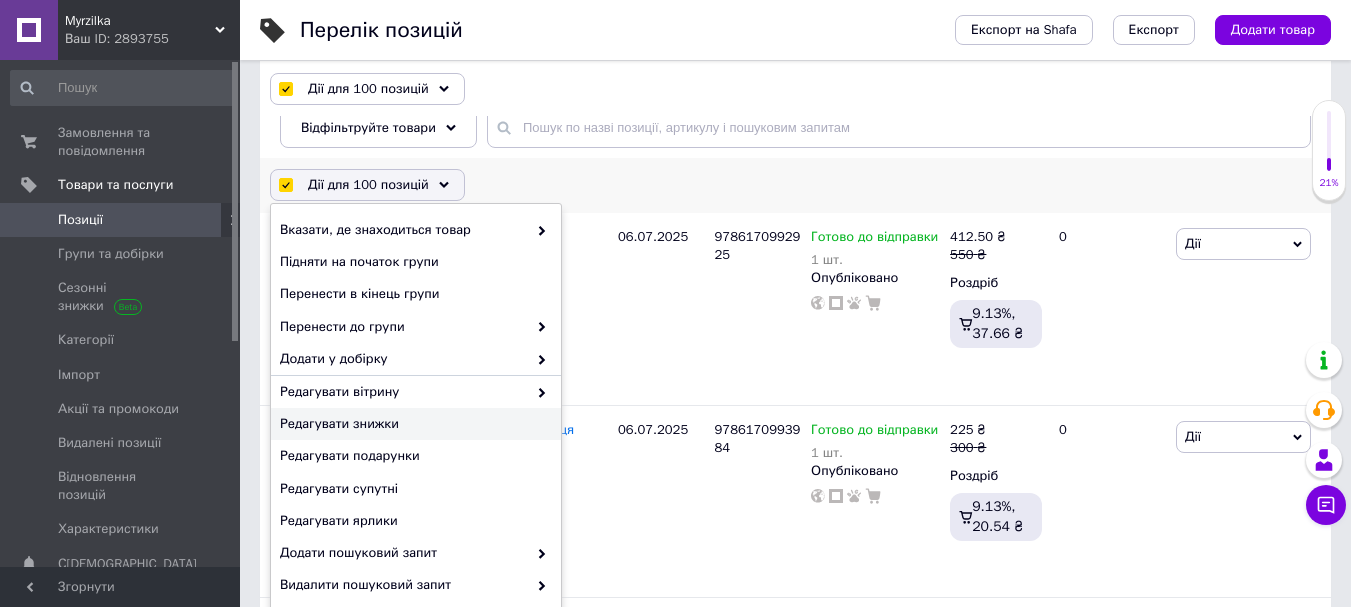 click on "Редагувати знижки" at bounding box center [413, 424] 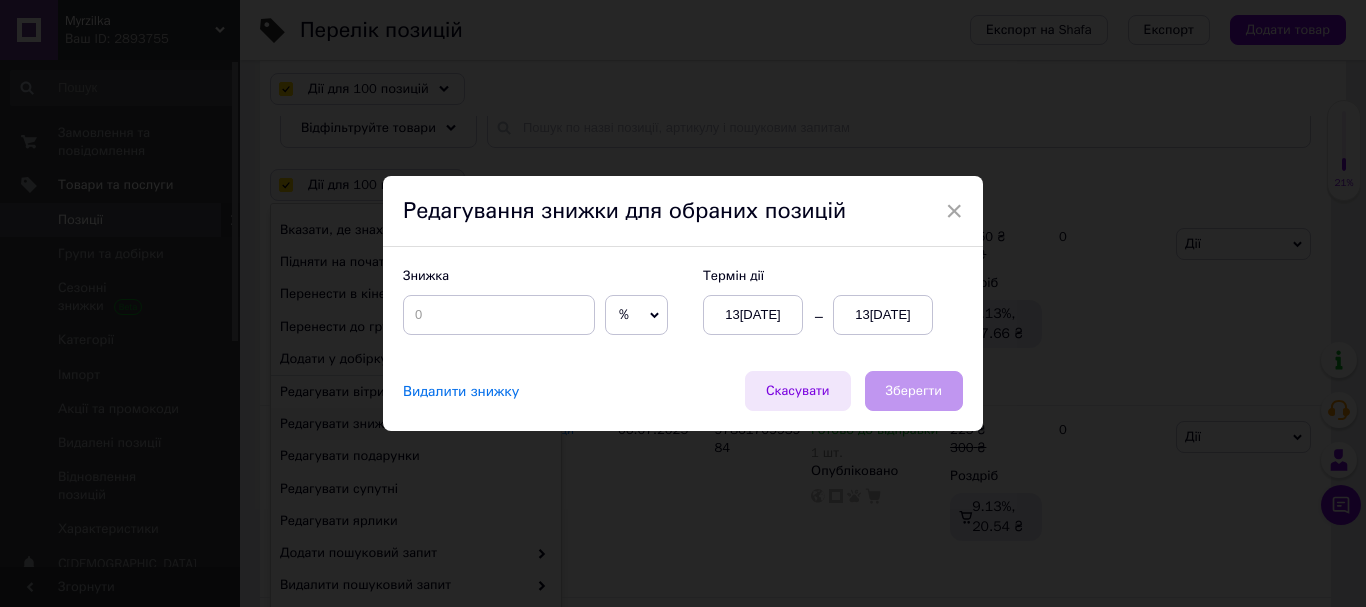 click on "Скасувати" at bounding box center [798, 391] 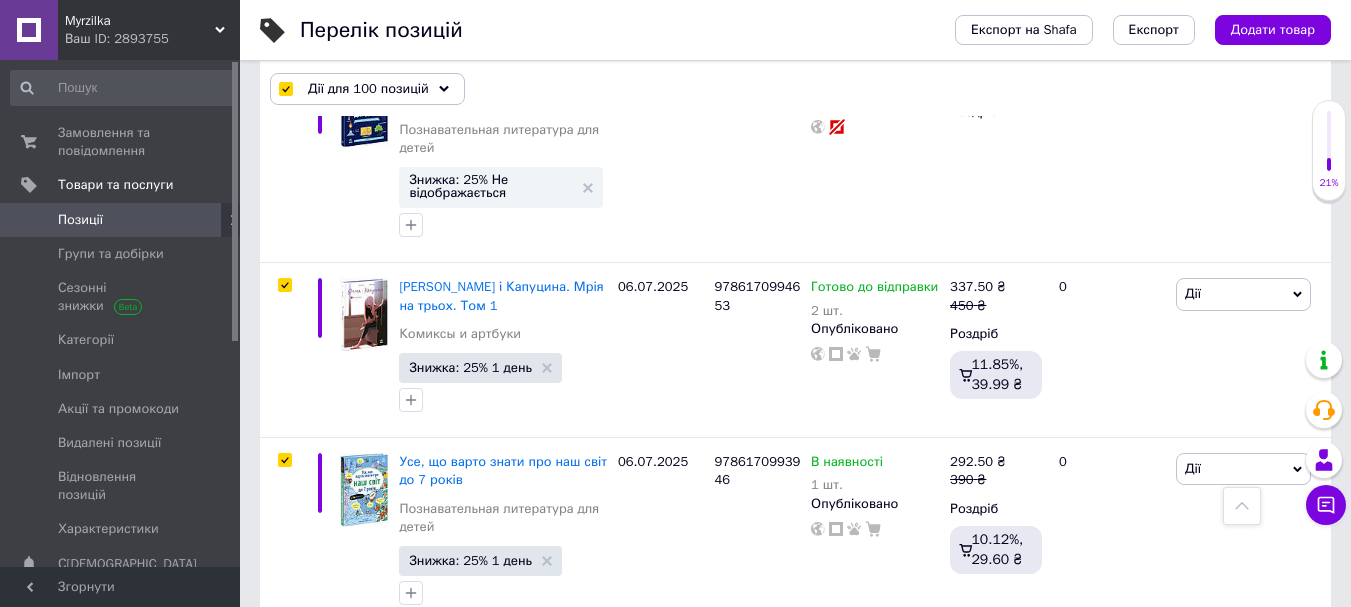 scroll, scrollTop: 0, scrollLeft: 0, axis: both 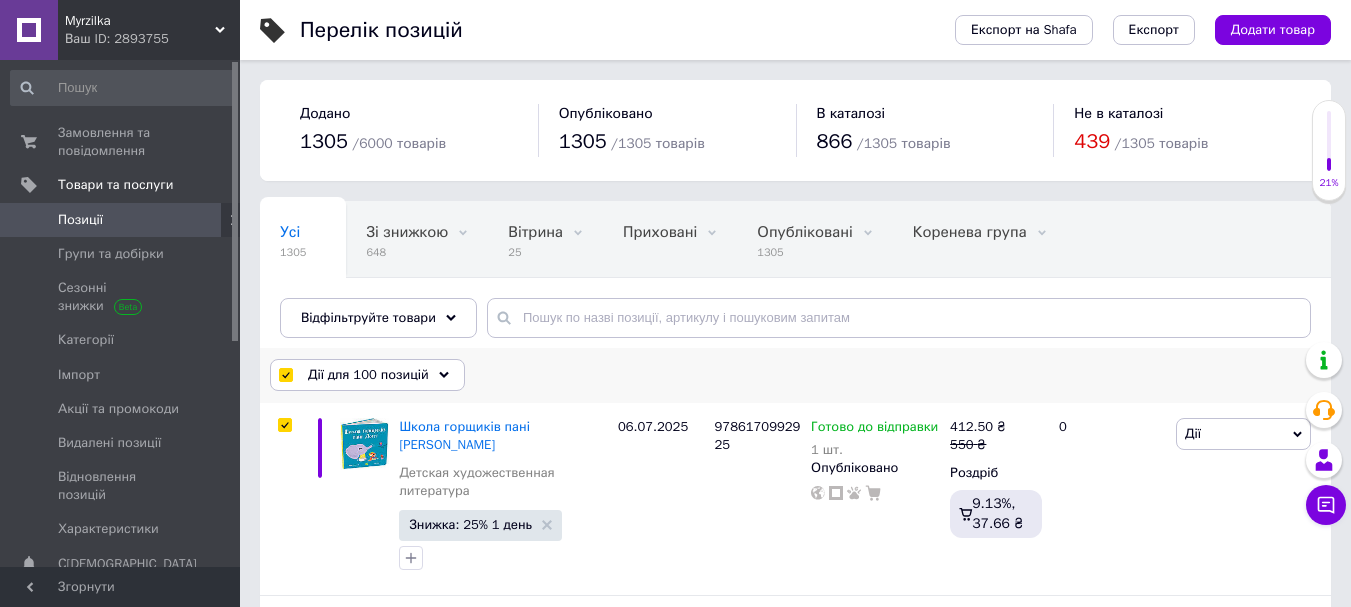 click on "Дії для 100 позицій" at bounding box center (367, 375) 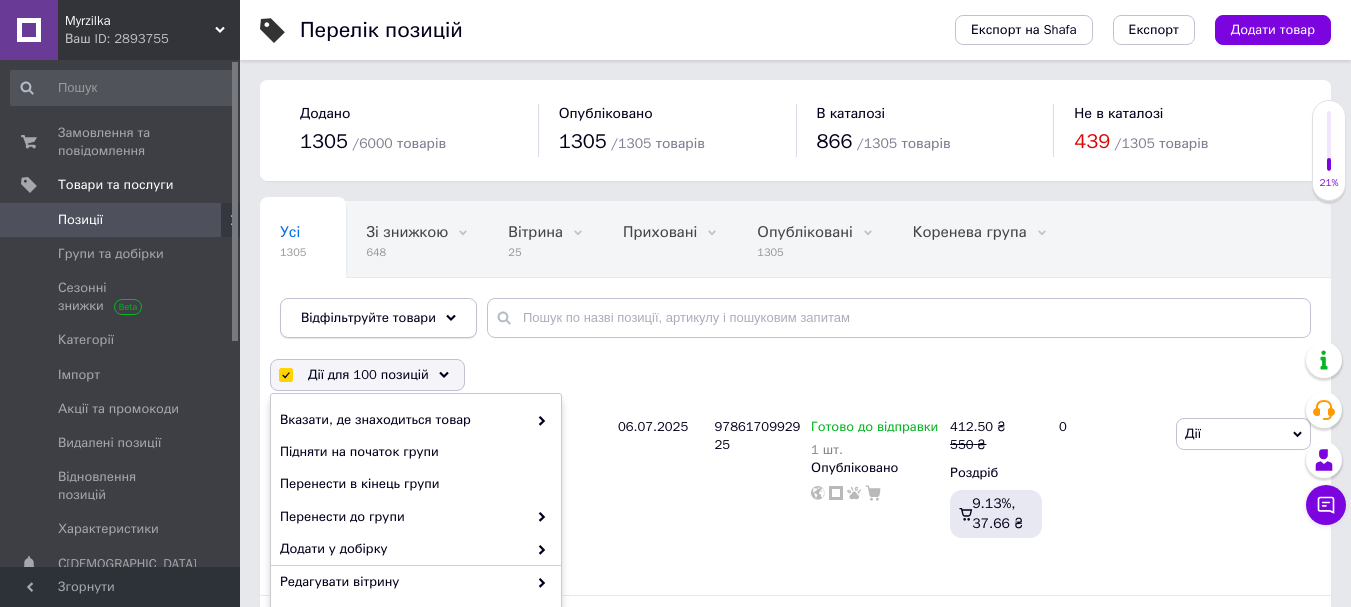 click 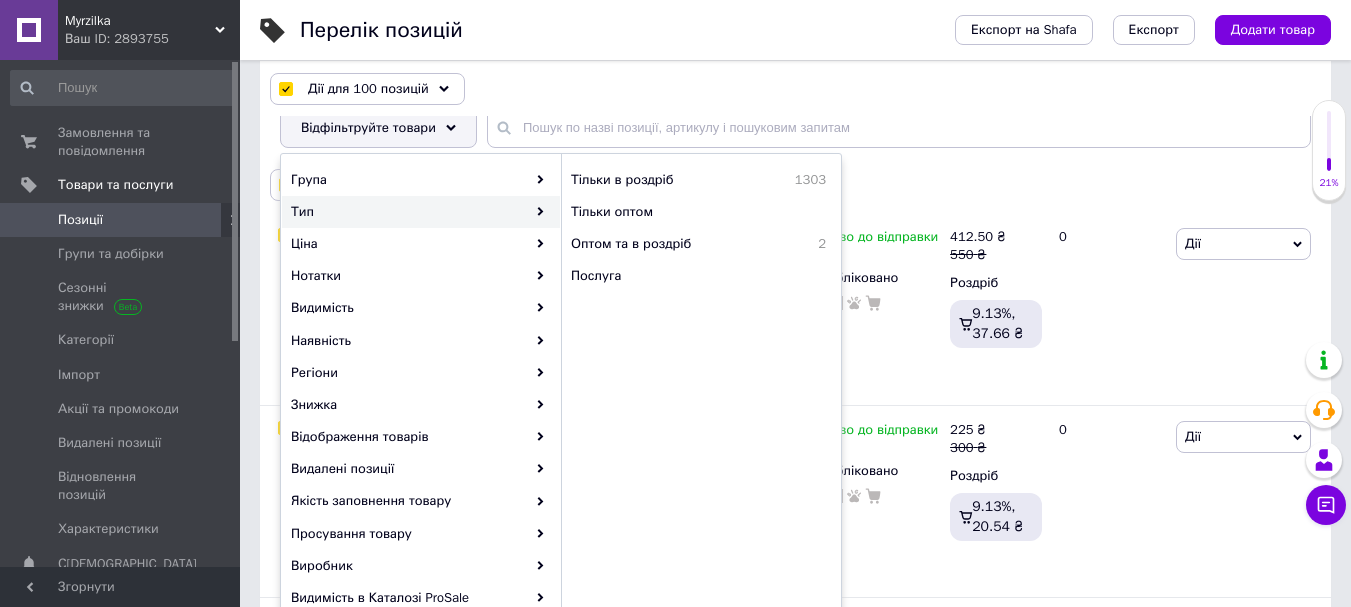 scroll, scrollTop: 222, scrollLeft: 0, axis: vertical 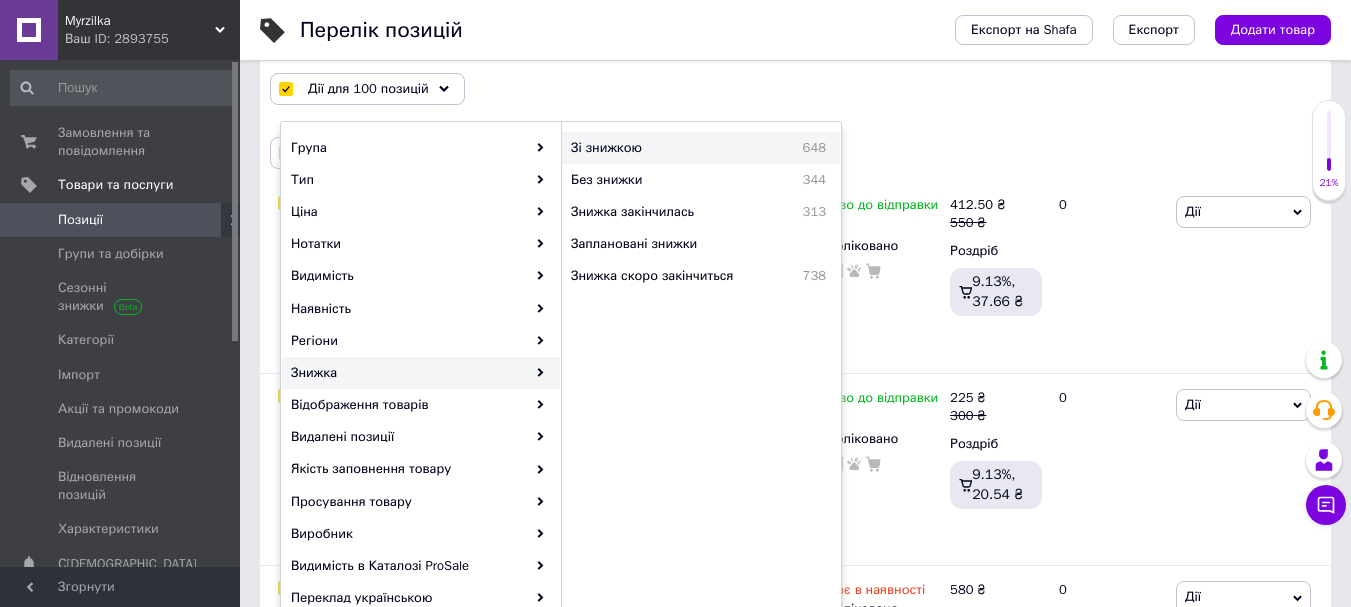 click on "Зі знижкою" at bounding box center (657, 148) 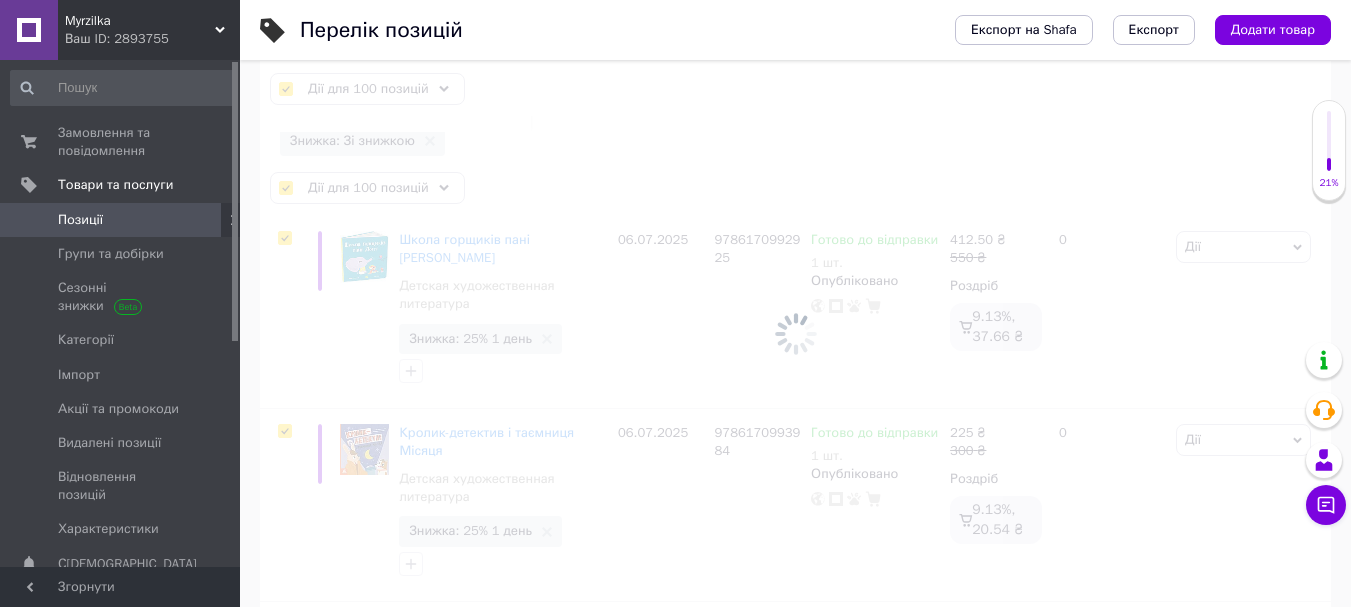 scroll, scrollTop: 0, scrollLeft: 298, axis: horizontal 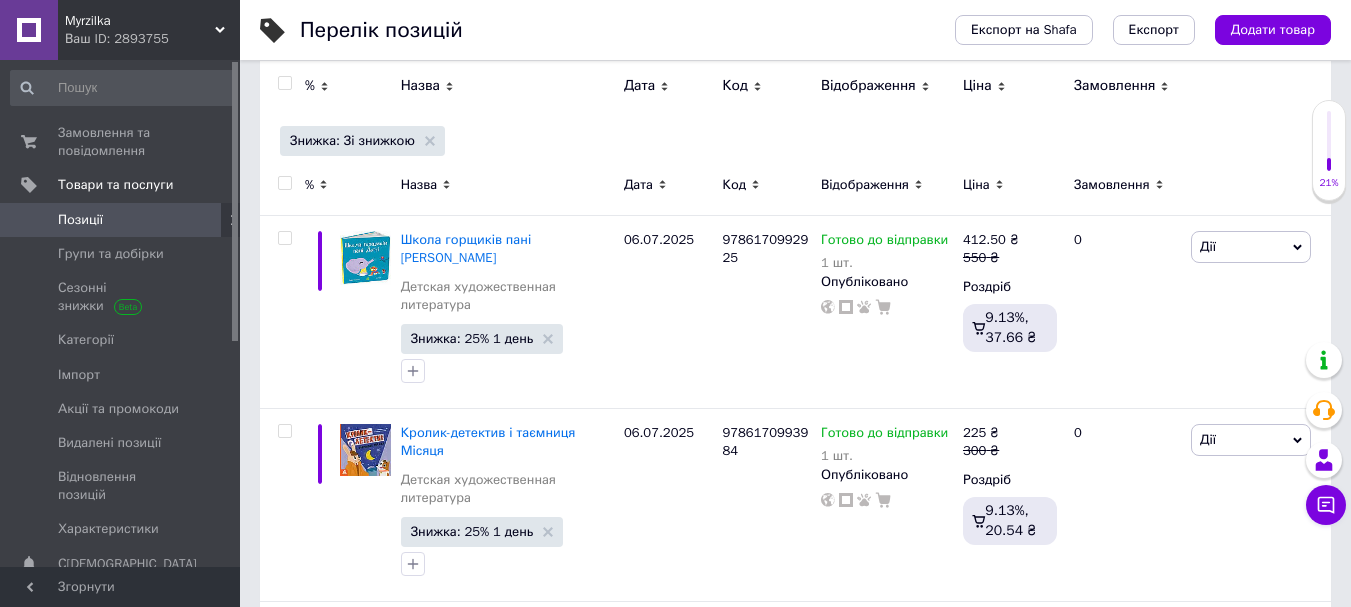 click at bounding box center (284, 183) 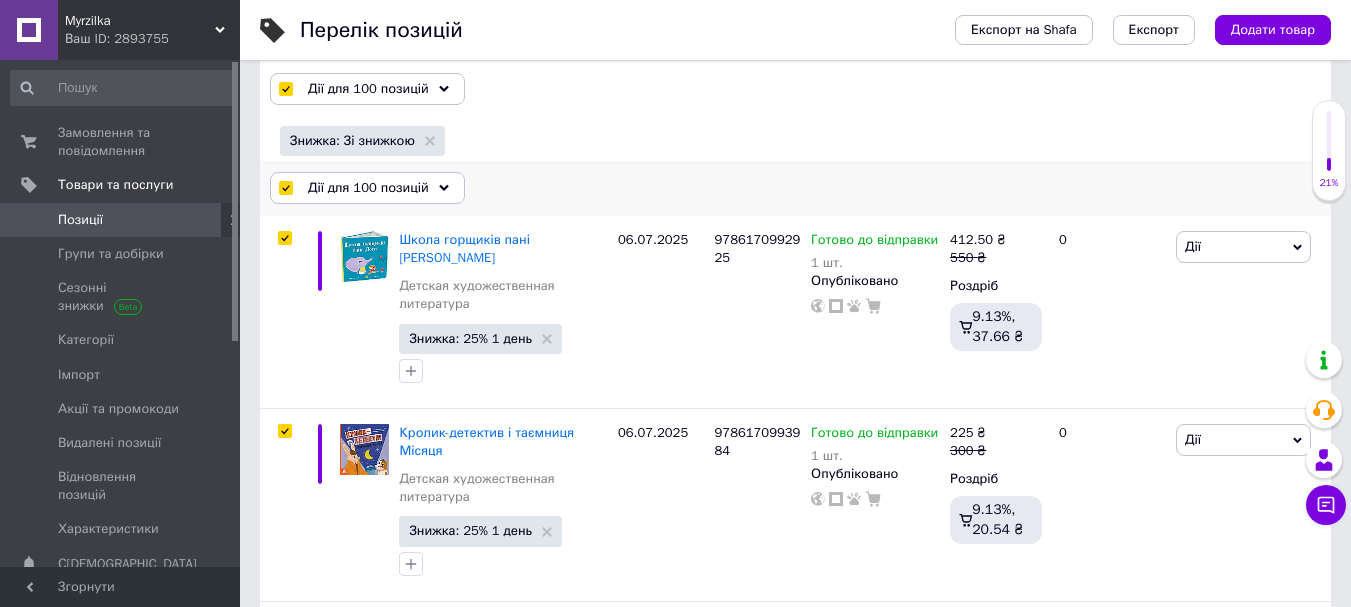 click 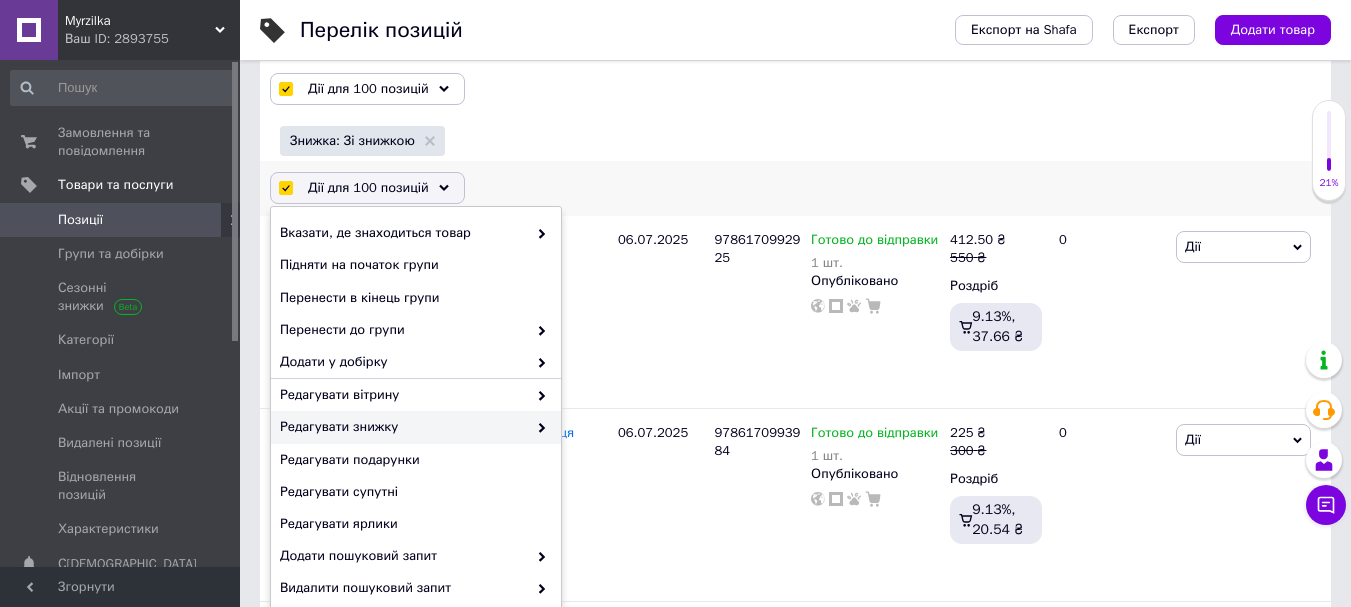 click on "Редагувати знижку" at bounding box center [403, 427] 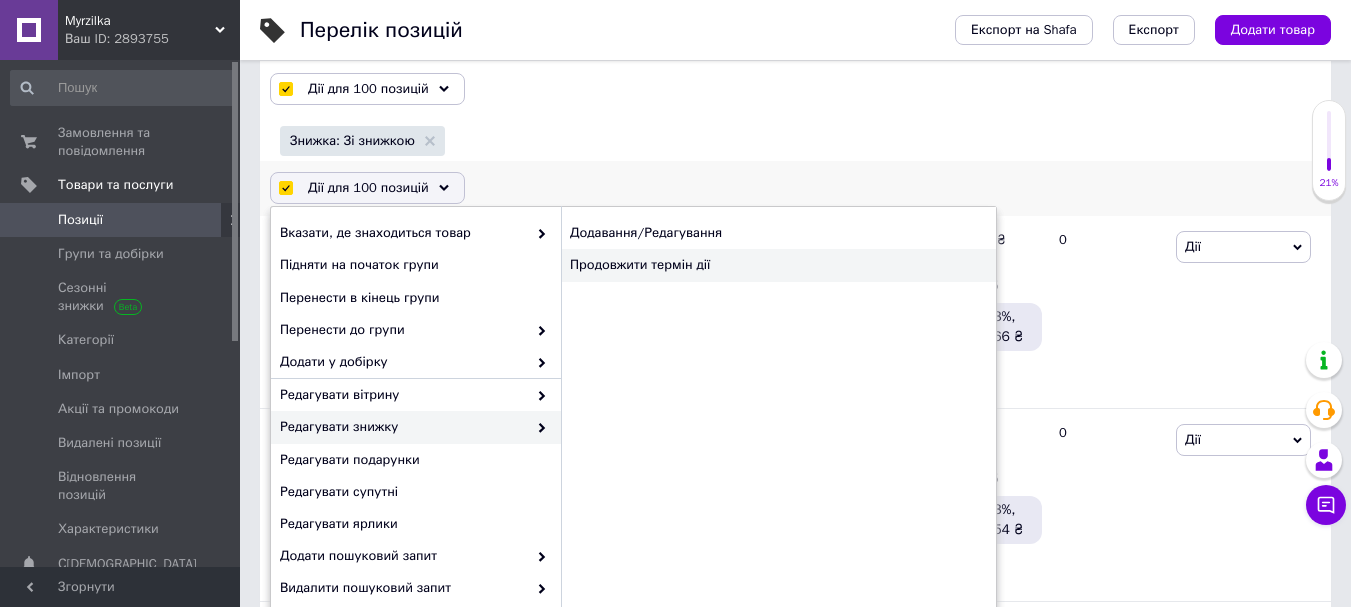 click on "Продовжити термін дії" at bounding box center (778, 265) 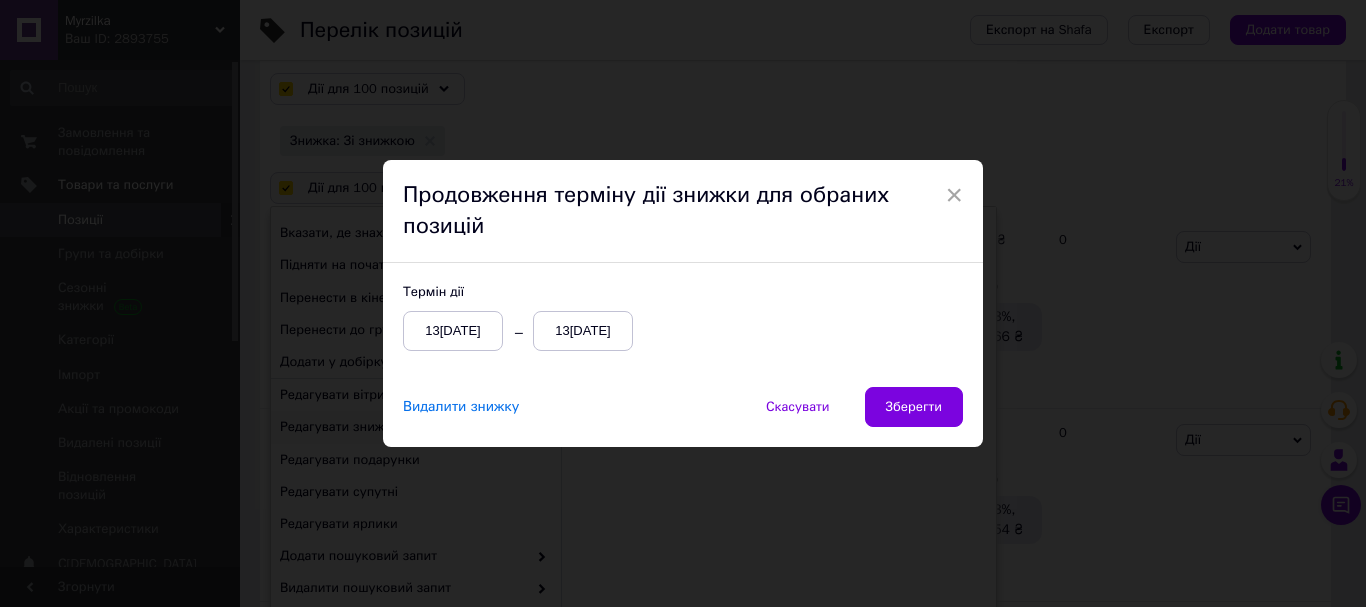 click on "13[DATE]" at bounding box center (583, 331) 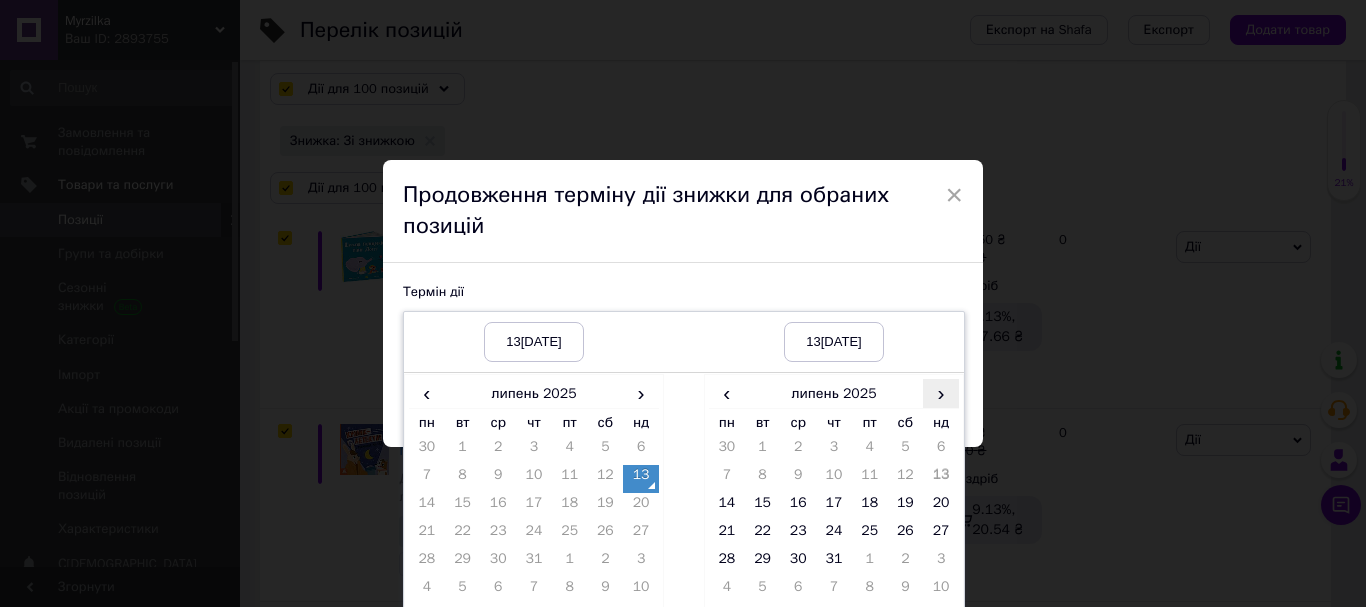click on "›" at bounding box center [941, 393] 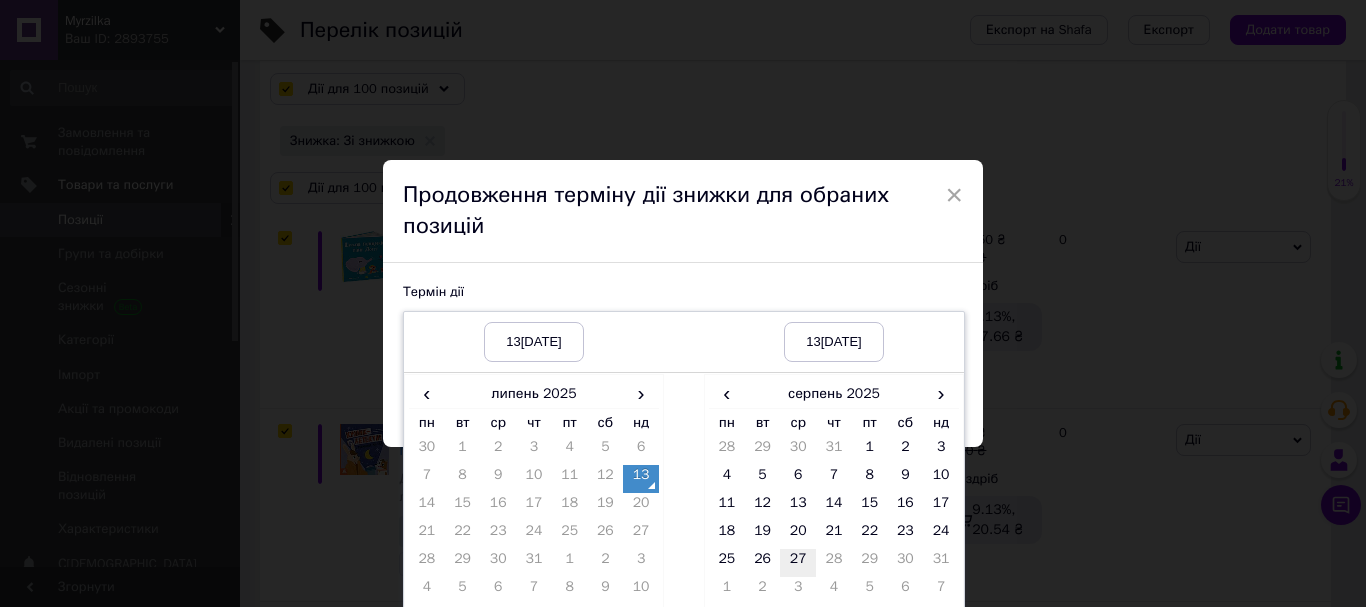 click on "27" at bounding box center (798, 563) 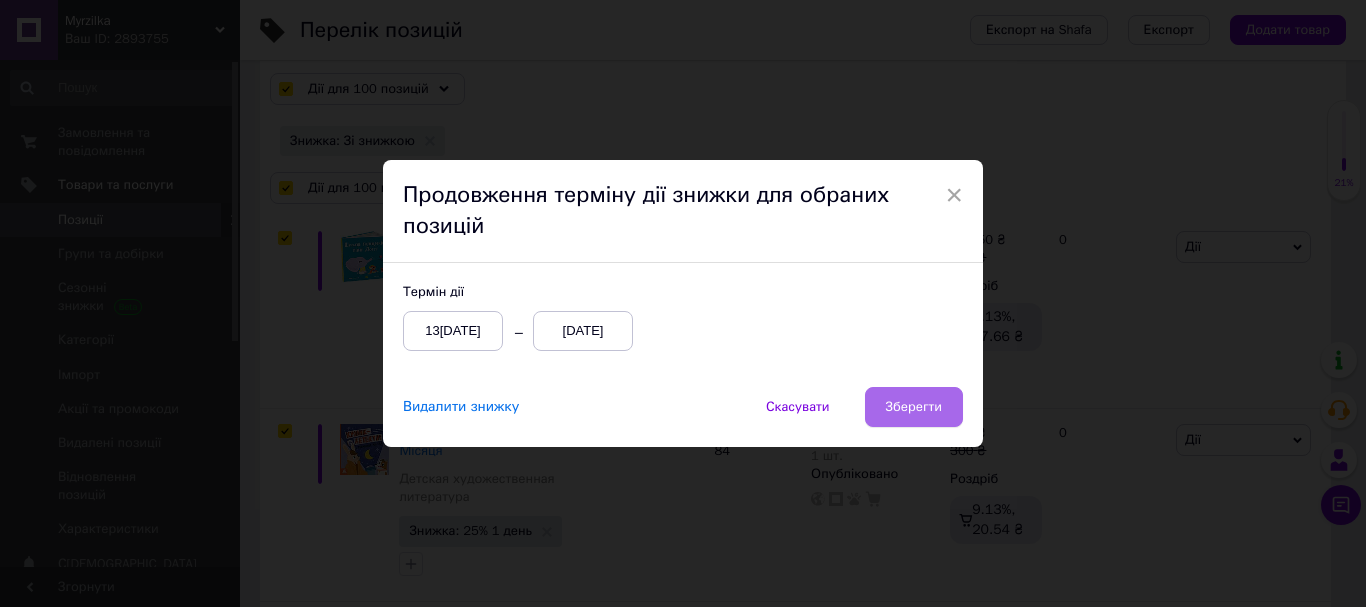 click on "Зберегти" at bounding box center [914, 407] 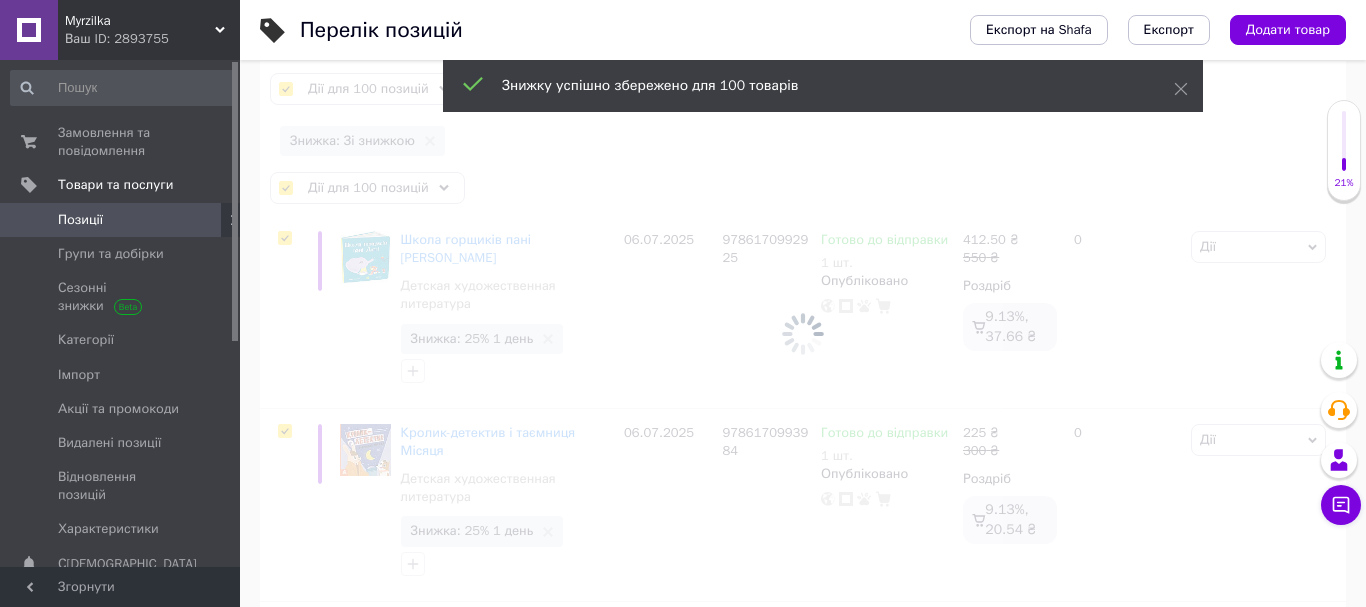 scroll, scrollTop: 0, scrollLeft: 298, axis: horizontal 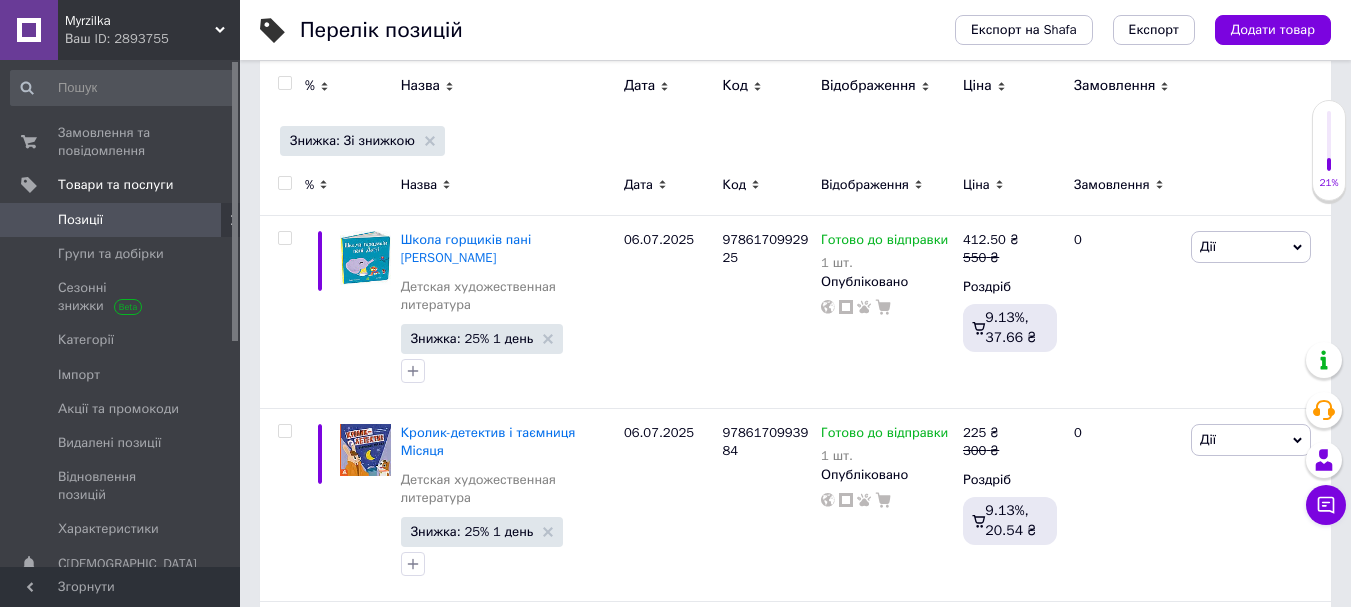 click at bounding box center [284, 183] 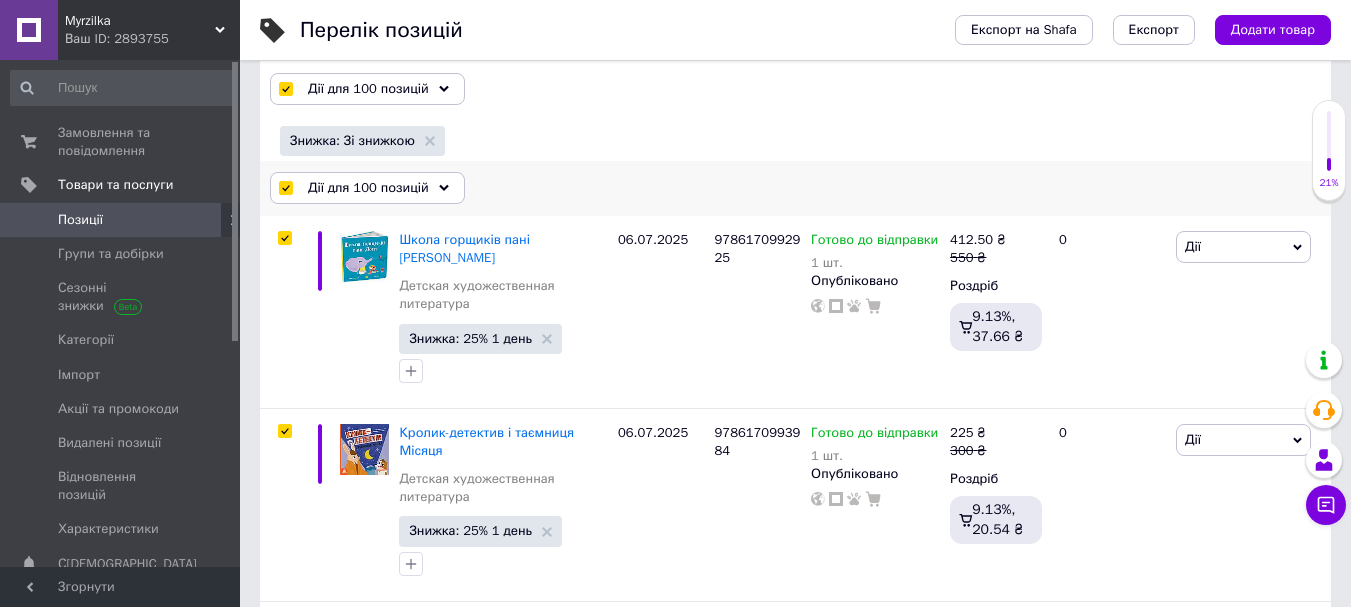 click on "Дії для 100 позицій" at bounding box center (367, 188) 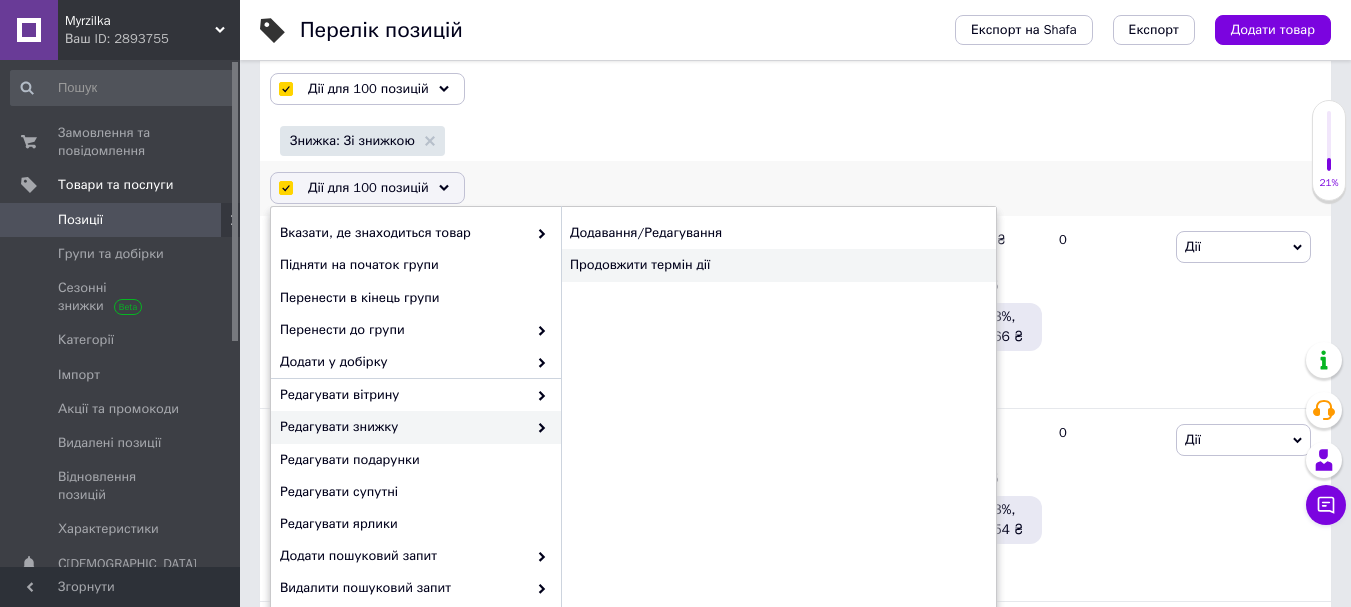 click on "Продовжити термін дії" at bounding box center (778, 265) 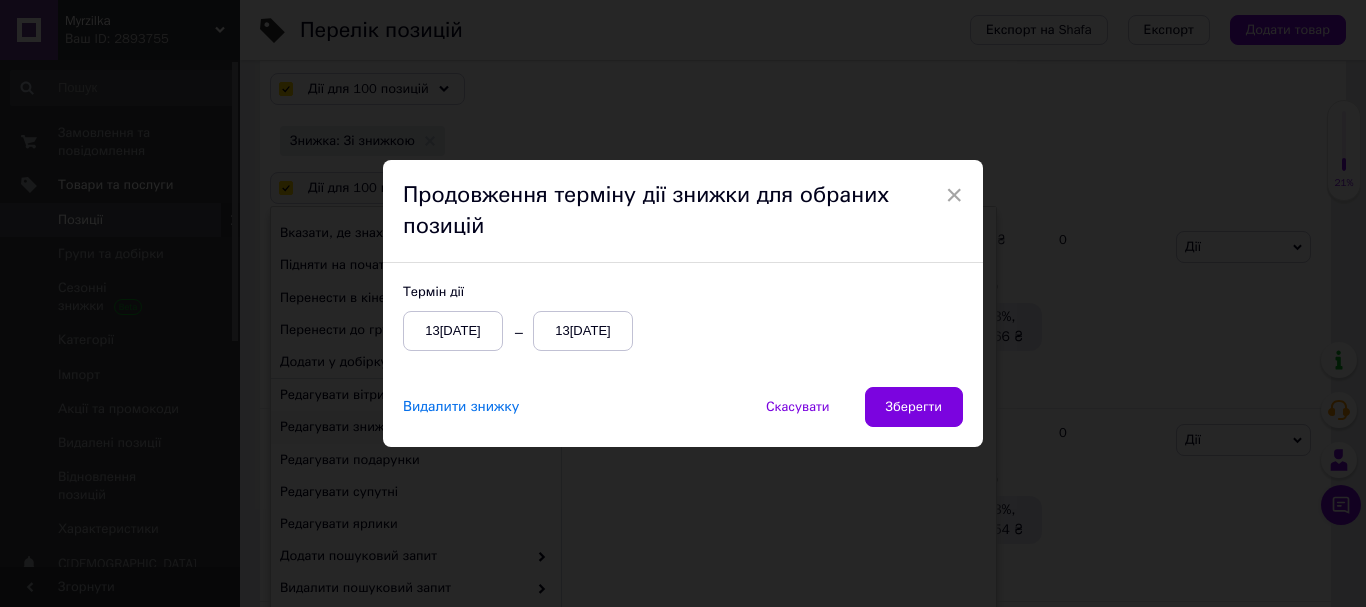 click on "13[DATE]" at bounding box center (583, 331) 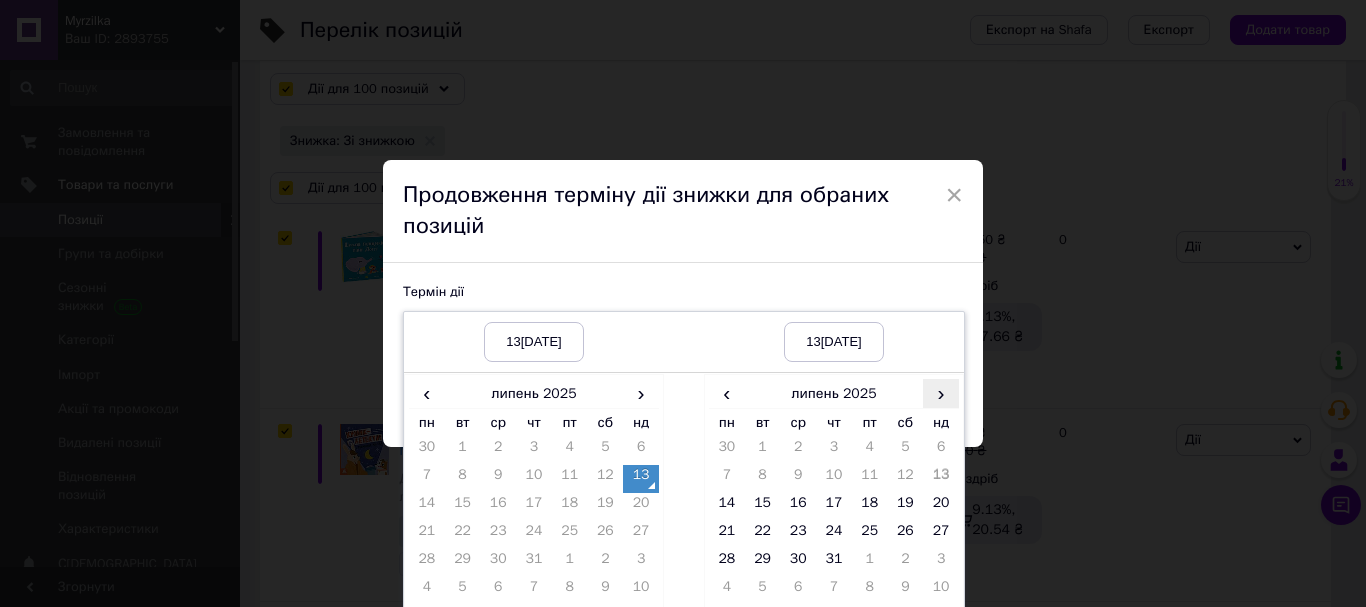 click on "›" at bounding box center (941, 393) 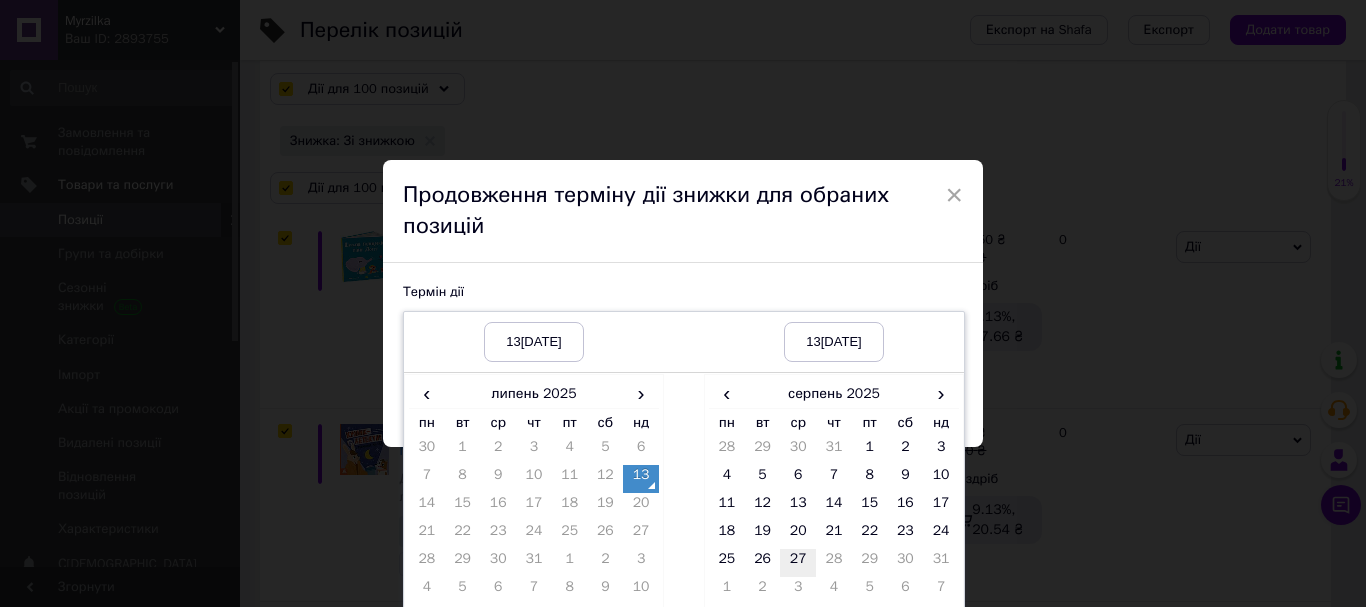 click on "27" at bounding box center (798, 563) 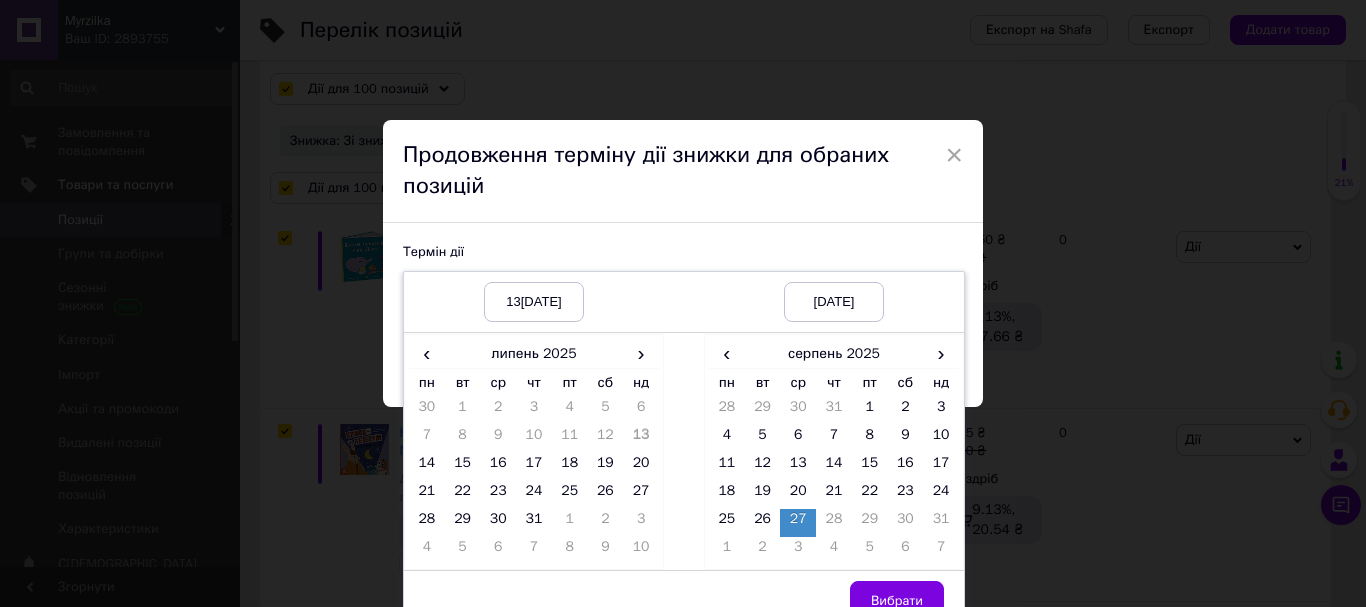 scroll, scrollTop: 65, scrollLeft: 0, axis: vertical 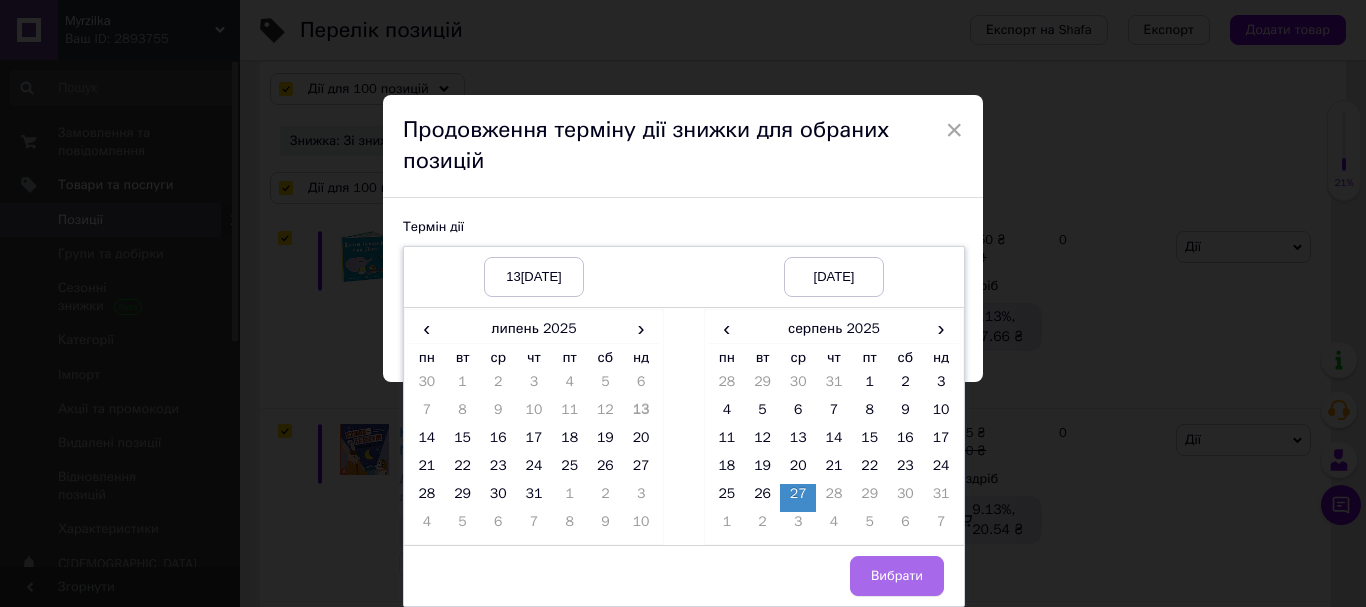 click on "Вибрати" at bounding box center [897, 576] 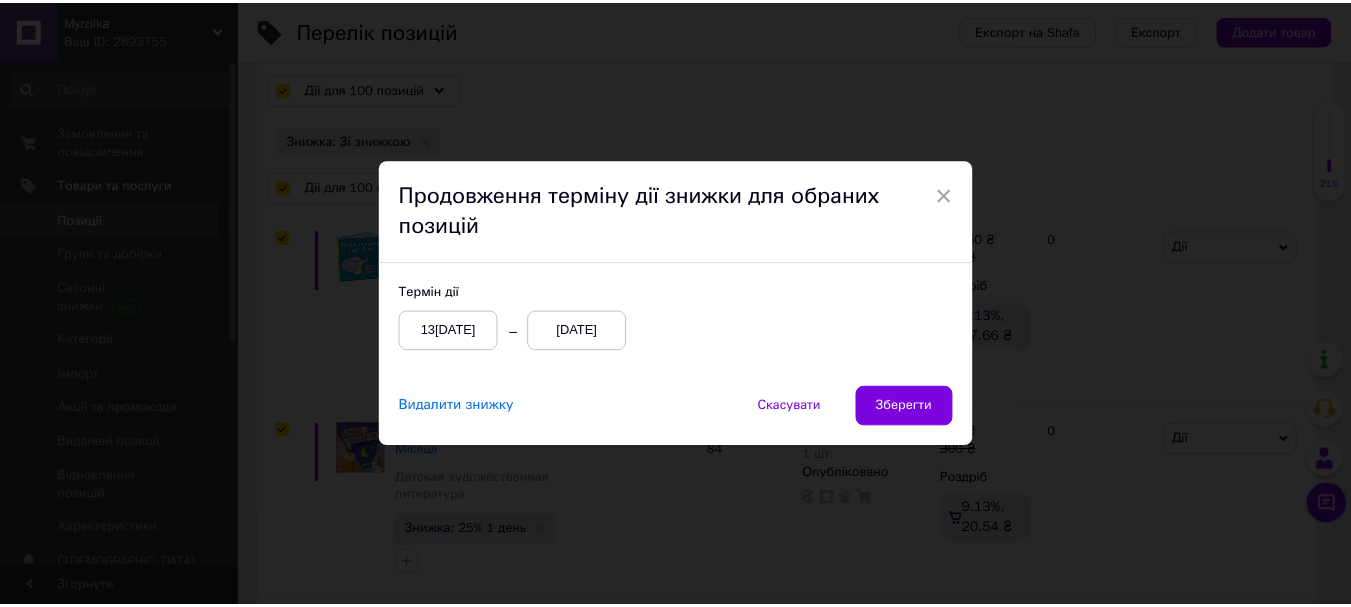 scroll, scrollTop: 0, scrollLeft: 0, axis: both 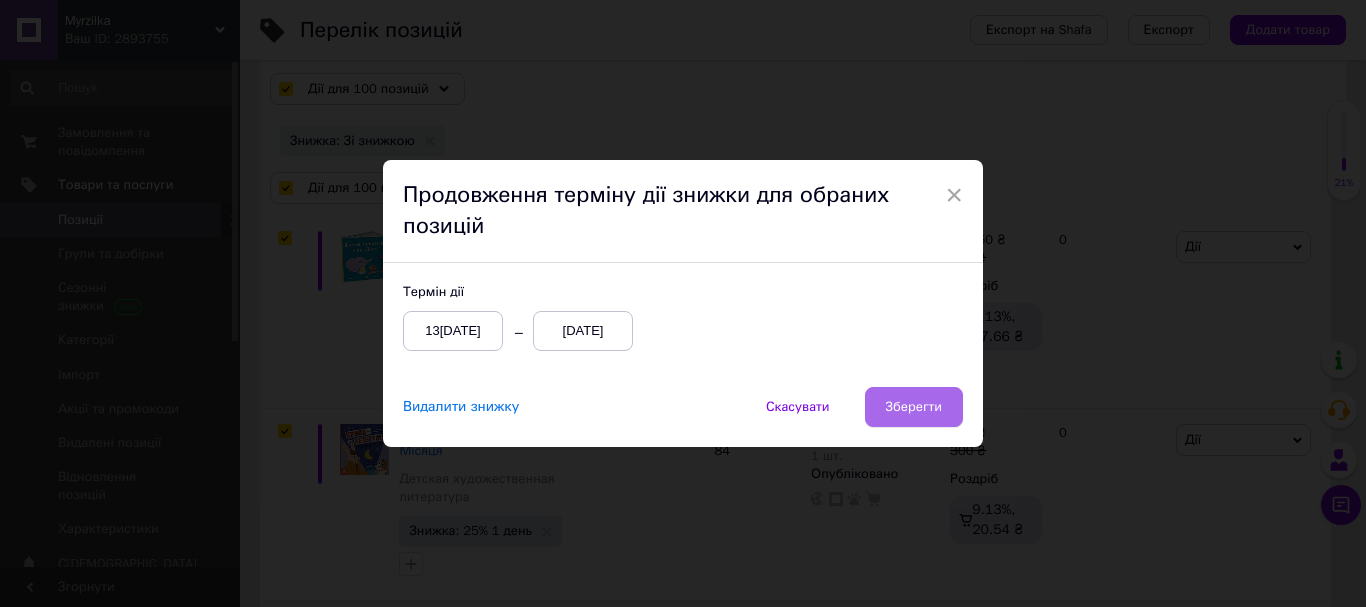click on "Зберегти" at bounding box center [914, 407] 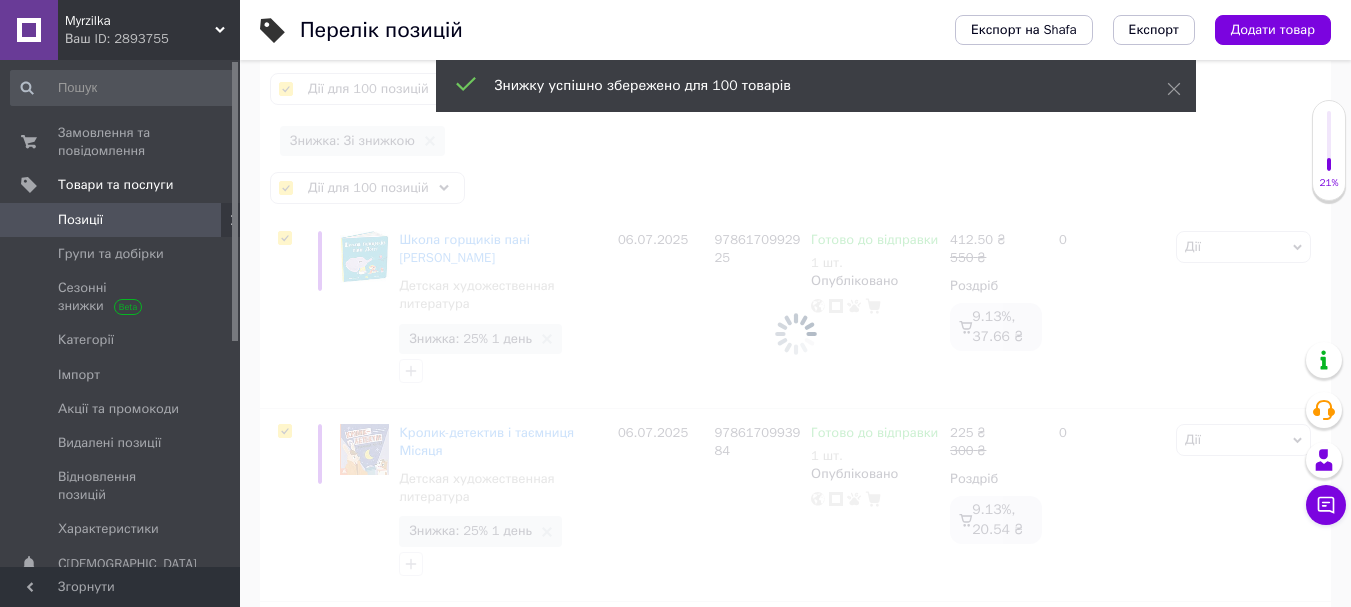 scroll, scrollTop: 0, scrollLeft: 298, axis: horizontal 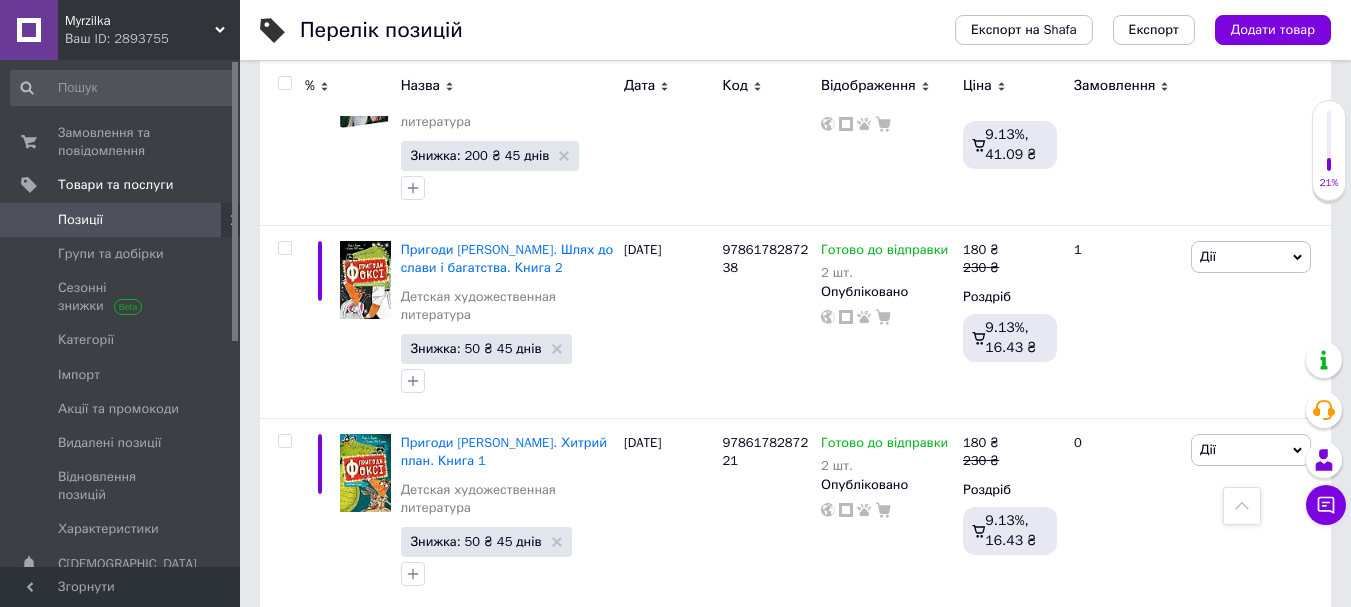 click on "2" at bounding box center (327, 1023) 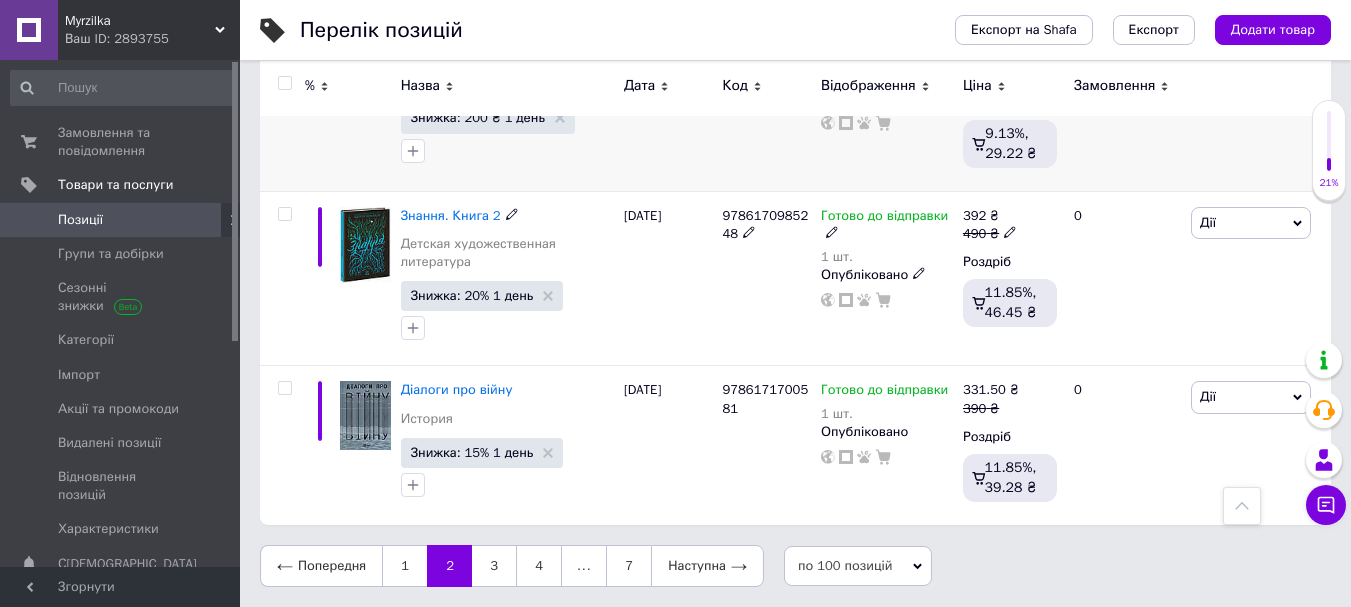 scroll, scrollTop: 17261, scrollLeft: 0, axis: vertical 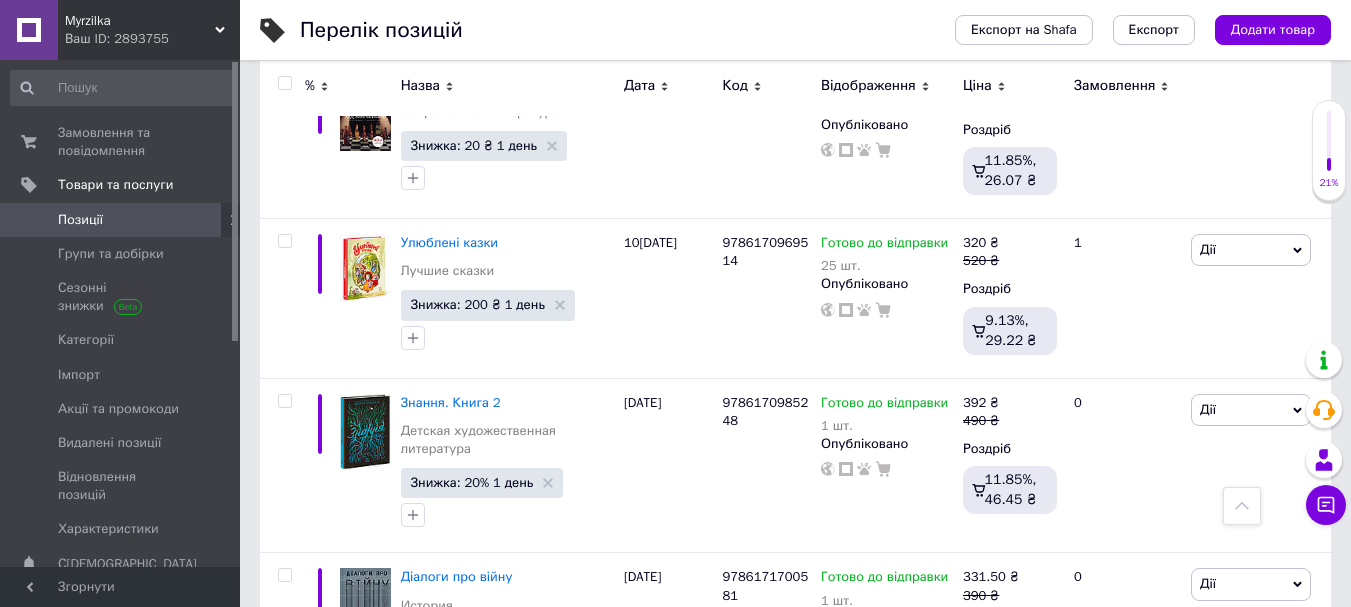 click at bounding box center [284, 83] 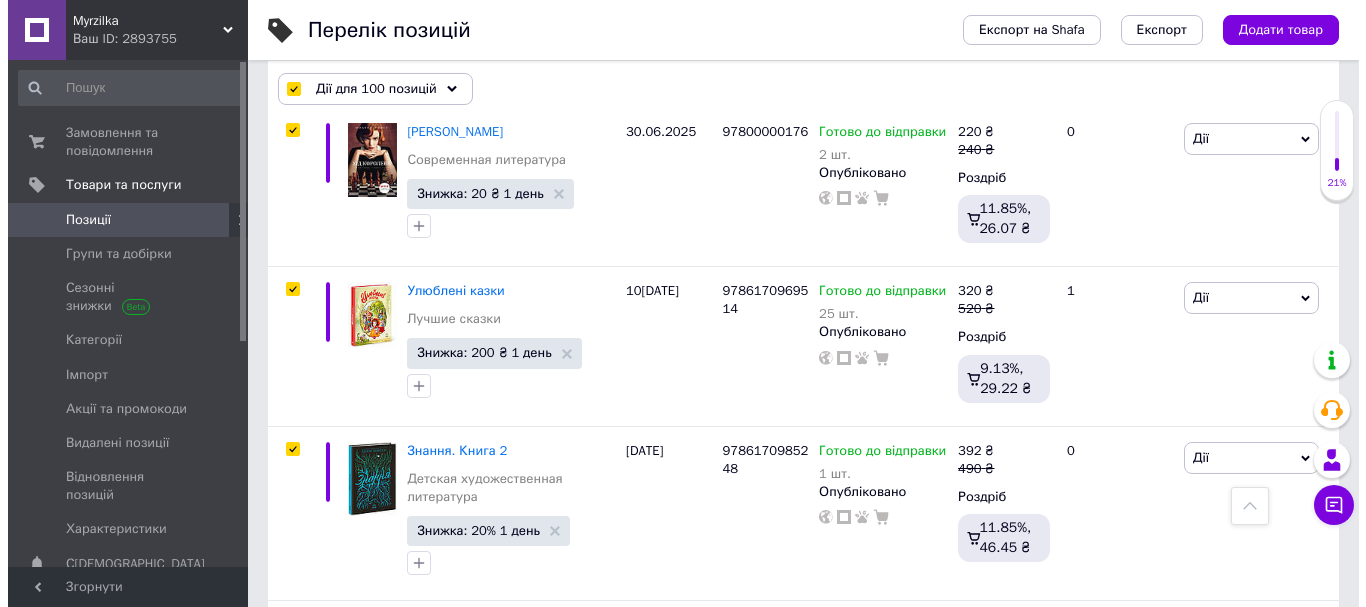 scroll, scrollTop: 17278, scrollLeft: 0, axis: vertical 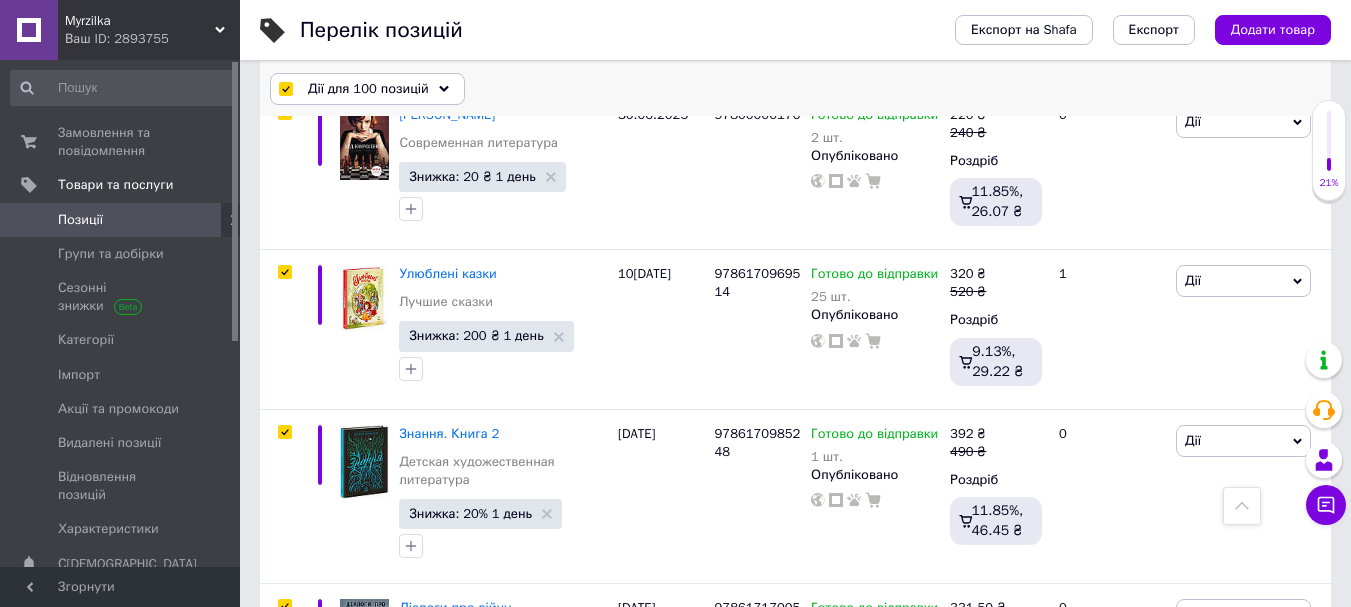 click 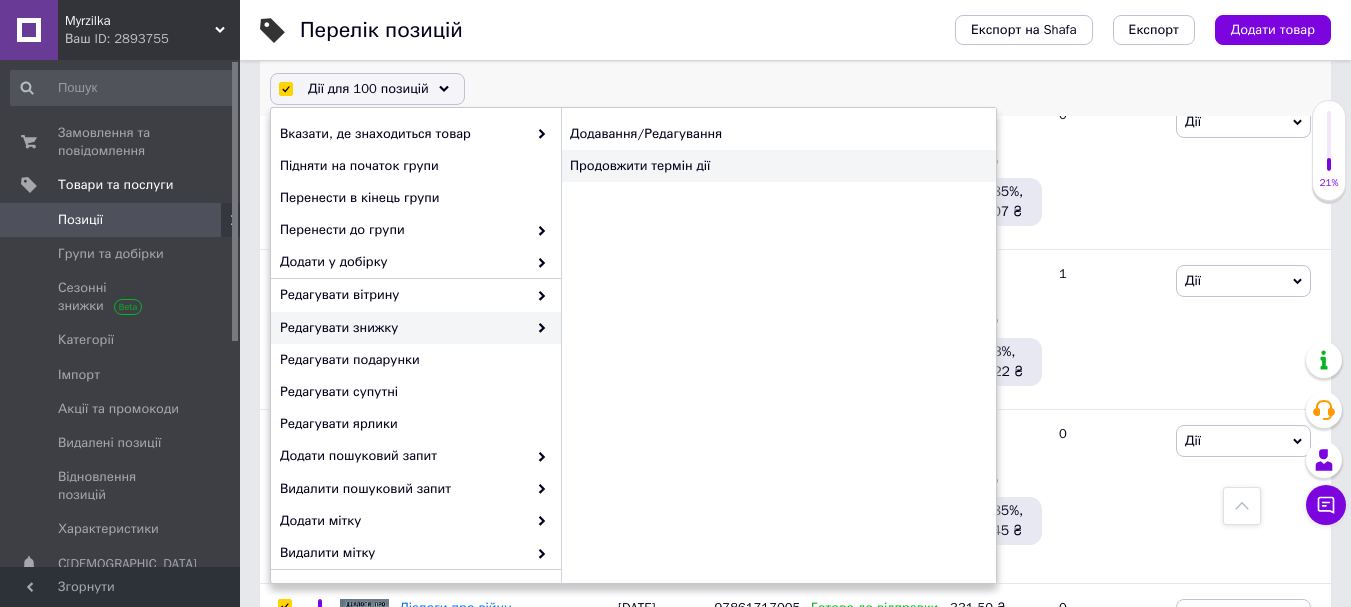click on "Продовжити термін дії" at bounding box center [778, 166] 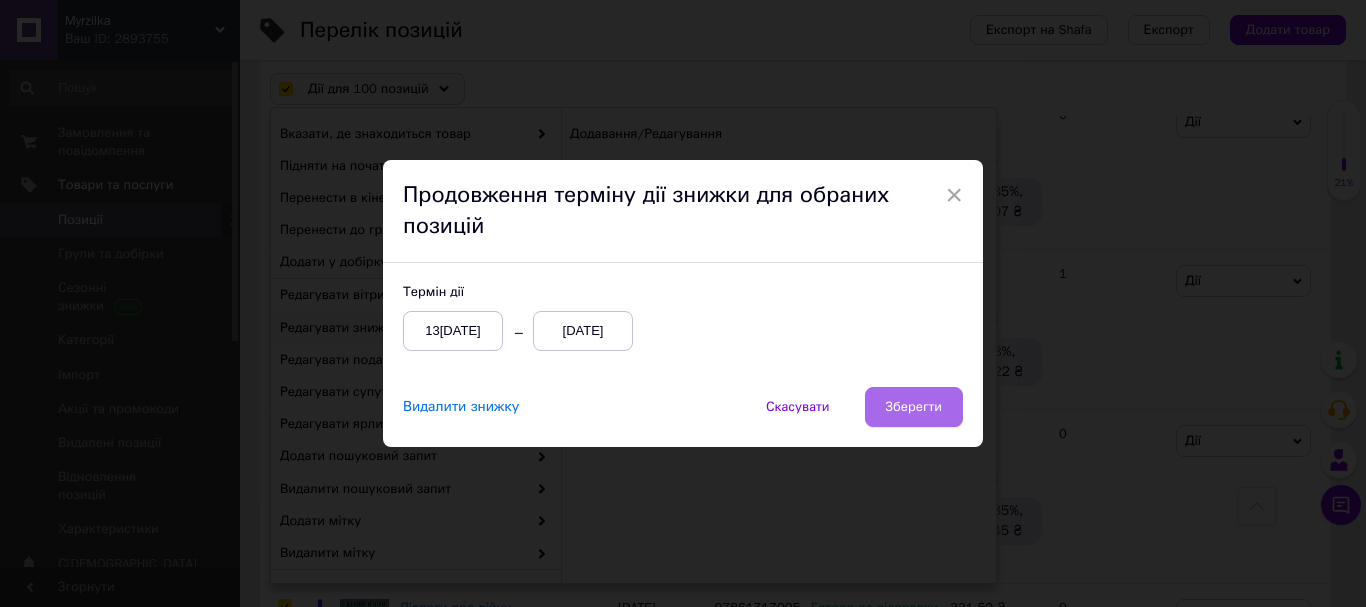 click on "Зберегти" at bounding box center [914, 407] 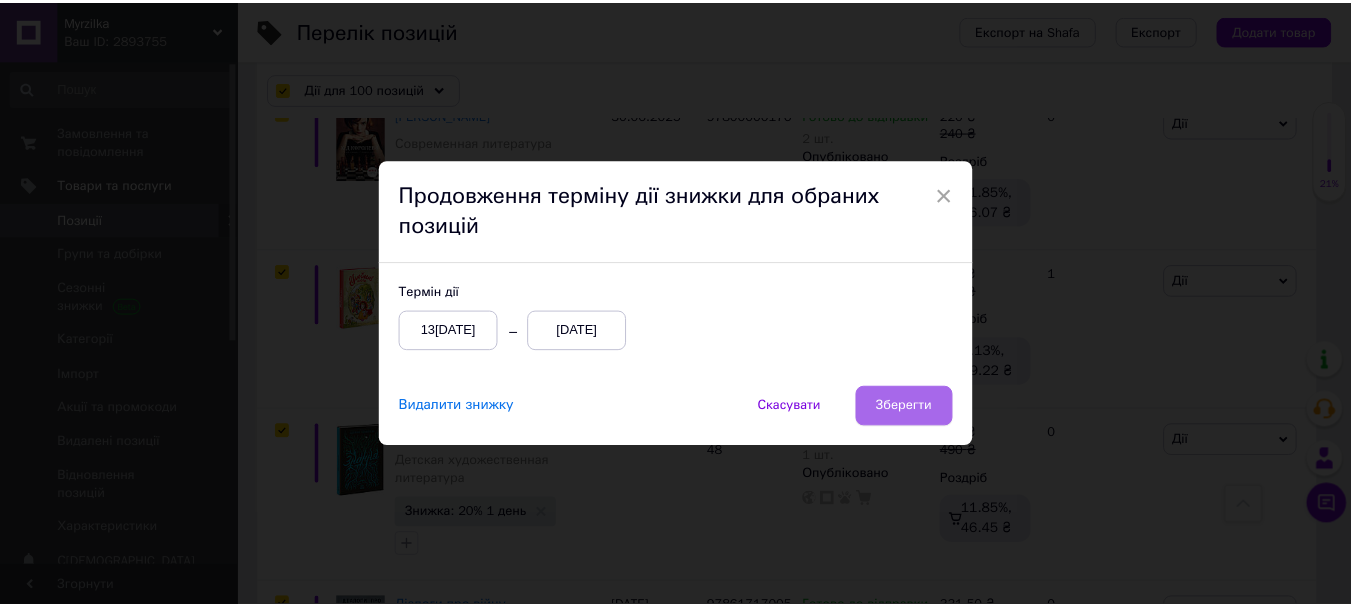 scroll, scrollTop: 17260, scrollLeft: 0, axis: vertical 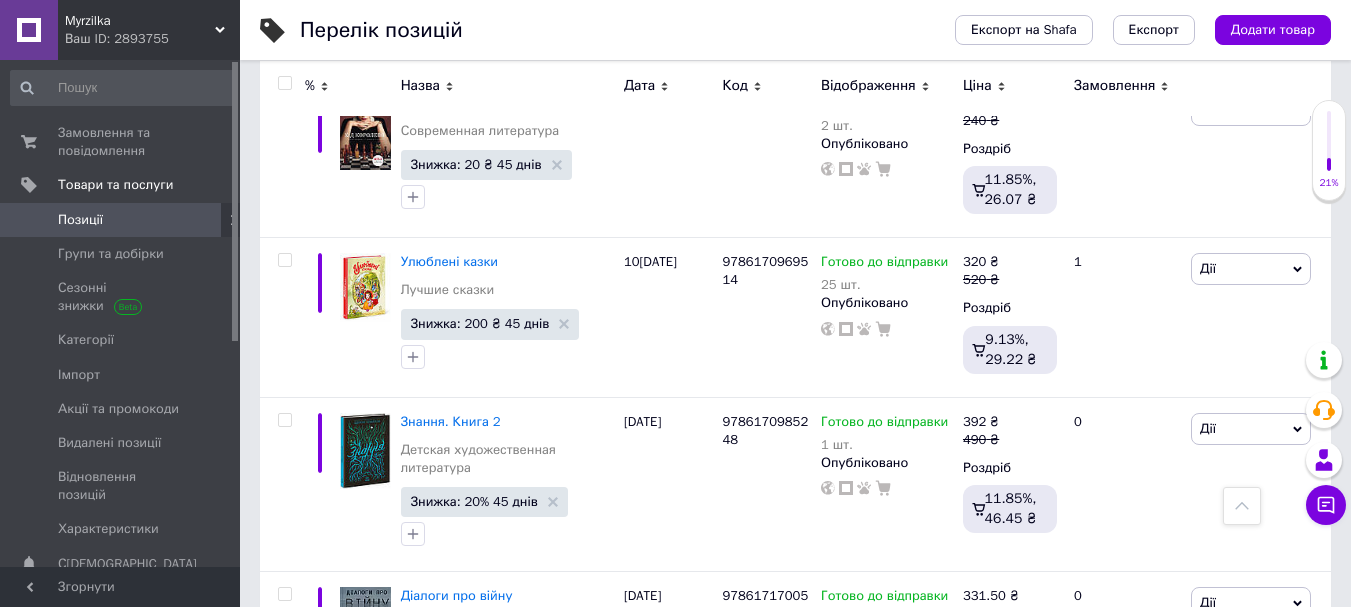 click on "3" at bounding box center (494, 772) 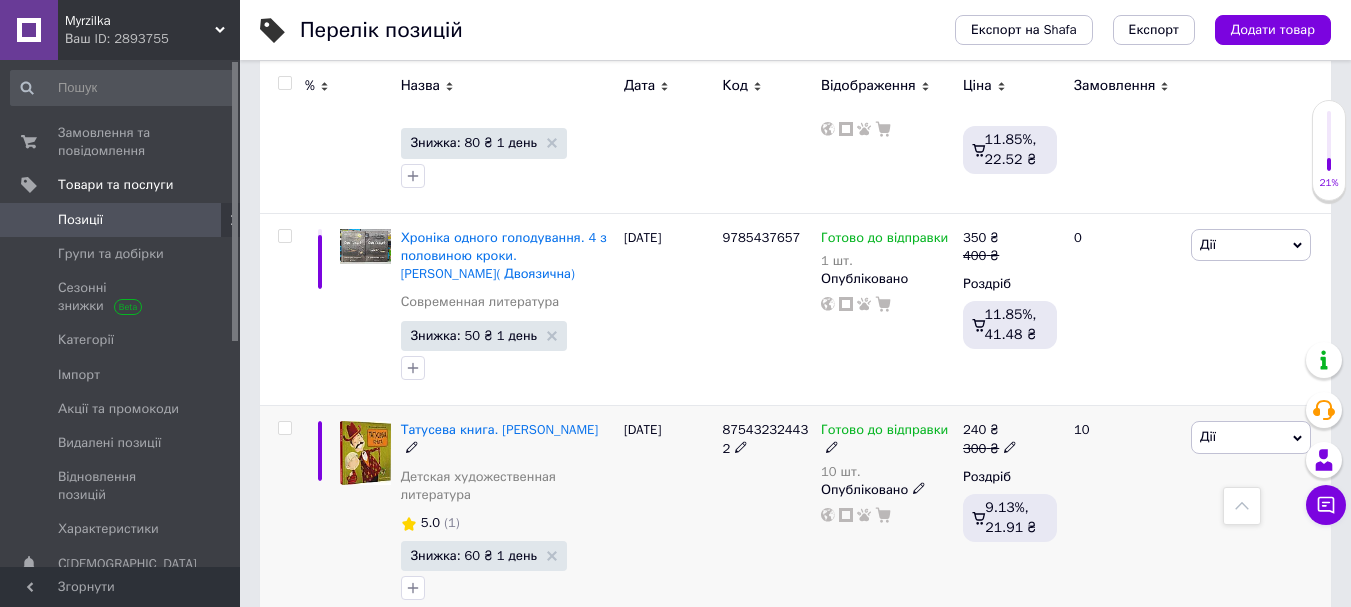 click at bounding box center (282, 516) 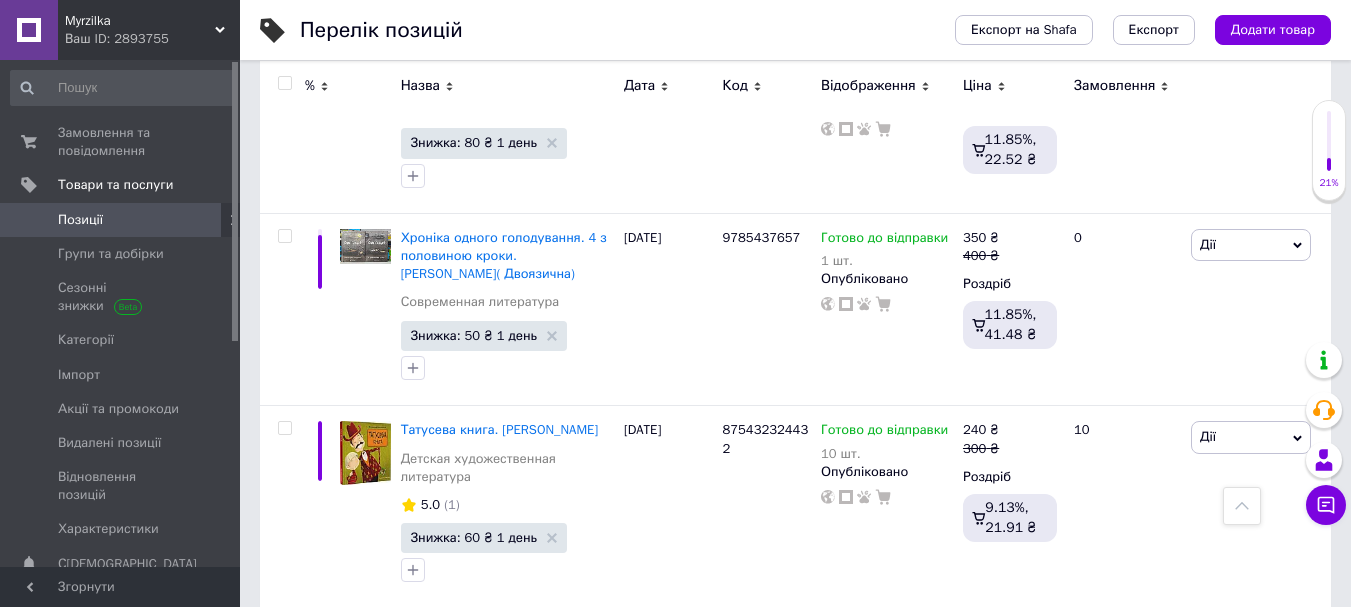 click at bounding box center [284, 83] 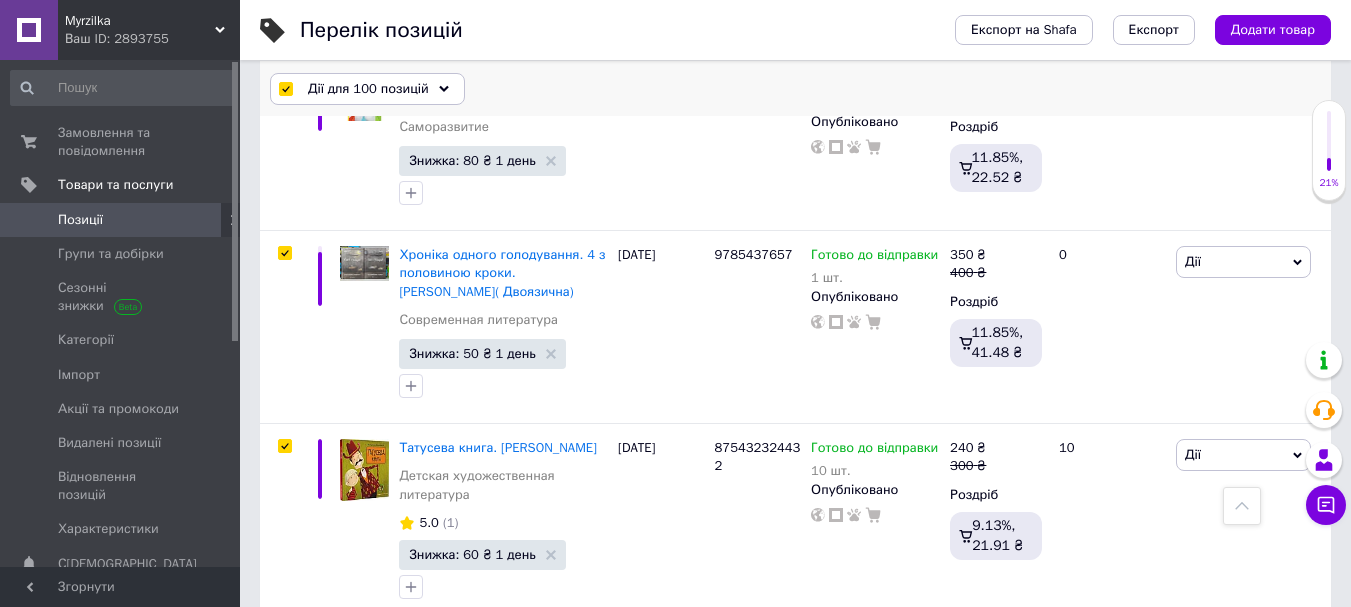 scroll, scrollTop: 17278, scrollLeft: 0, axis: vertical 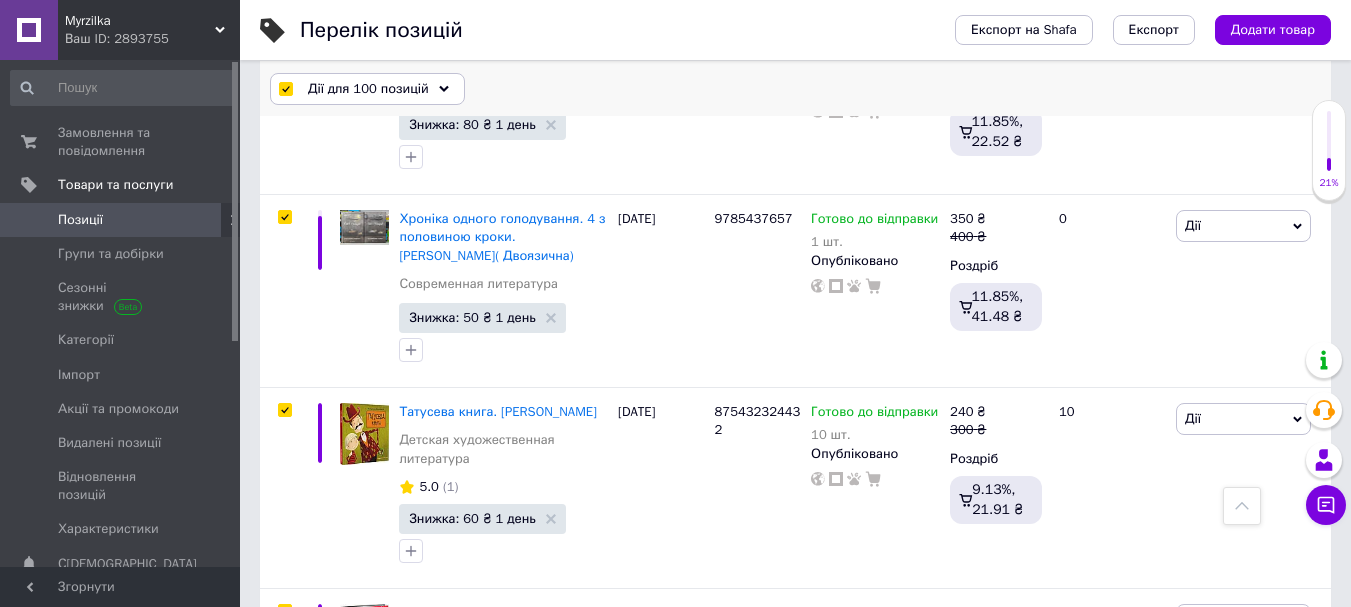 click on "Дії для 100 позицій" at bounding box center [367, 89] 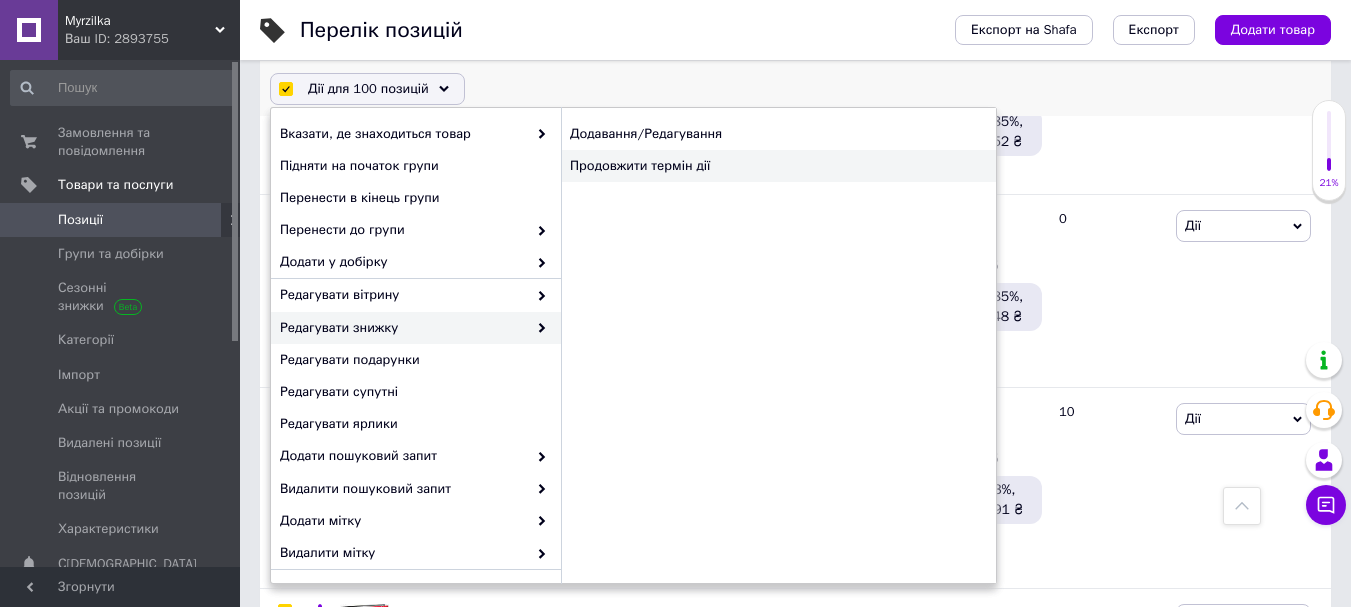 click on "Продовжити термін дії" at bounding box center [778, 166] 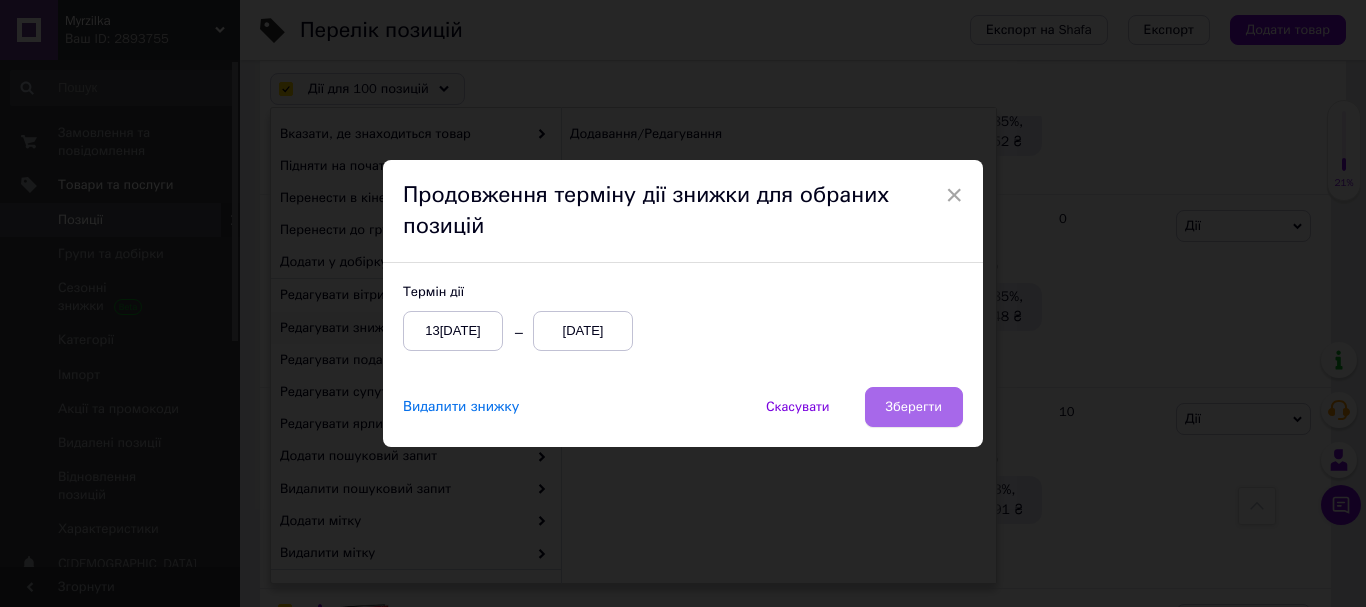 click on "Зберегти" at bounding box center (914, 407) 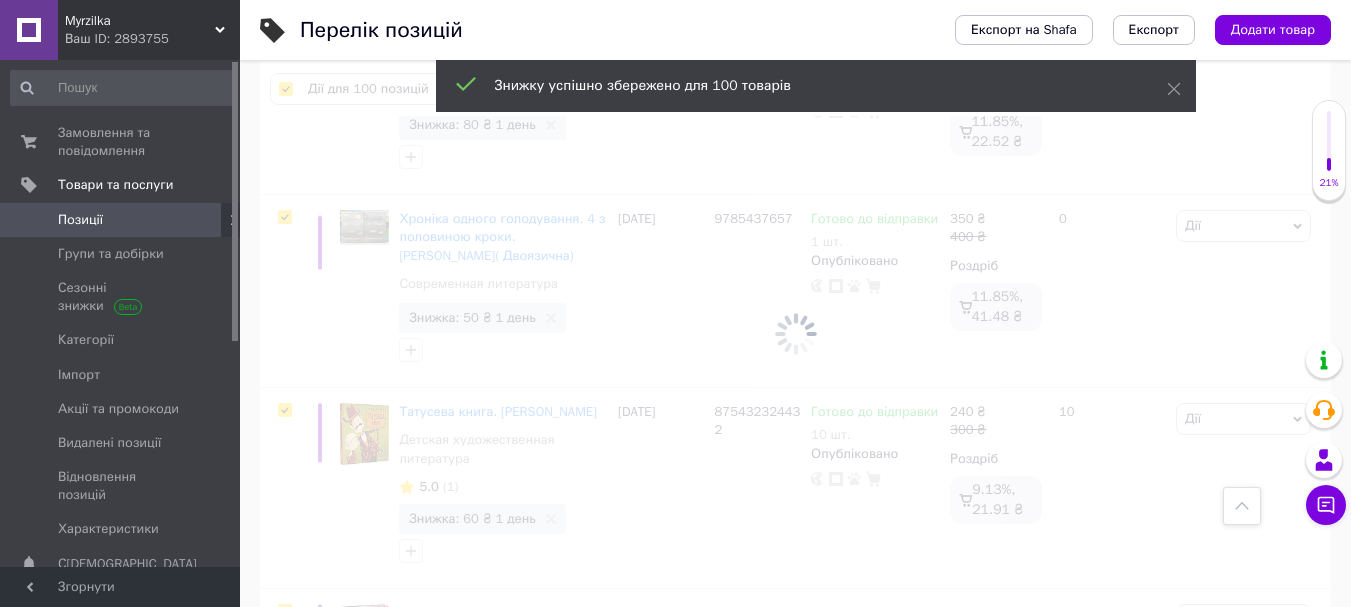 scroll, scrollTop: 0, scrollLeft: 298, axis: horizontal 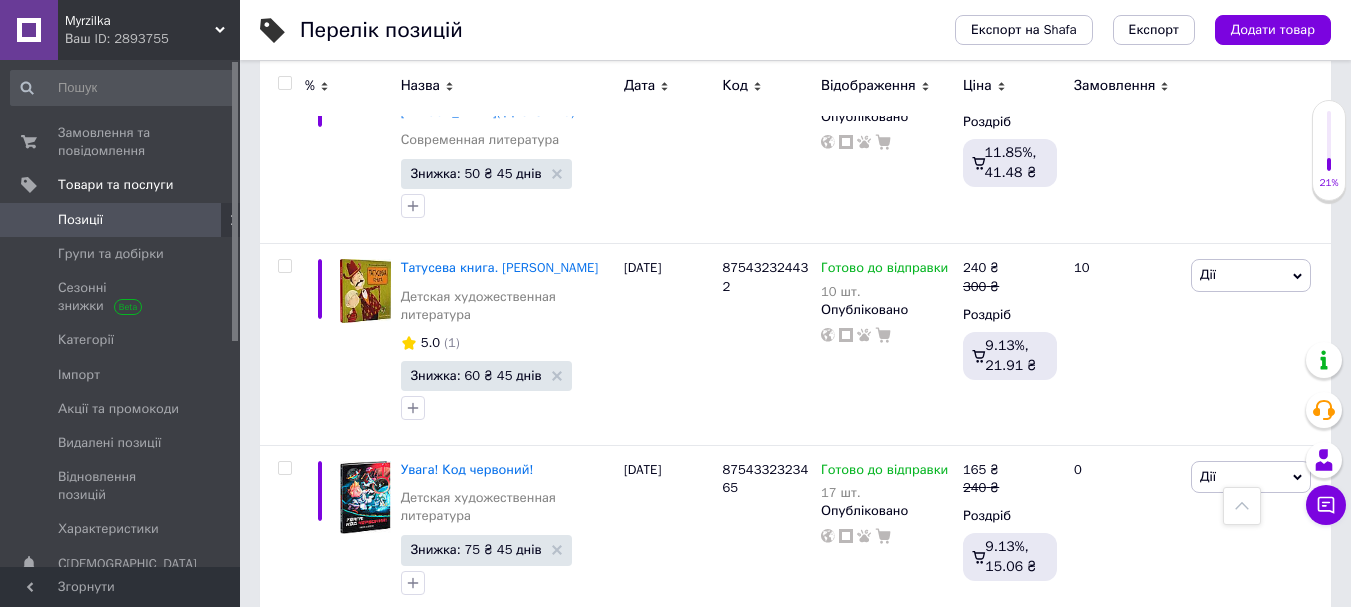 click on "4" at bounding box center (539, 835) 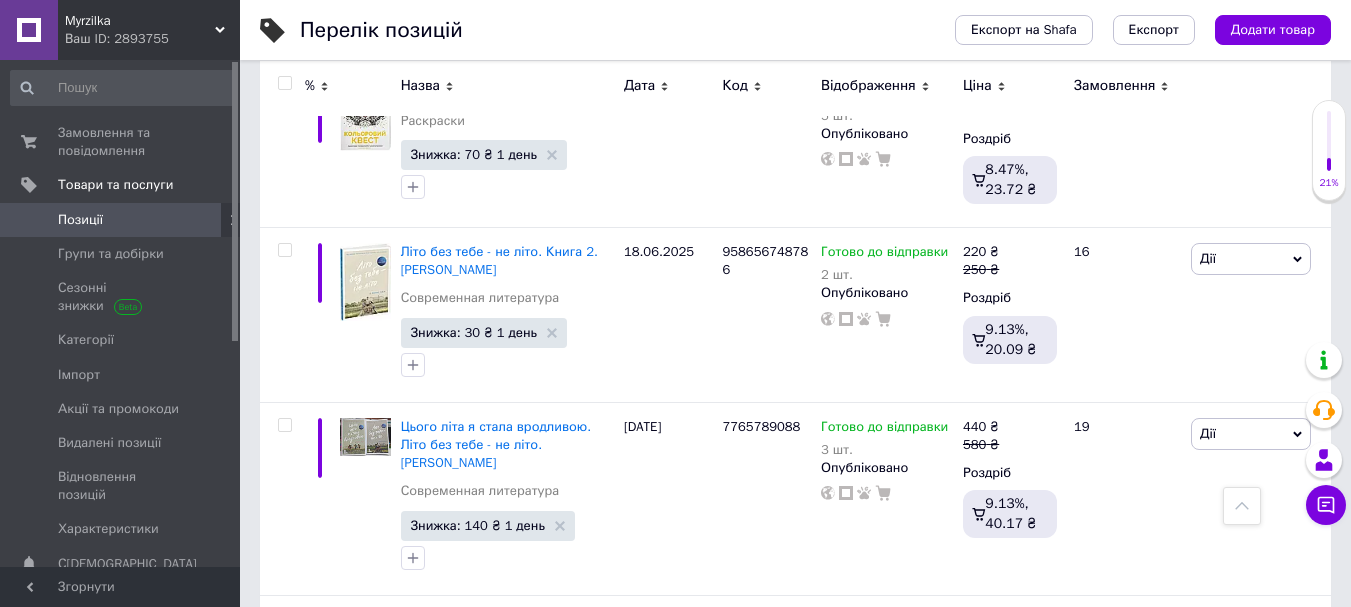 click at bounding box center [284, 83] 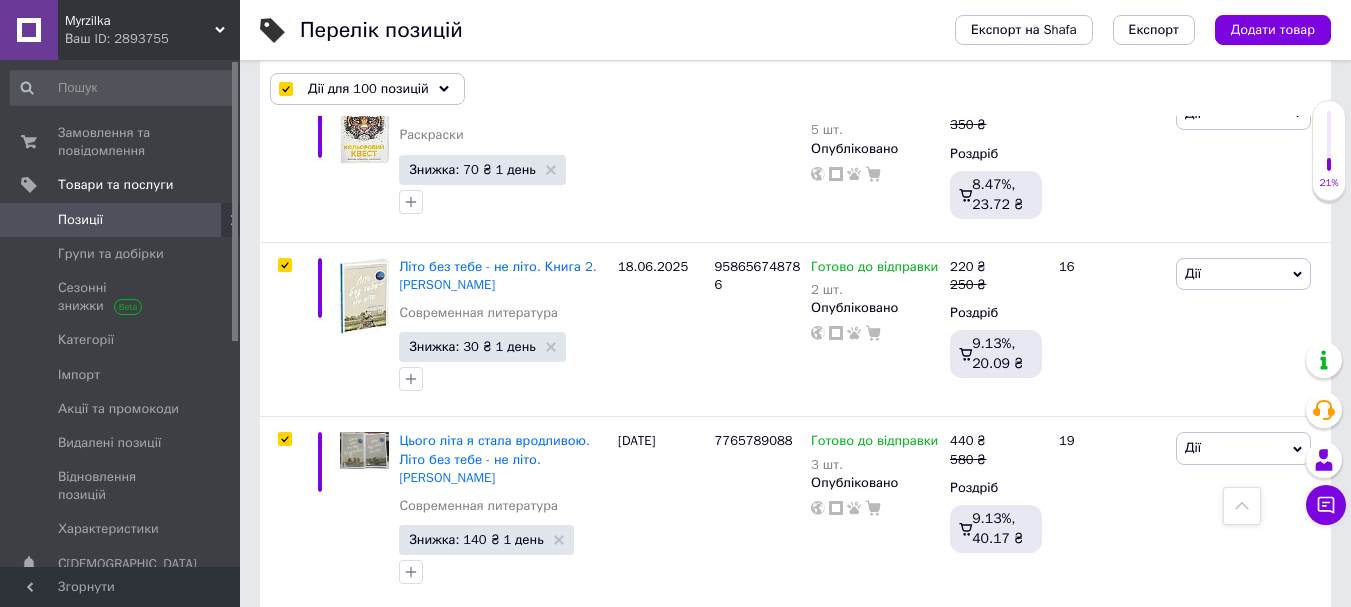 scroll, scrollTop: 17488, scrollLeft: 0, axis: vertical 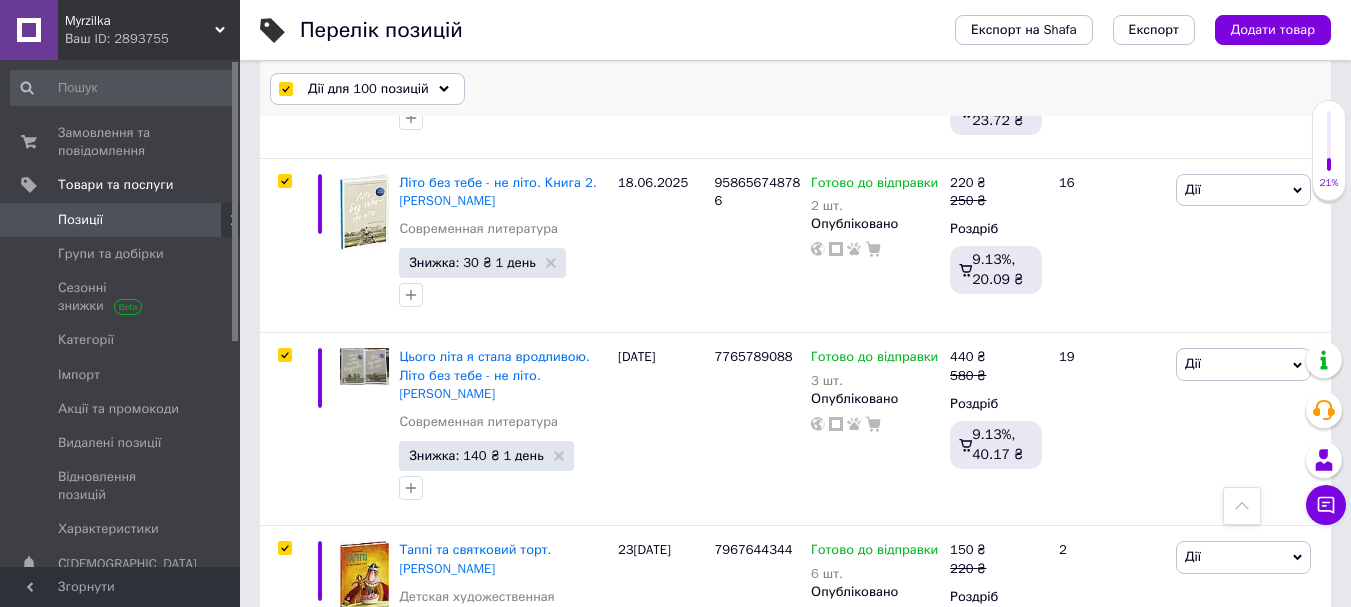 click 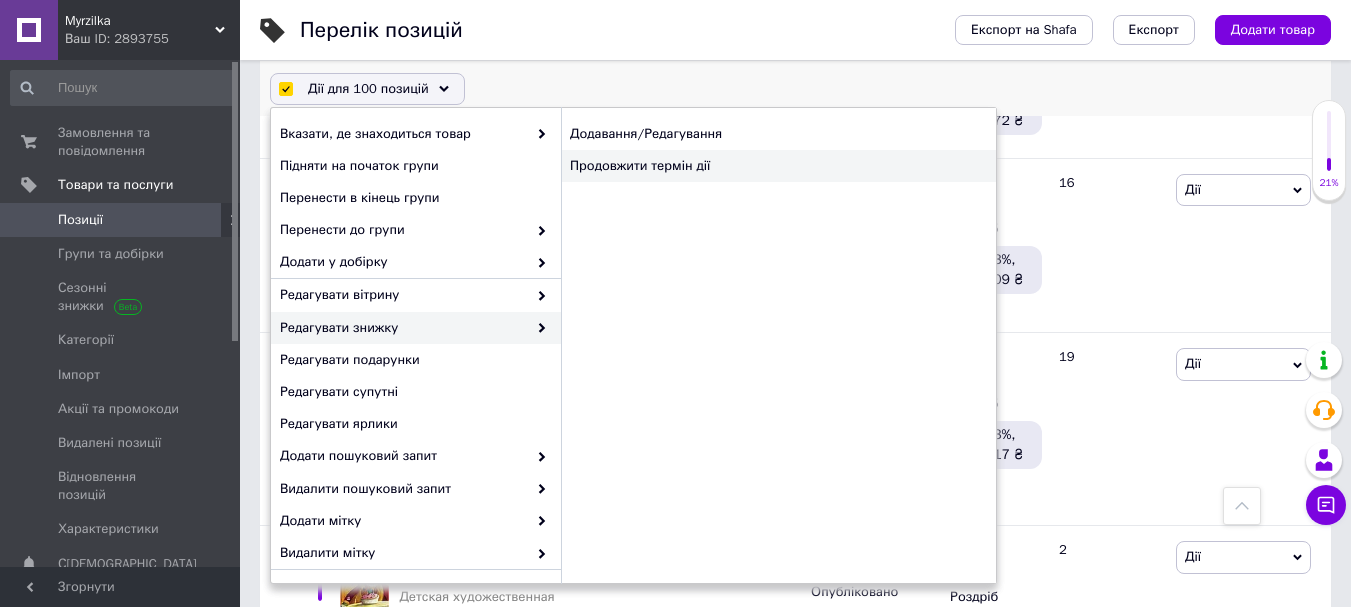 click on "Продовжити термін дії" at bounding box center (778, 166) 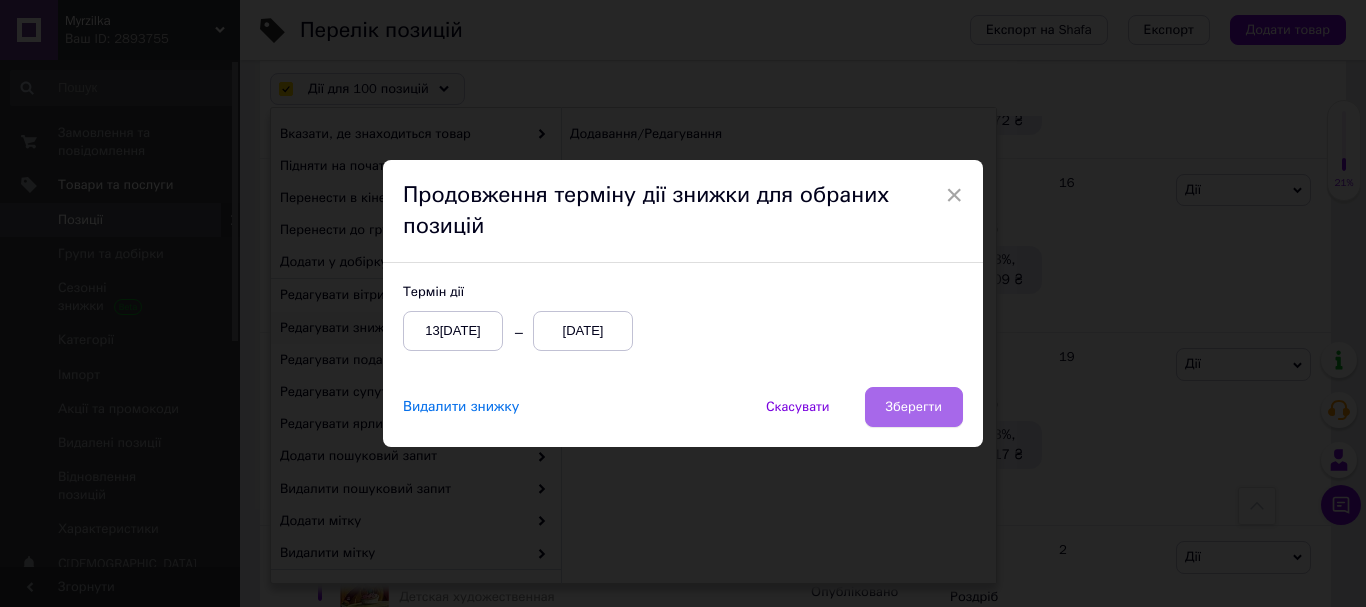 click on "Зберегти" at bounding box center [914, 407] 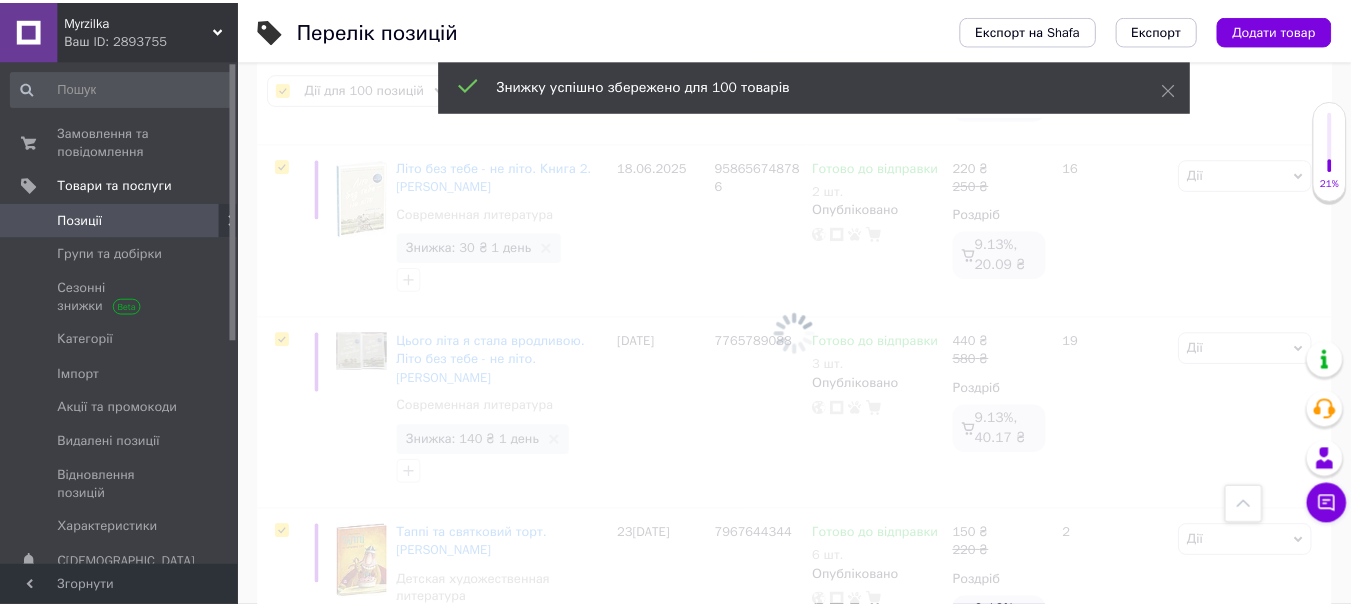 scroll, scrollTop: 0, scrollLeft: 298, axis: horizontal 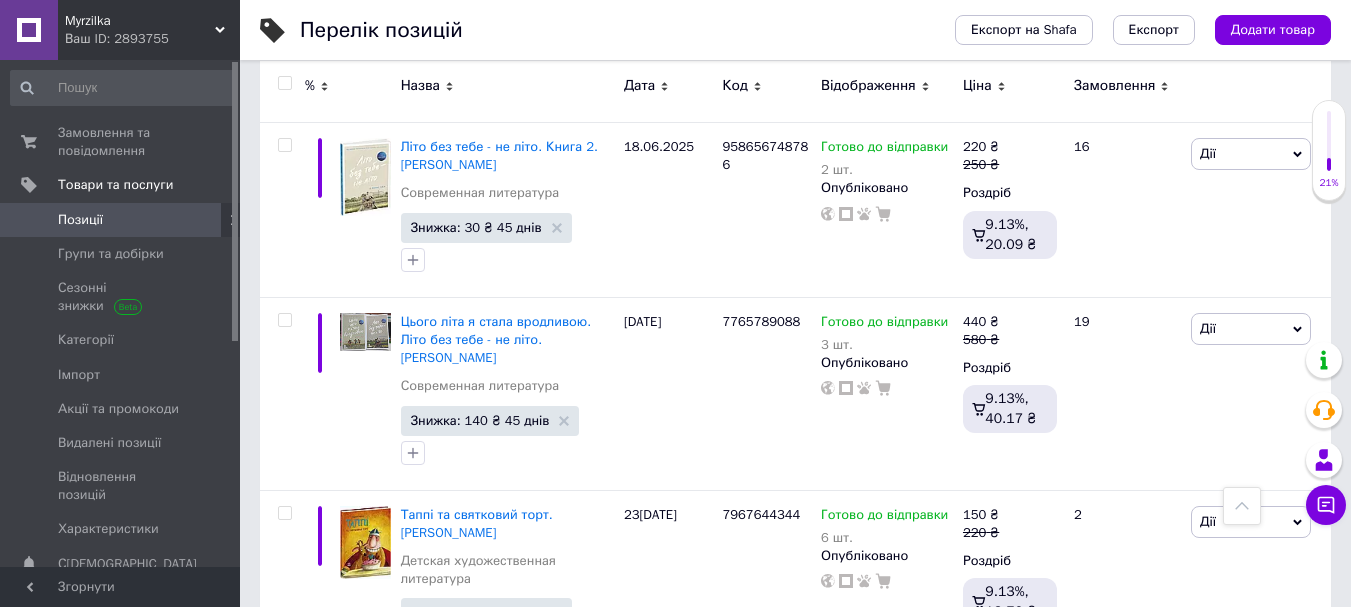 click on "5" at bounding box center [584, 917] 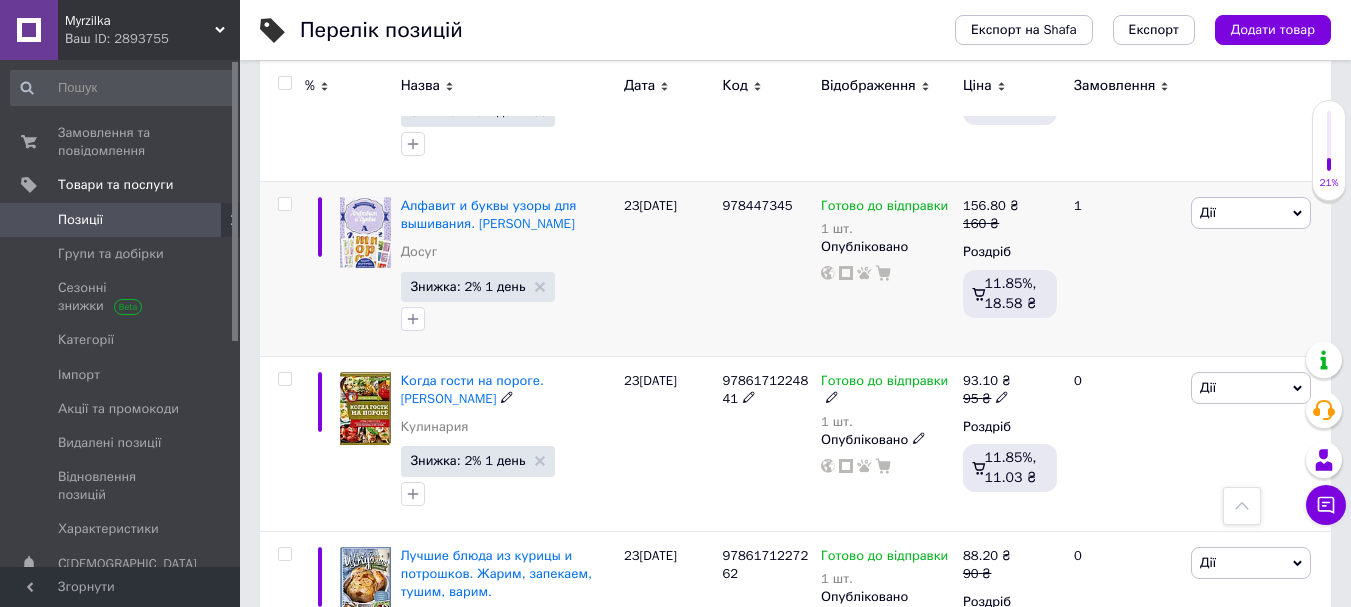 scroll, scrollTop: 17450, scrollLeft: 0, axis: vertical 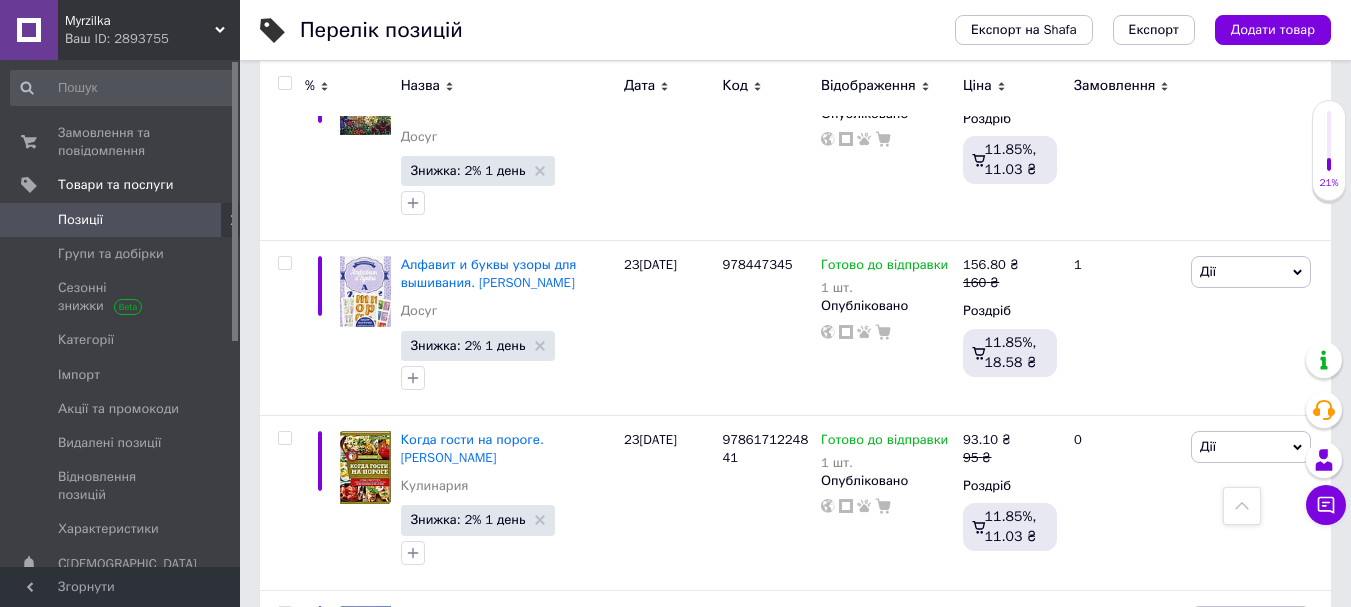 click at bounding box center (284, 83) 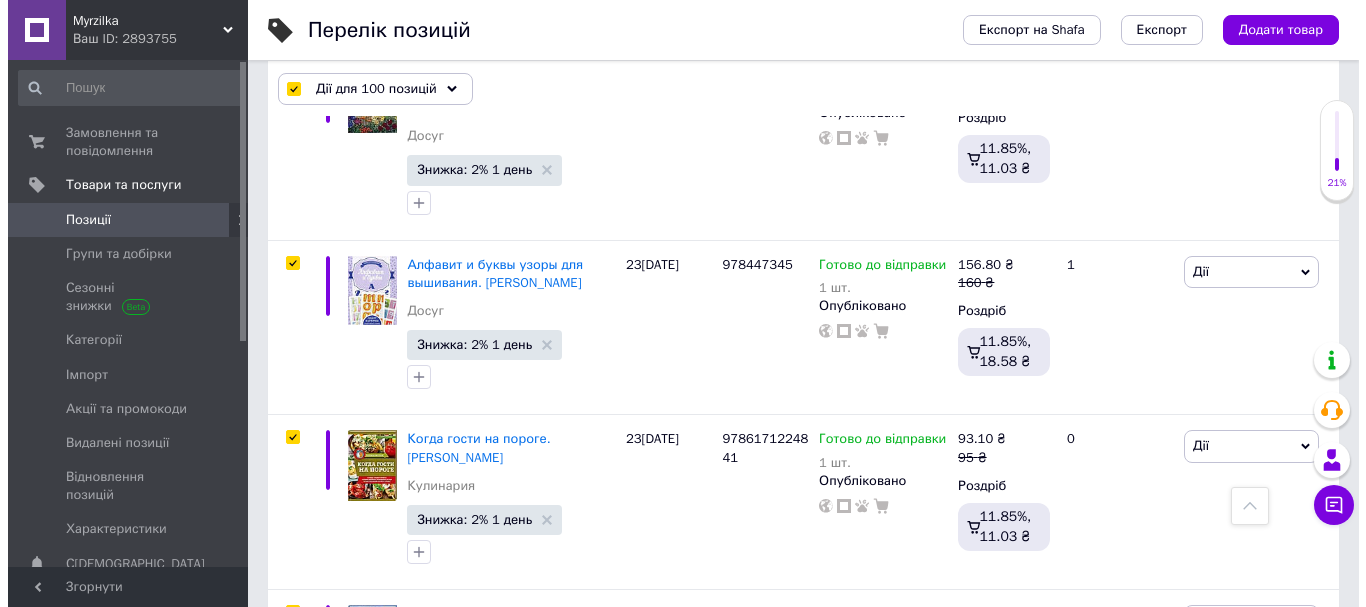 scroll, scrollTop: 17468, scrollLeft: 0, axis: vertical 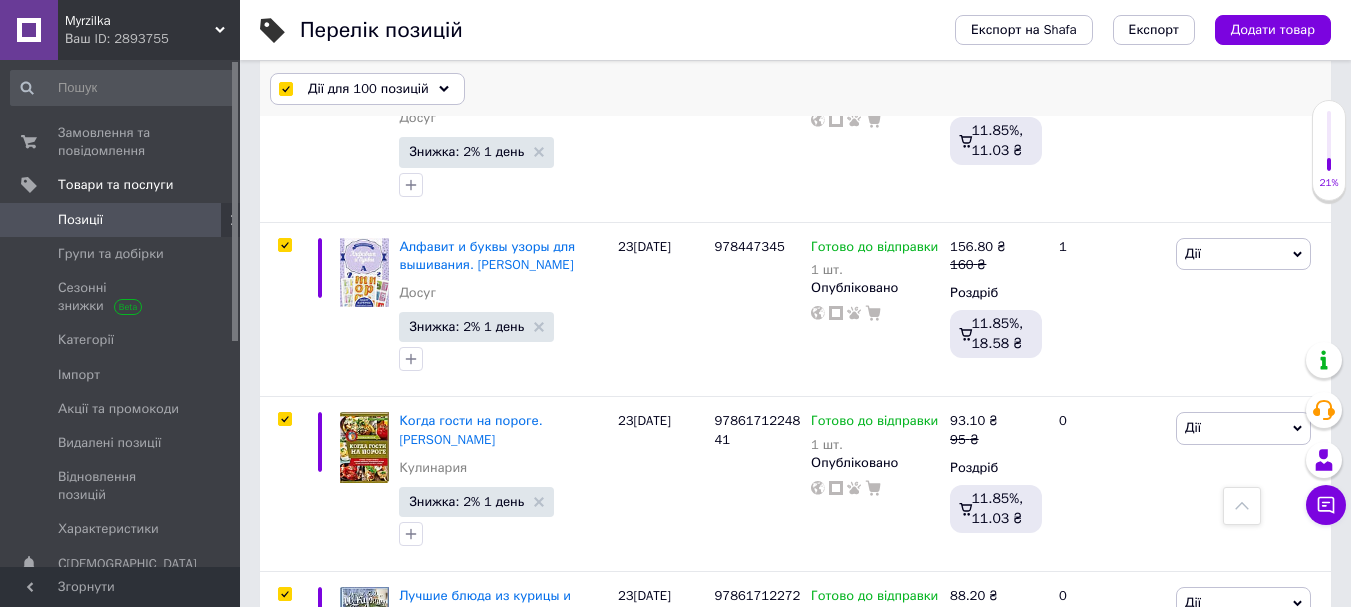 click 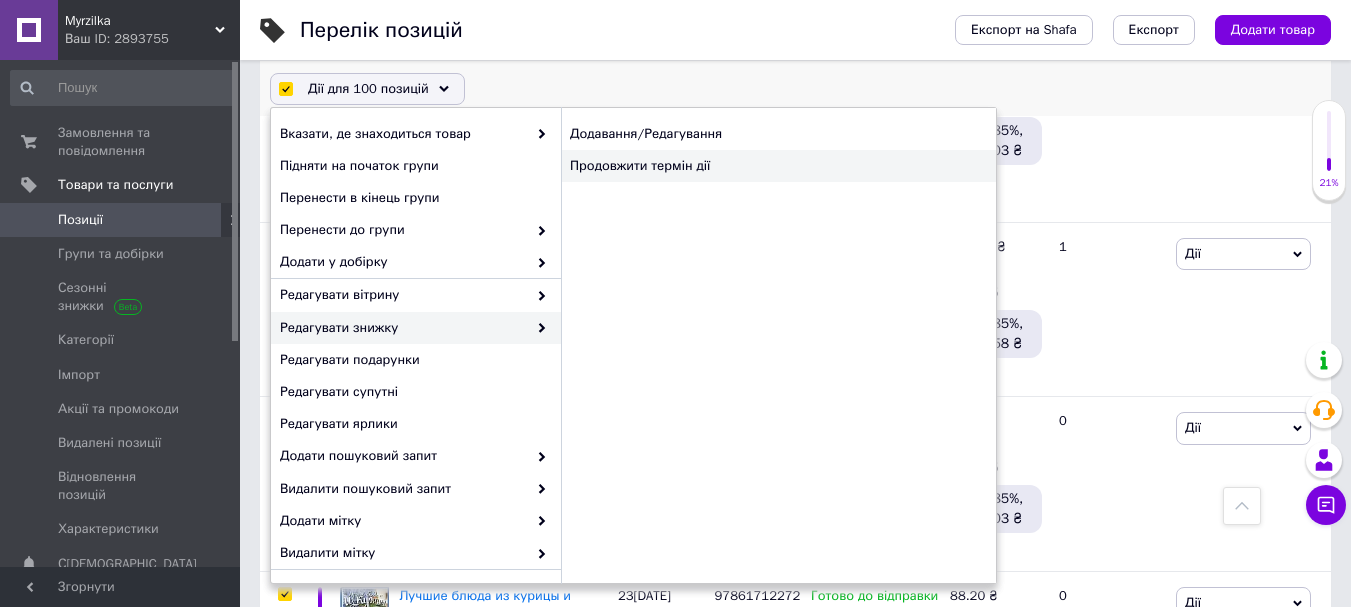 click on "Продовжити термін дії" at bounding box center (778, 166) 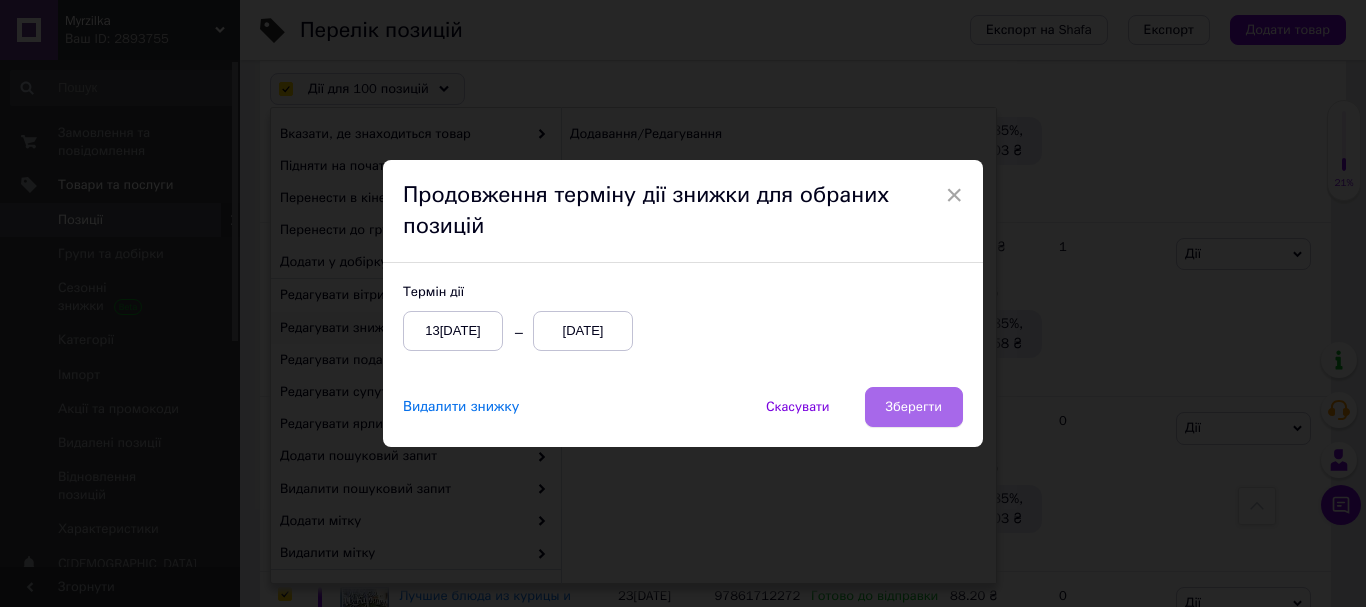 click on "Зберегти" at bounding box center [914, 407] 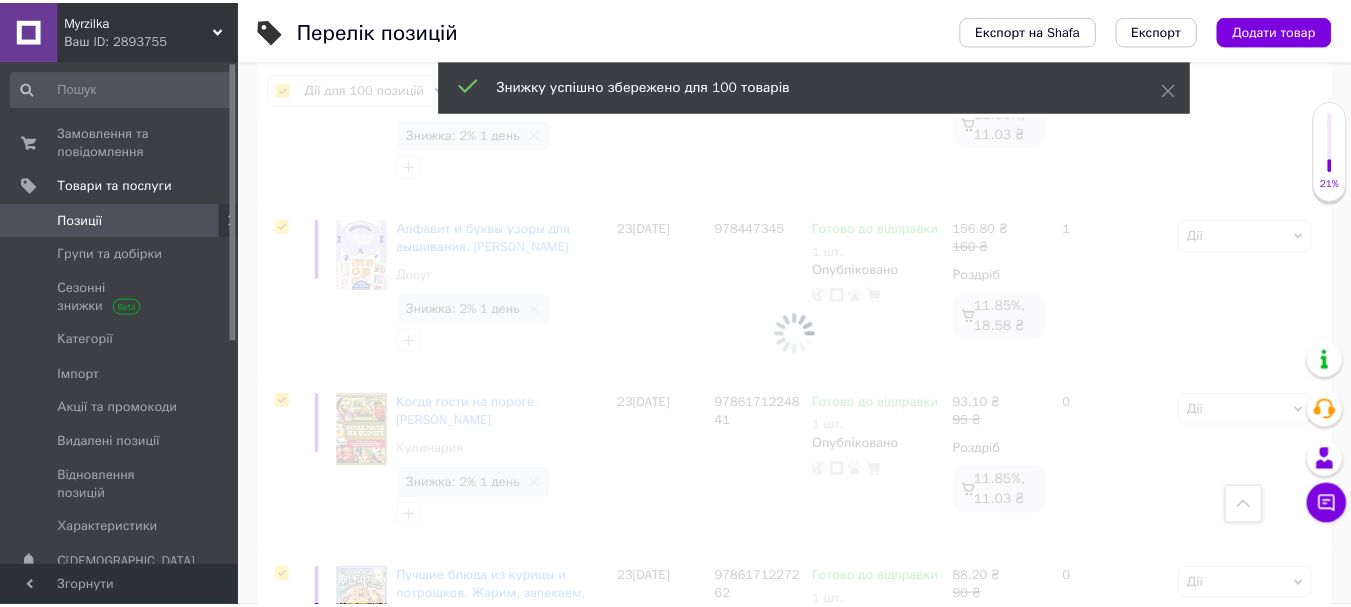 scroll, scrollTop: 17450, scrollLeft: 0, axis: vertical 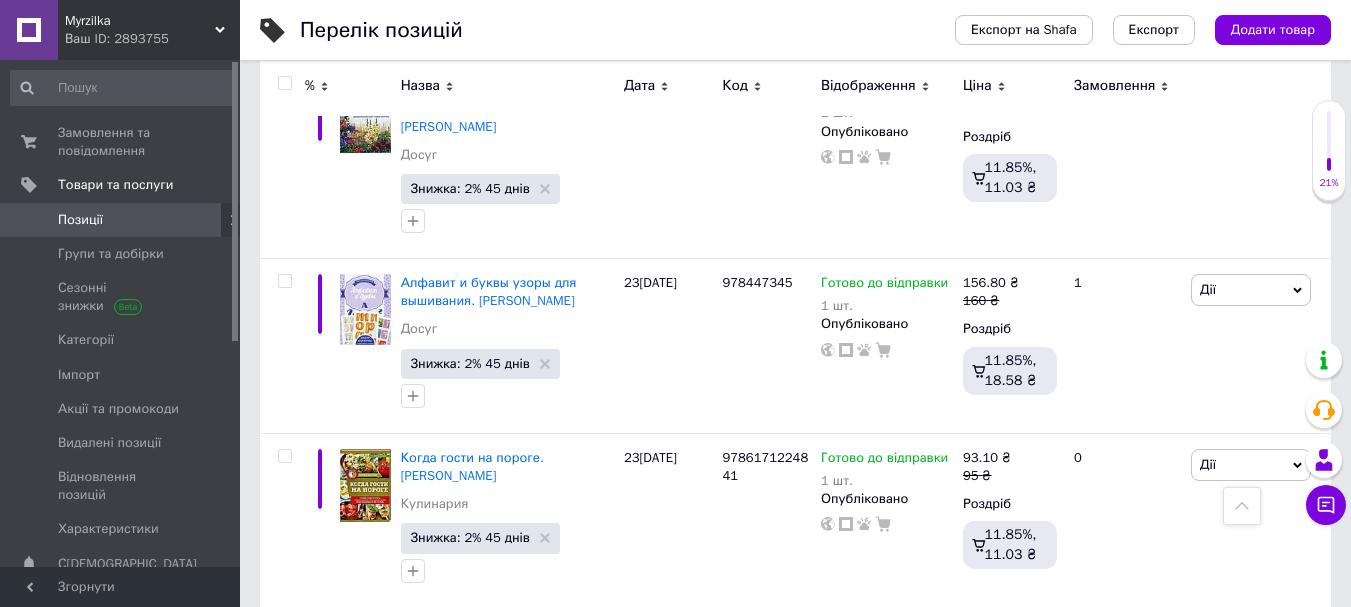 click on "6" at bounding box center [629, 842] 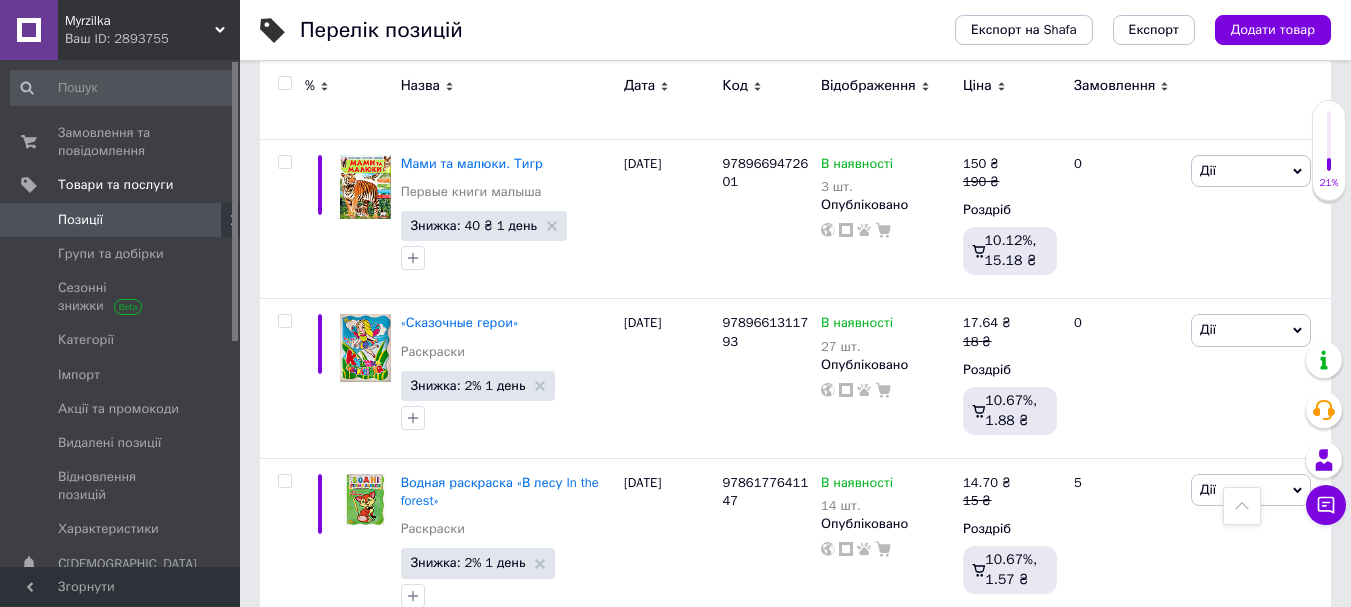 click at bounding box center (284, 83) 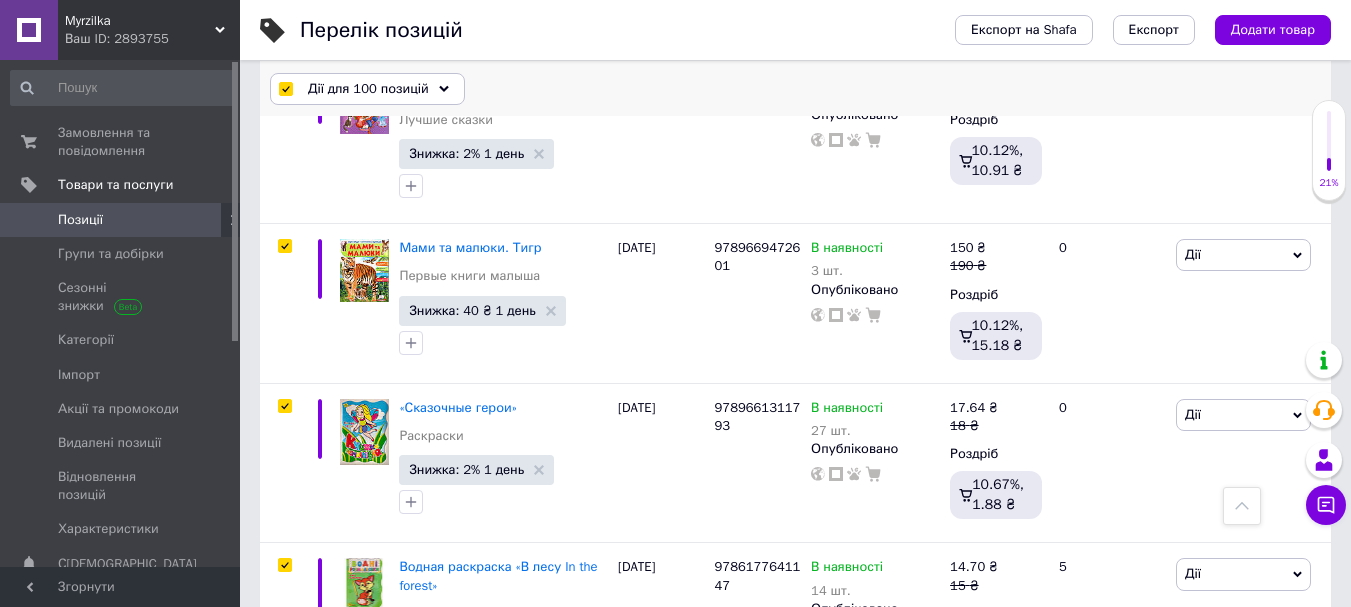 click on "Дії для 100 позицій" at bounding box center [367, 89] 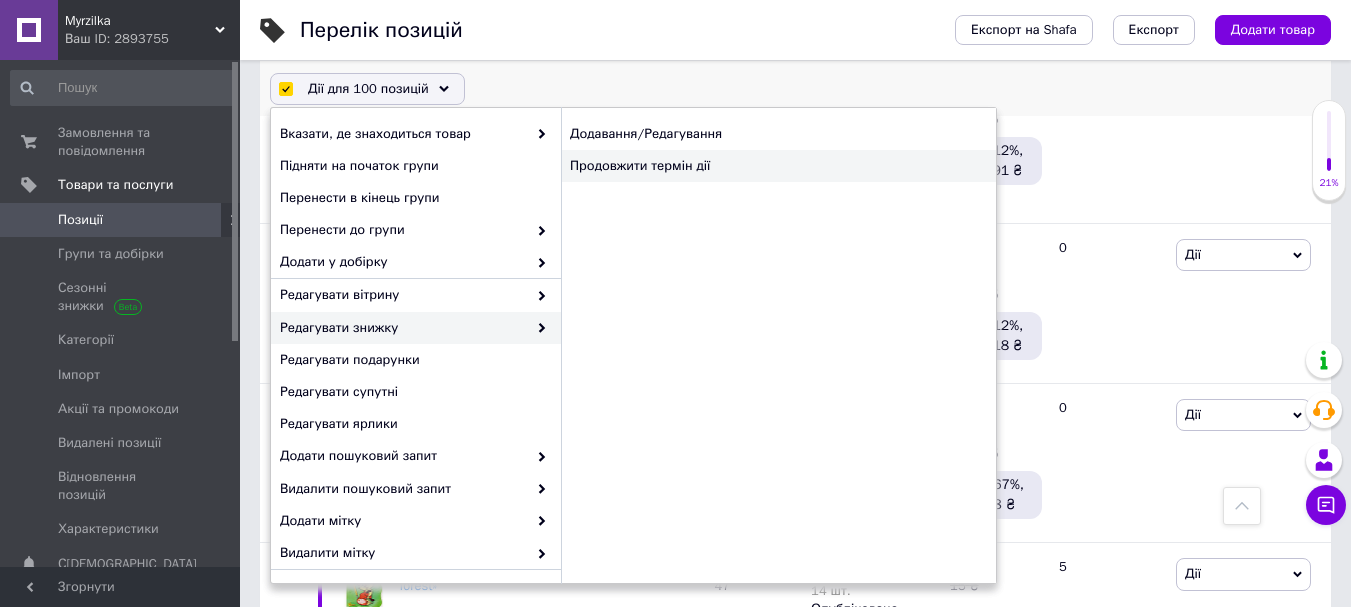 click on "Продовжити термін дії" at bounding box center (778, 166) 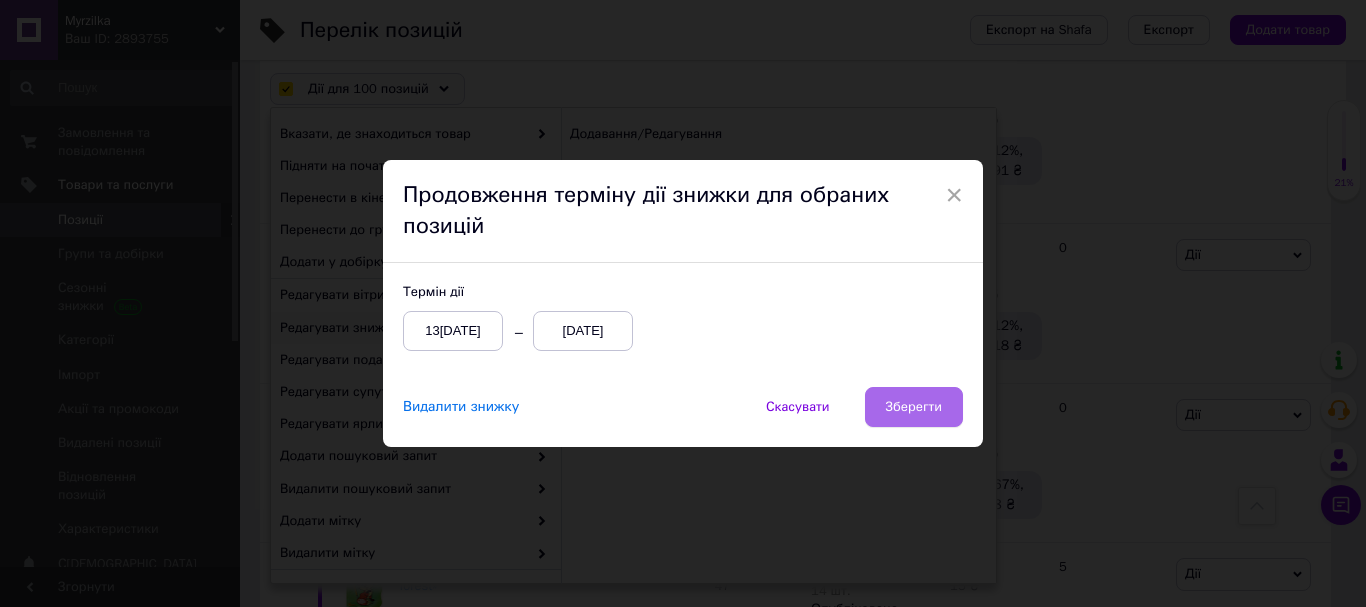 click on "Зберегти" at bounding box center [914, 407] 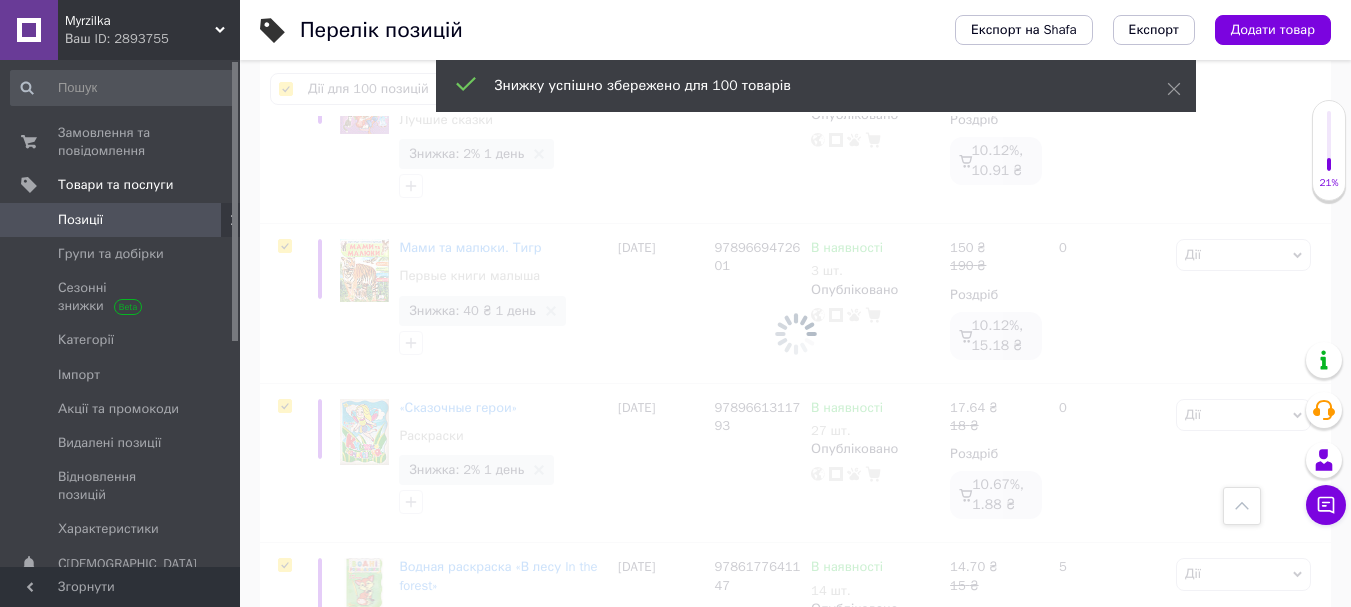 scroll, scrollTop: 0, scrollLeft: 298, axis: horizontal 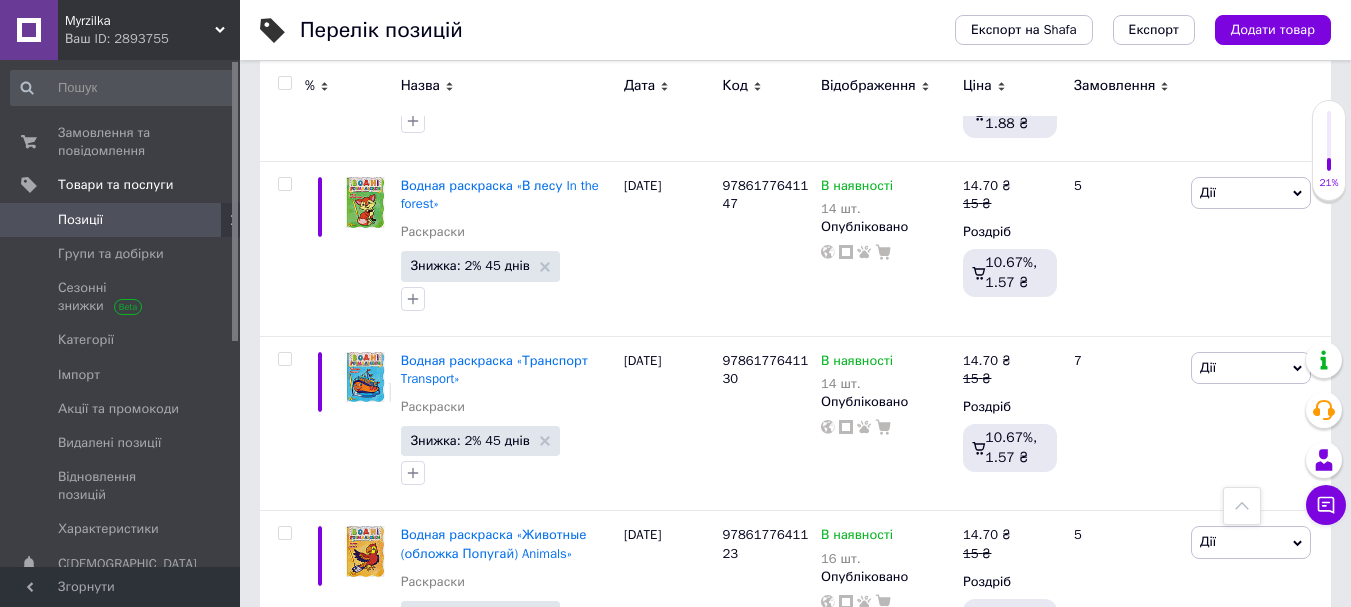 click on "7" at bounding box center [629, 726] 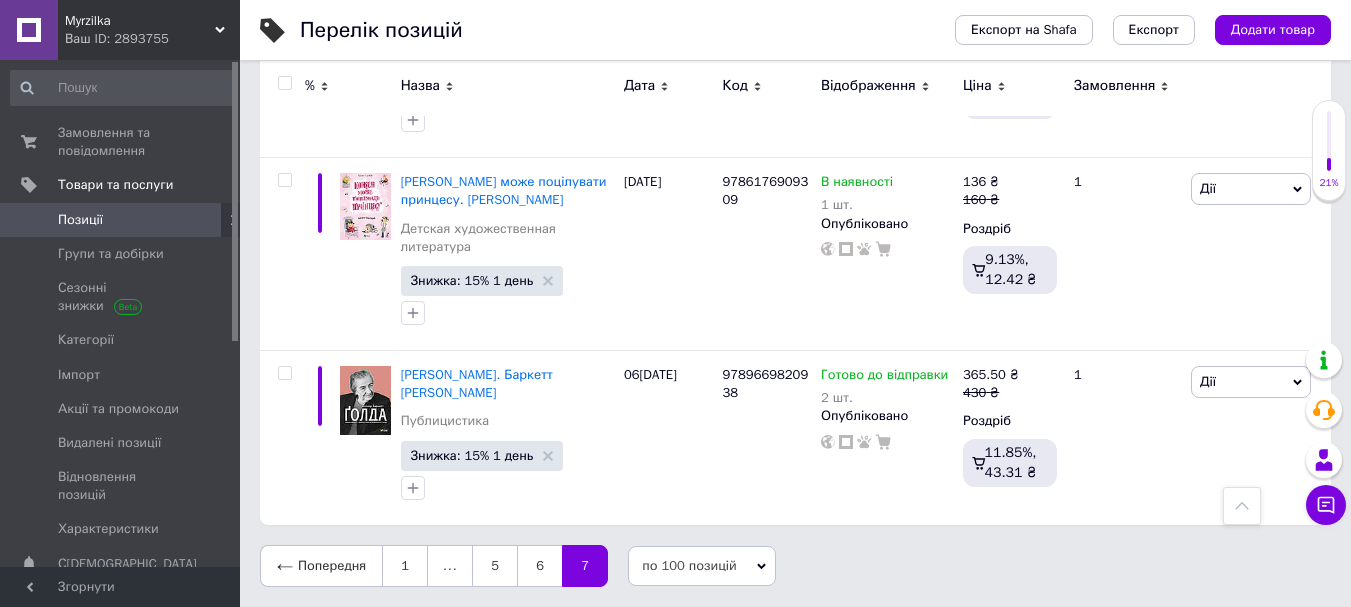 scroll, scrollTop: 8220, scrollLeft: 0, axis: vertical 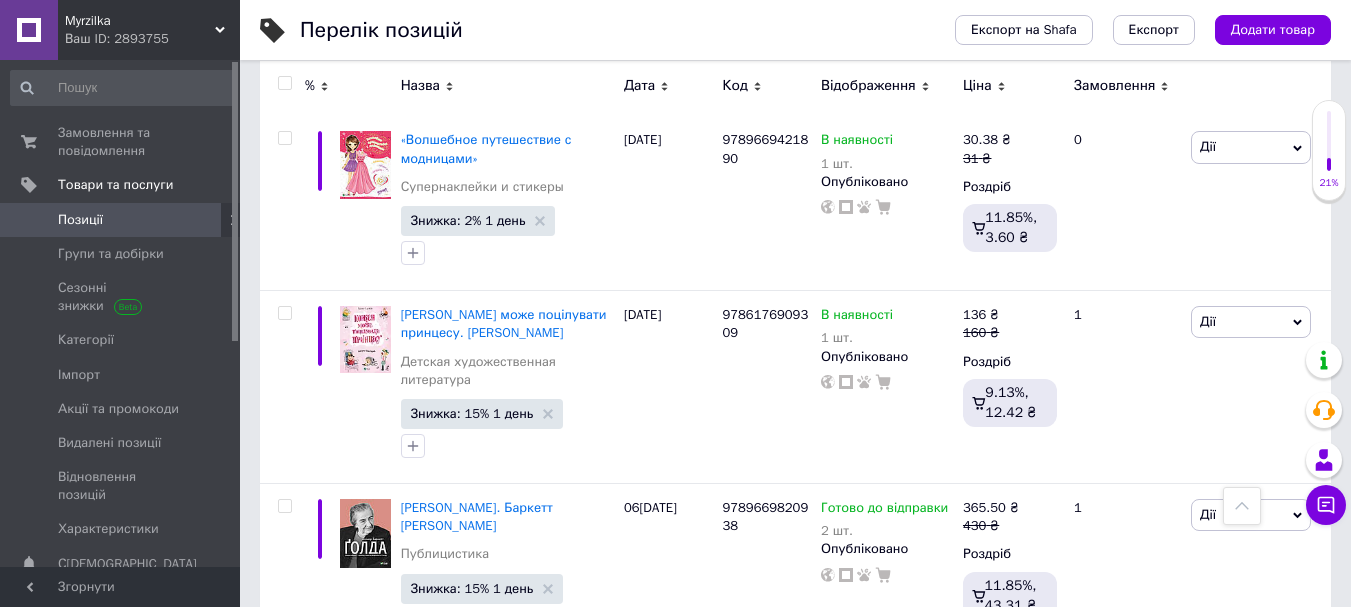 click at bounding box center (284, 83) 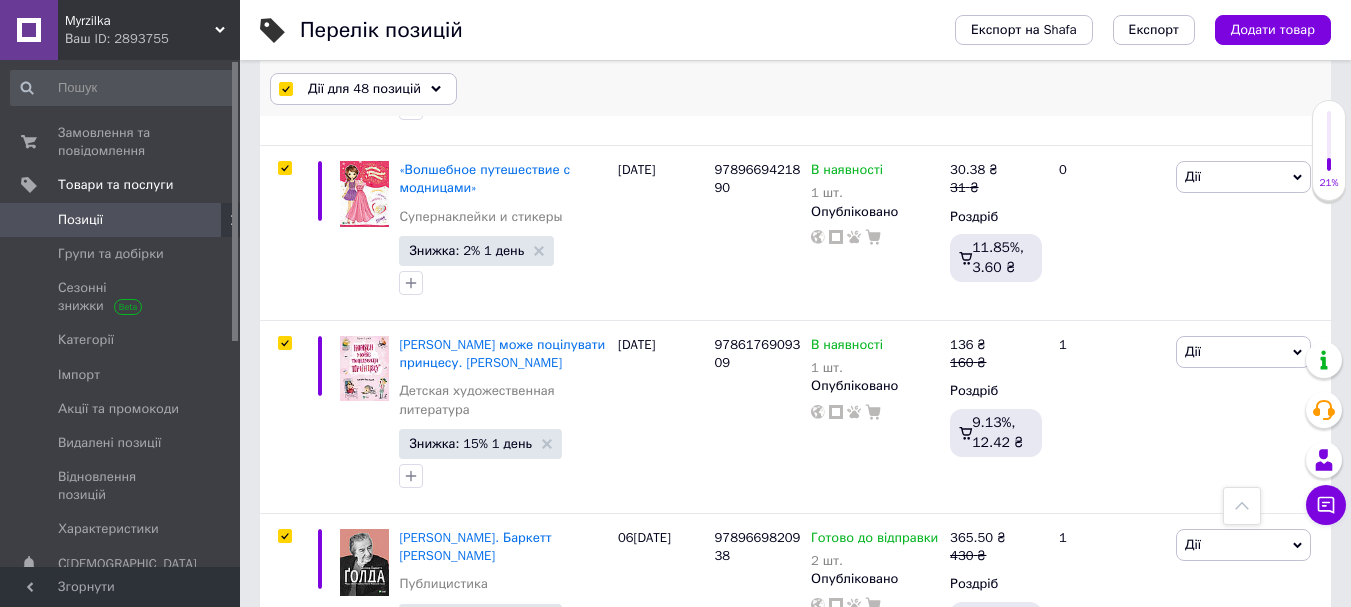 click on "Дії для 48 позицій" at bounding box center [363, 89] 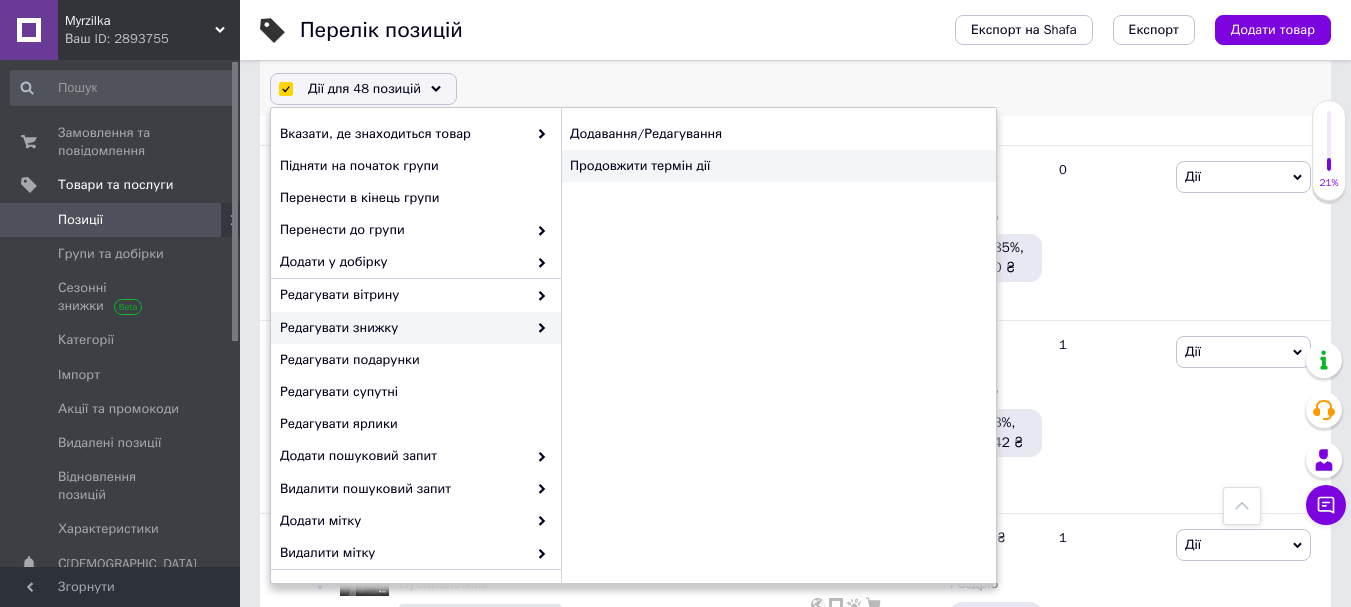 click on "Продовжити термін дії" at bounding box center (778, 166) 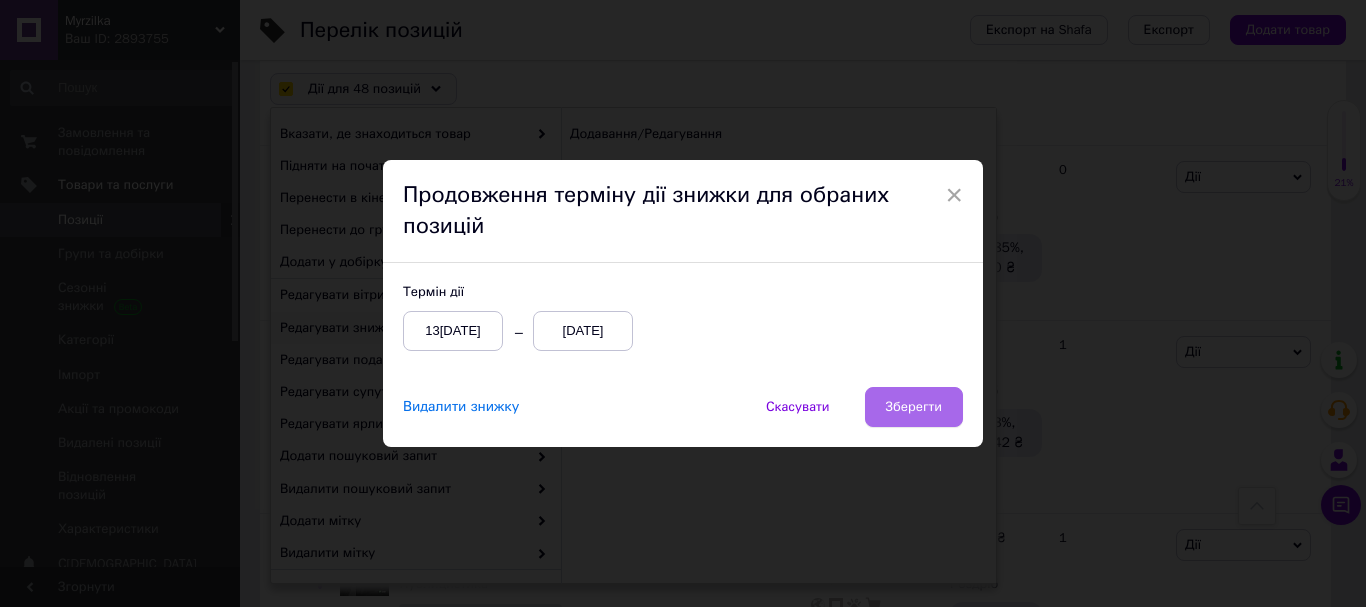 click on "Зберегти" at bounding box center [914, 407] 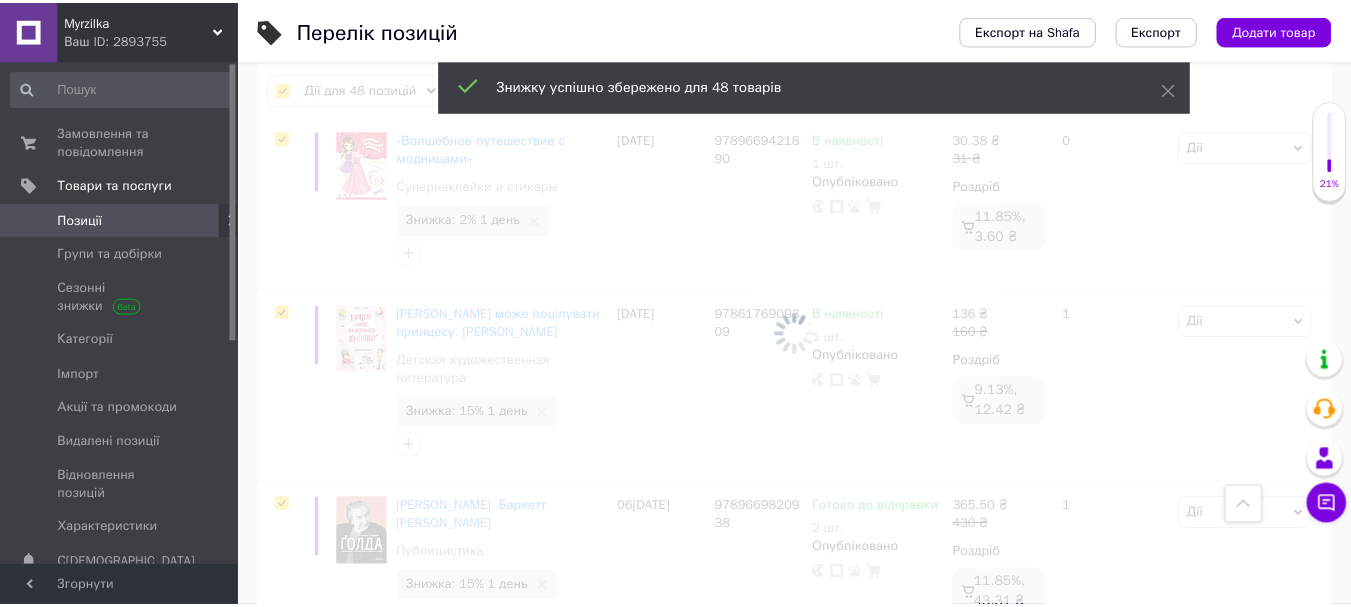 scroll, scrollTop: 0, scrollLeft: 298, axis: horizontal 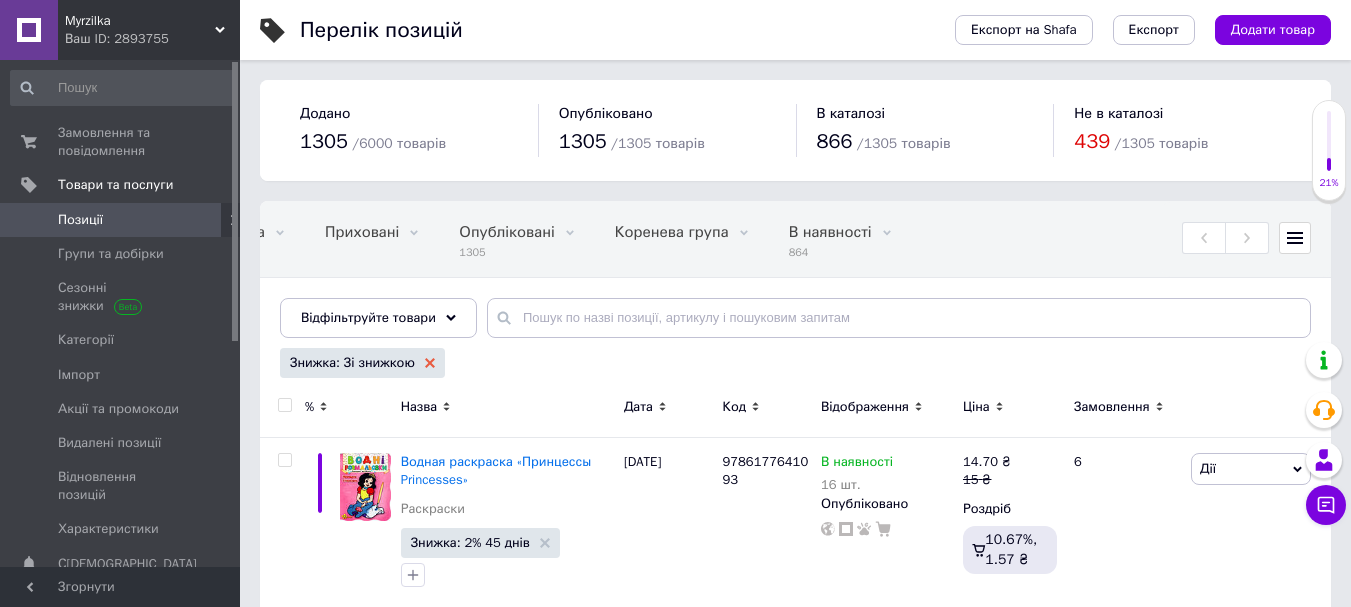 click 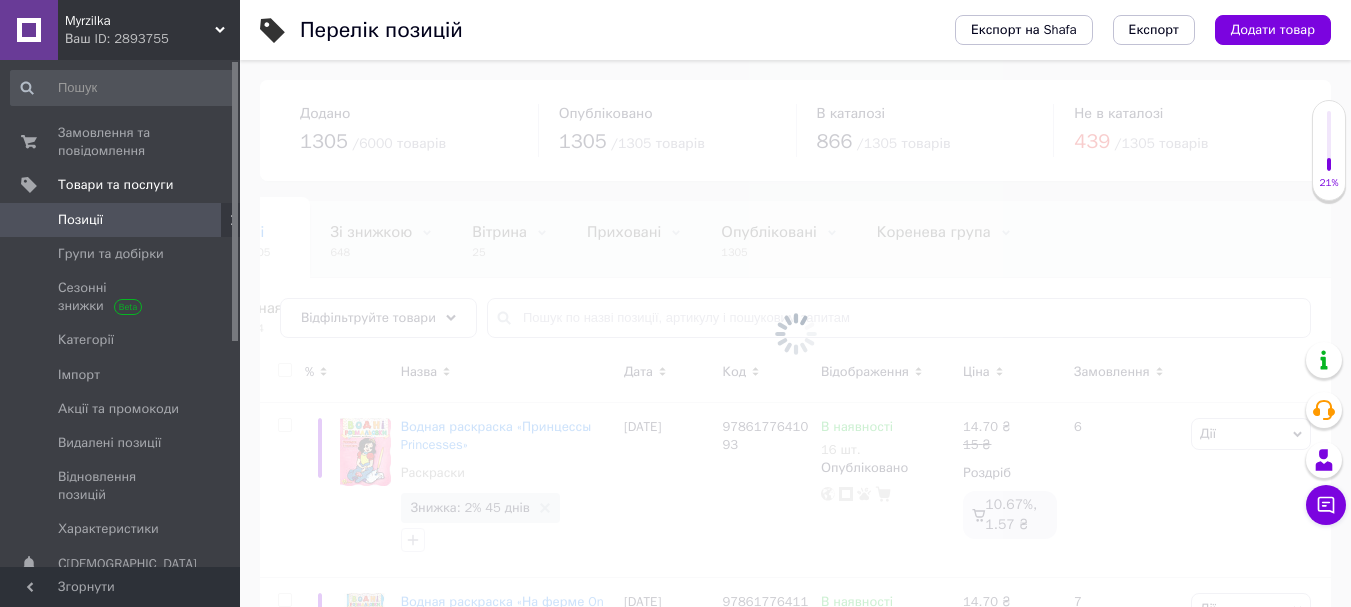 scroll, scrollTop: 0, scrollLeft: 0, axis: both 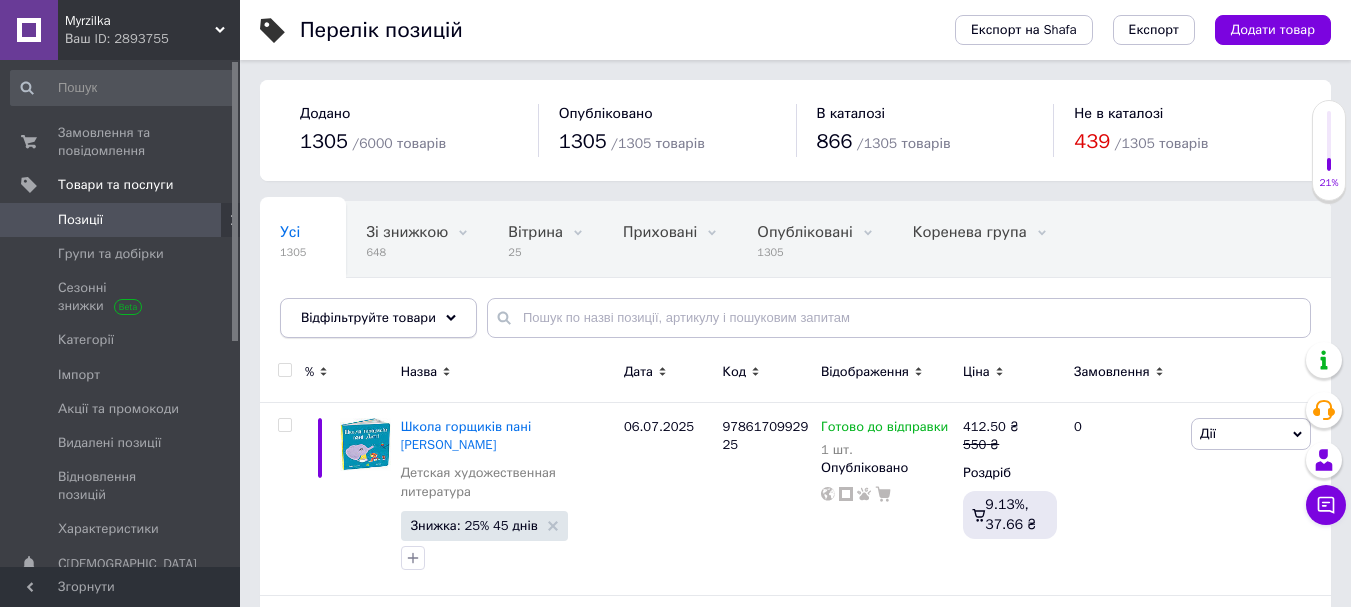 click 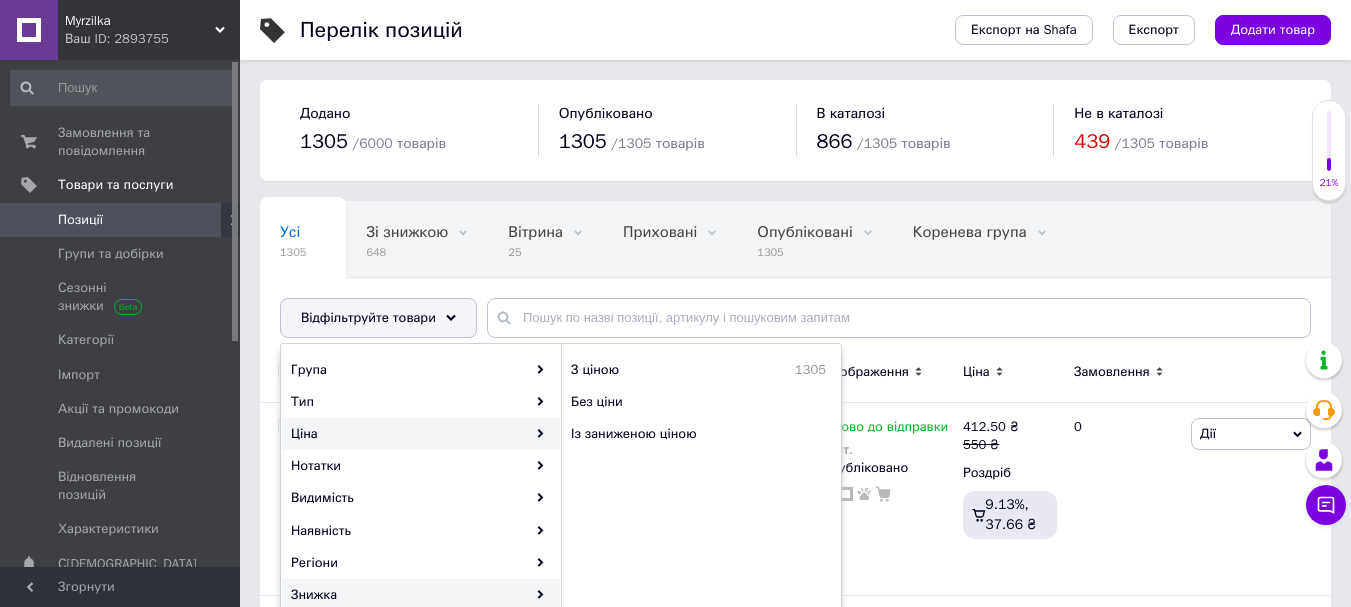 click 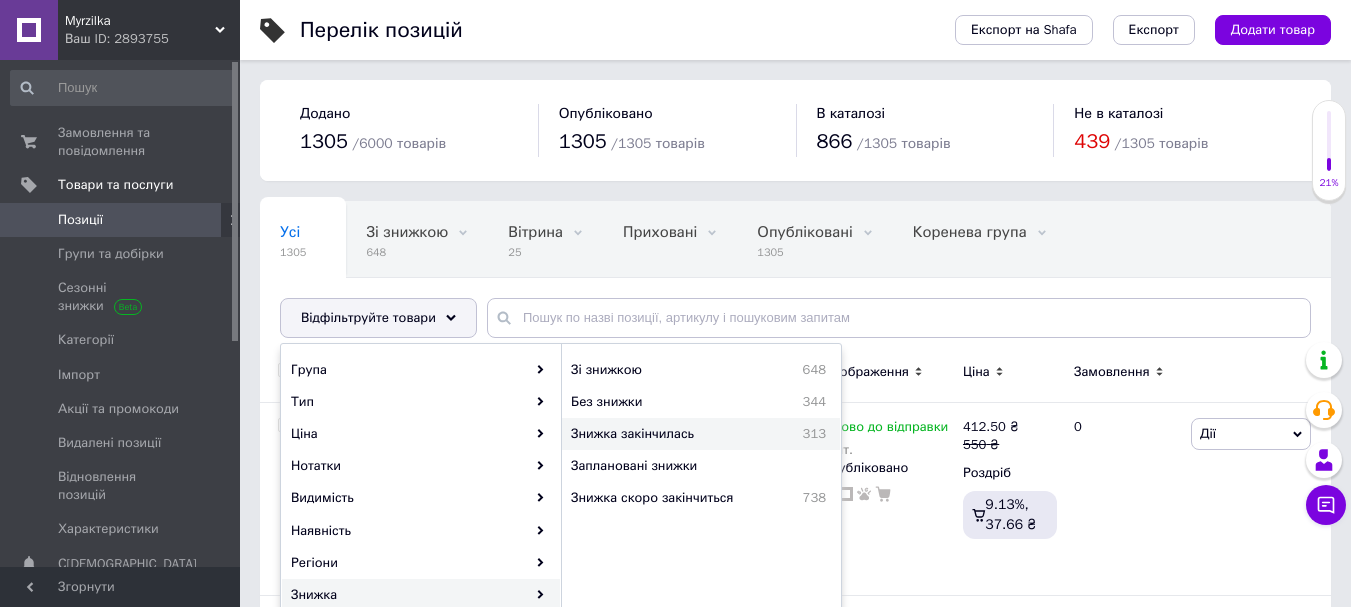 click on "Знижка закінчилась" at bounding box center (671, 434) 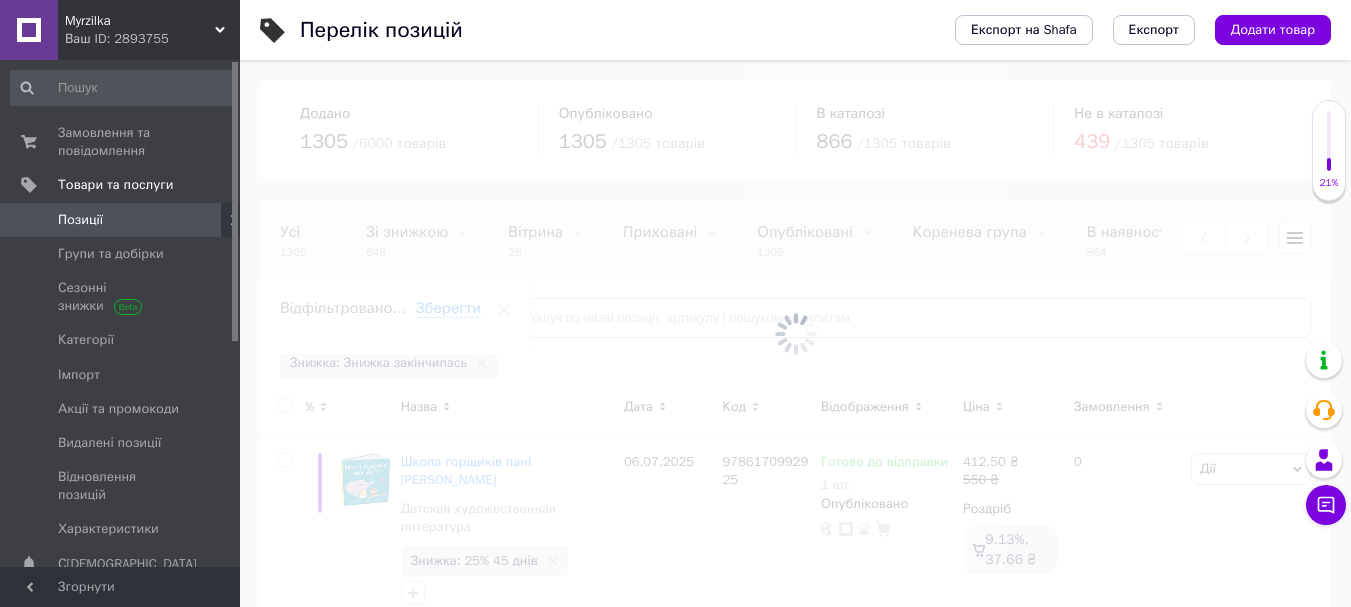 scroll, scrollTop: 0, scrollLeft: 298, axis: horizontal 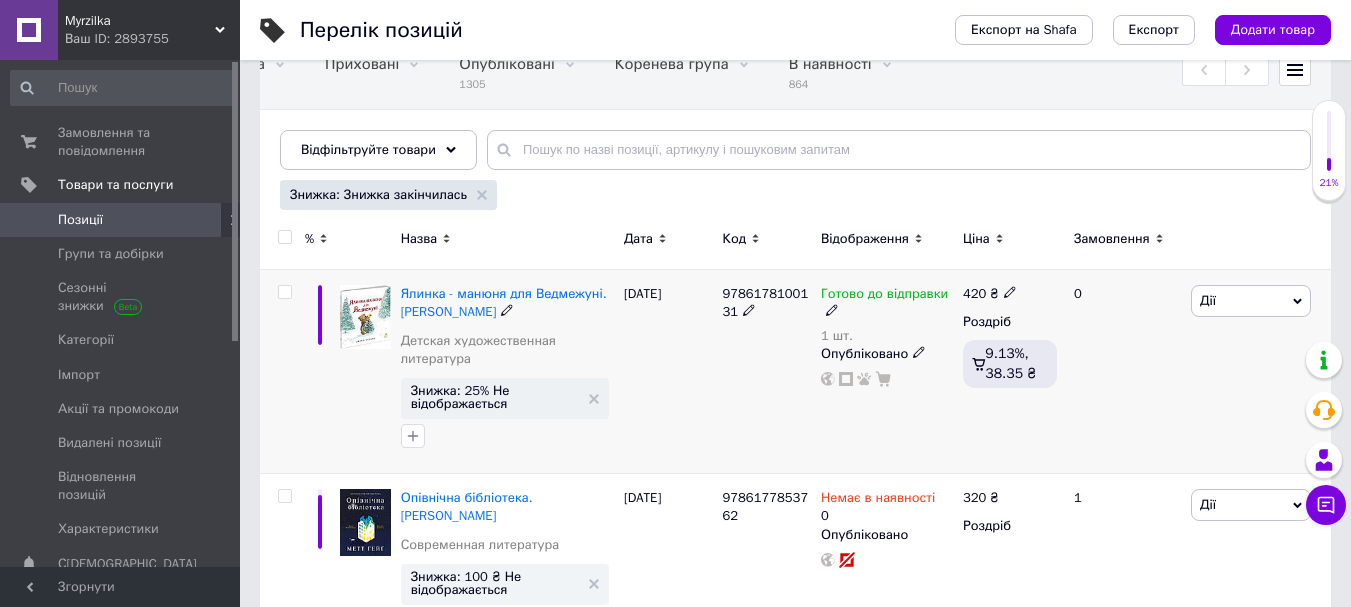 click at bounding box center (284, 292) 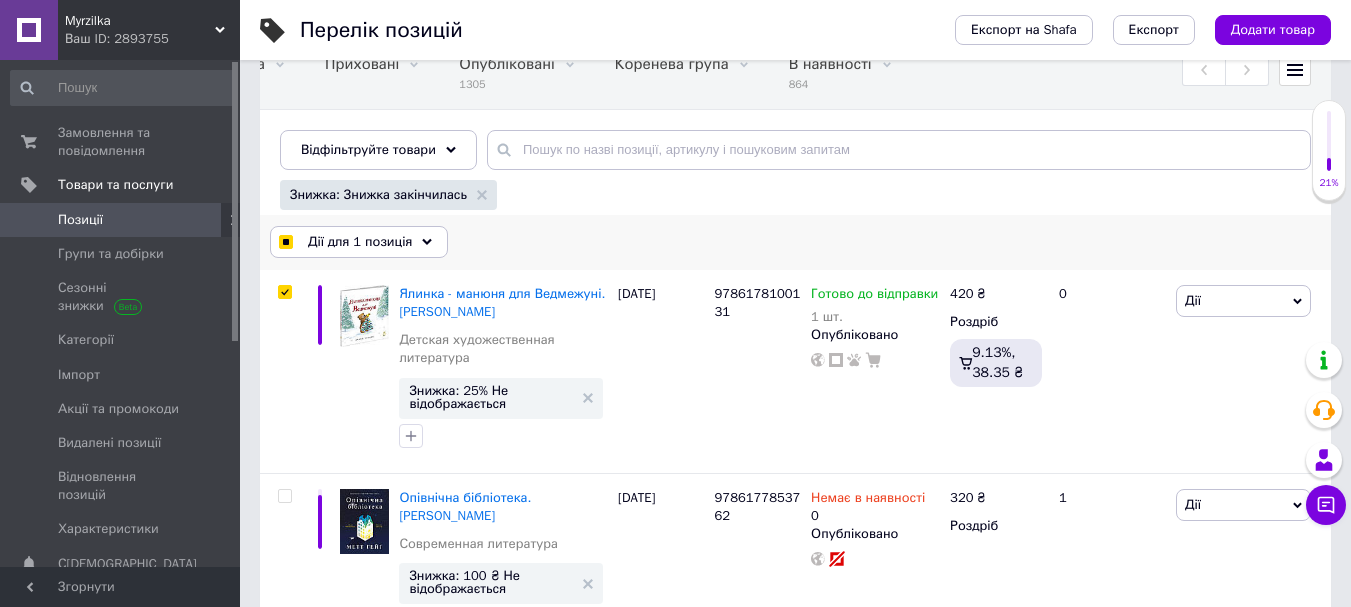 click 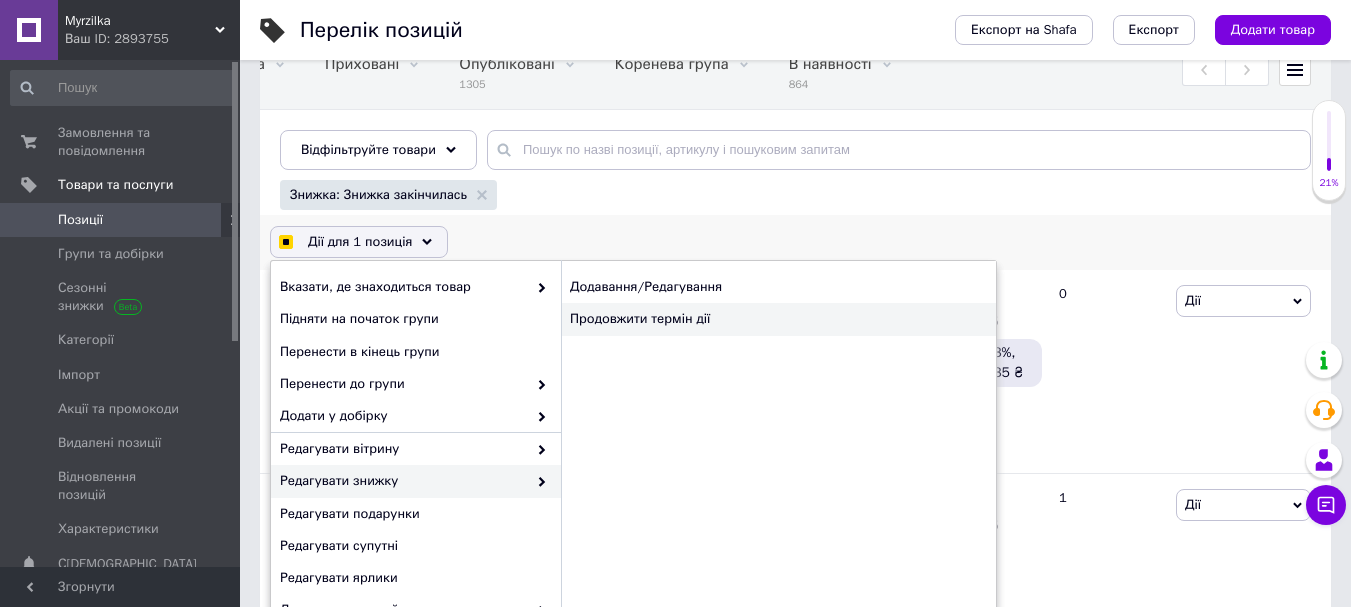 click on "Продовжити термін дії" at bounding box center [778, 319] 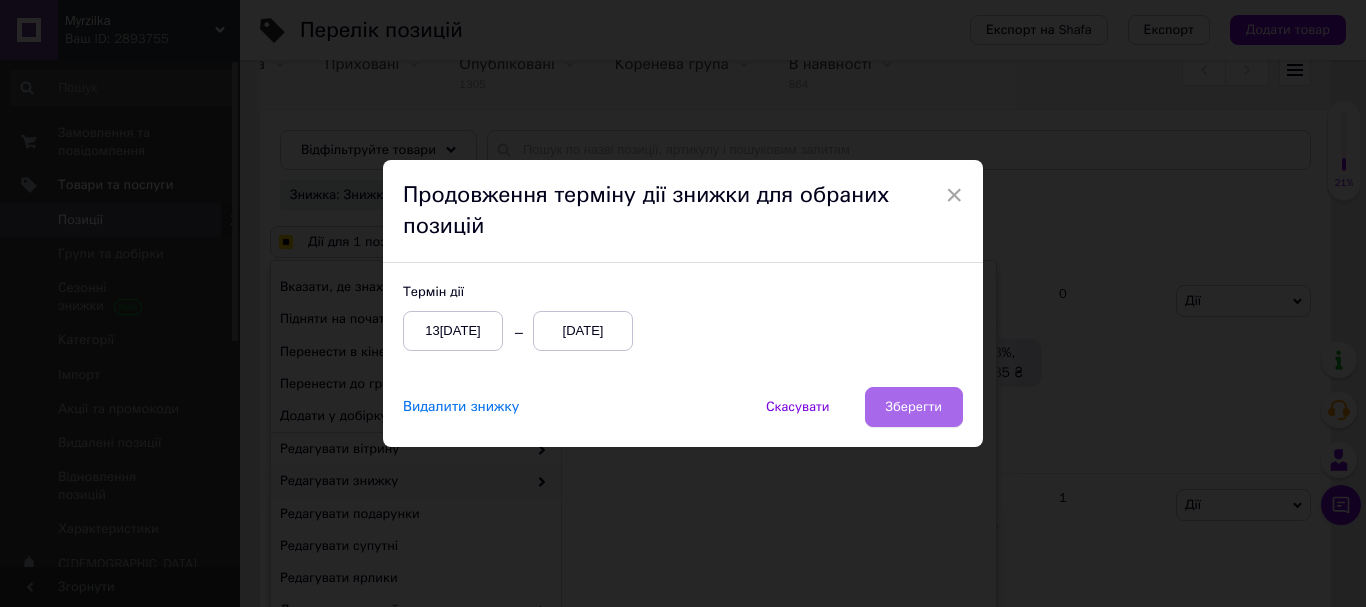 click on "Зберегти" at bounding box center [914, 407] 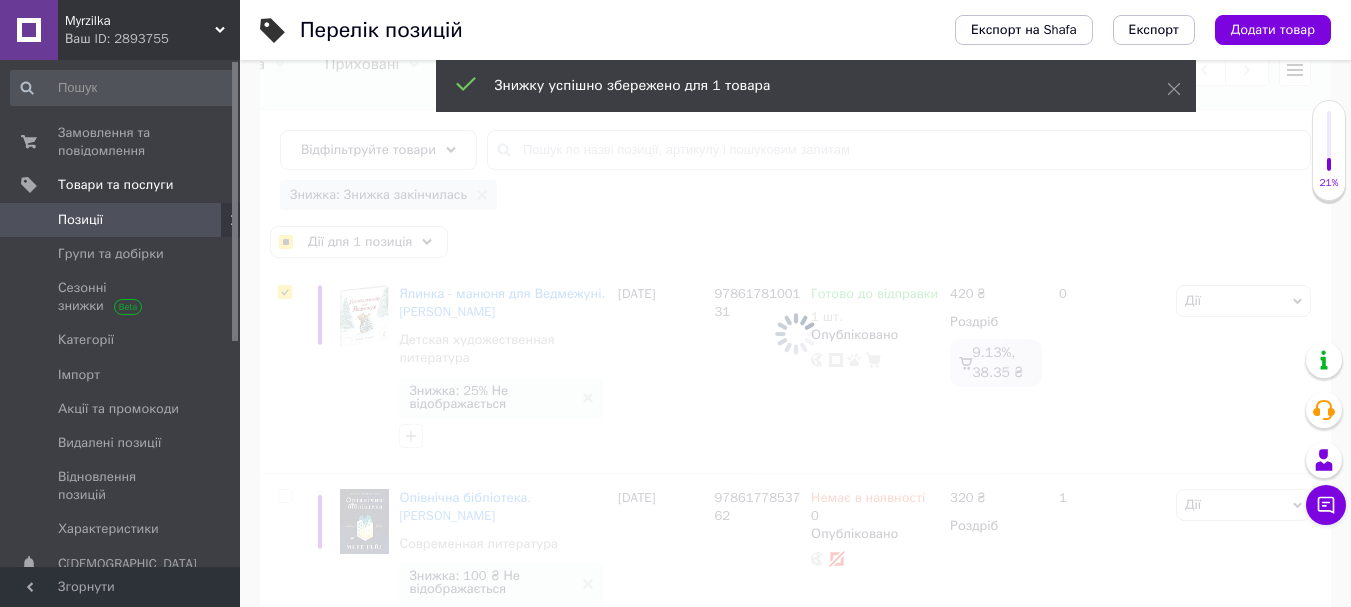 scroll, scrollTop: 0, scrollLeft: 298, axis: horizontal 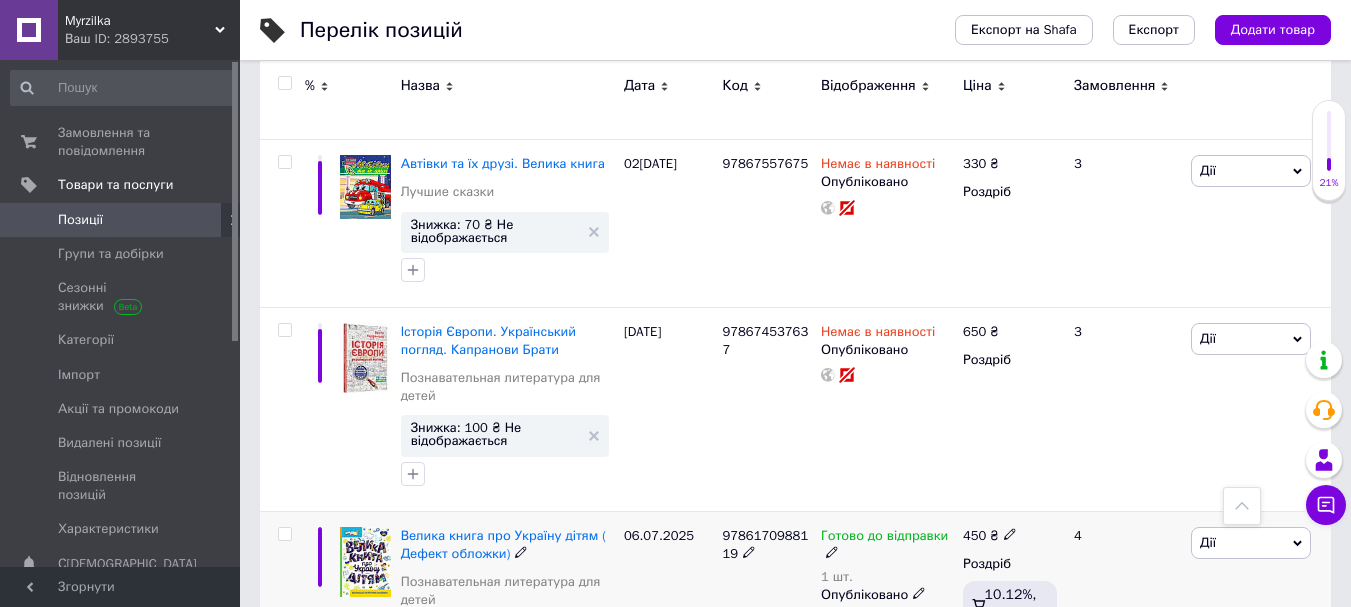 click at bounding box center [284, 534] 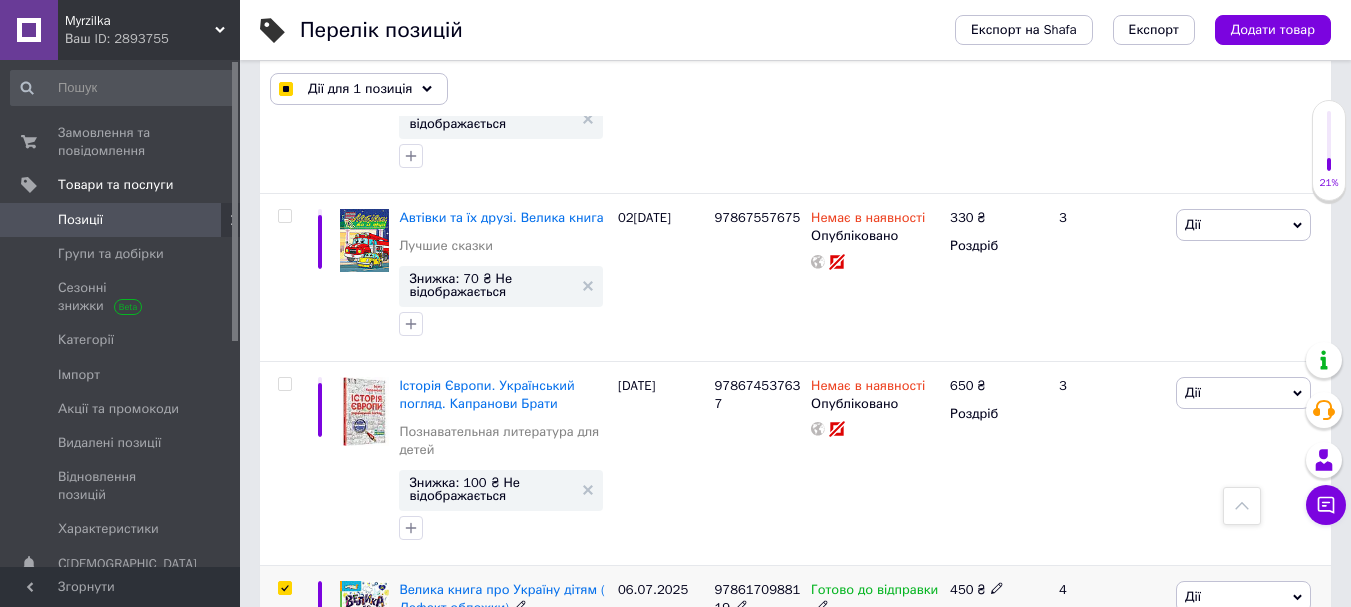 scroll, scrollTop: 14944, scrollLeft: 0, axis: vertical 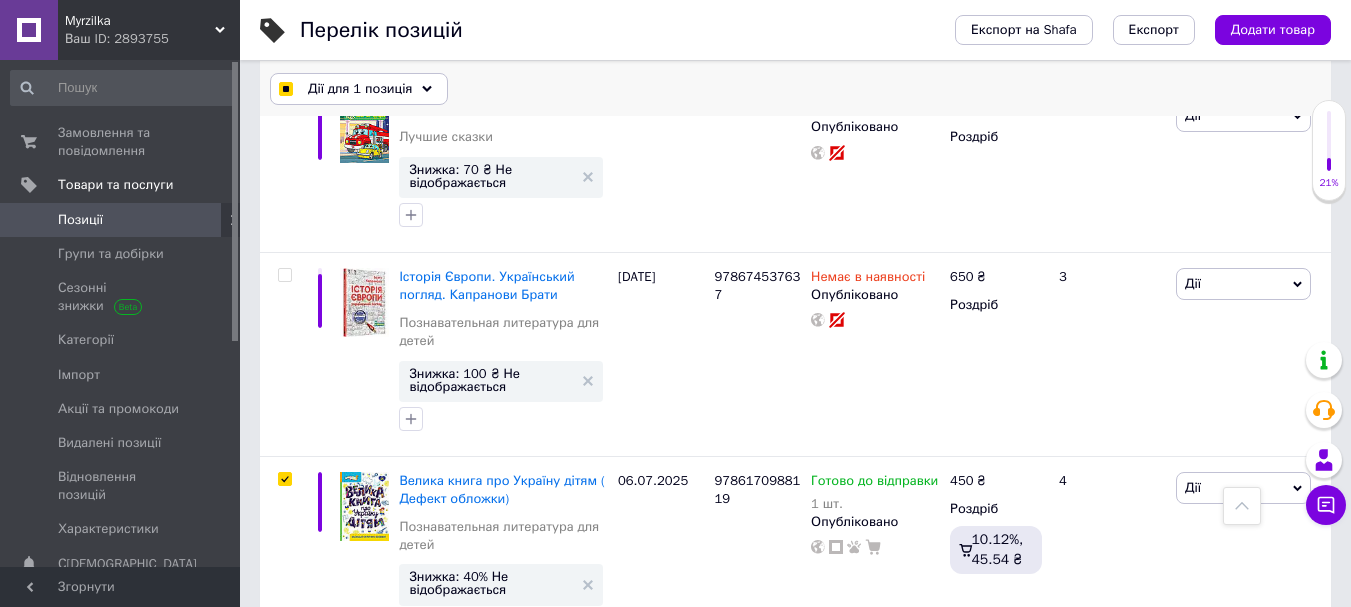 click on "Дії для 1 позиція" at bounding box center (359, 89) 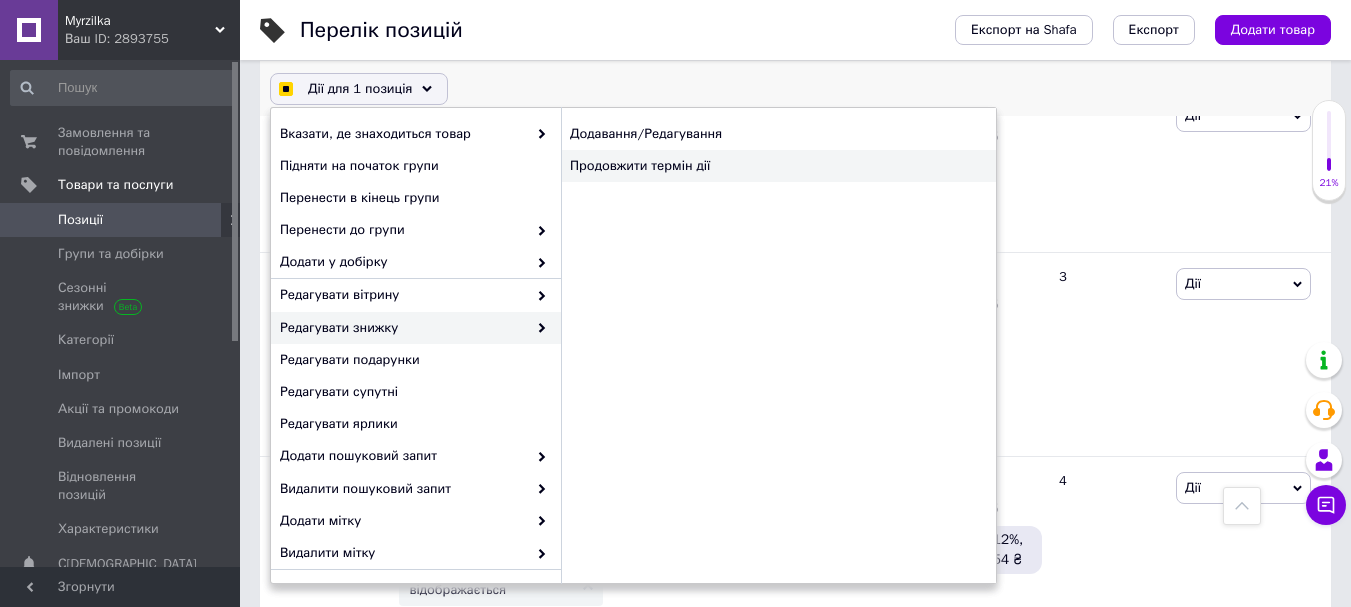 click on "Продовжити термін дії" at bounding box center [778, 166] 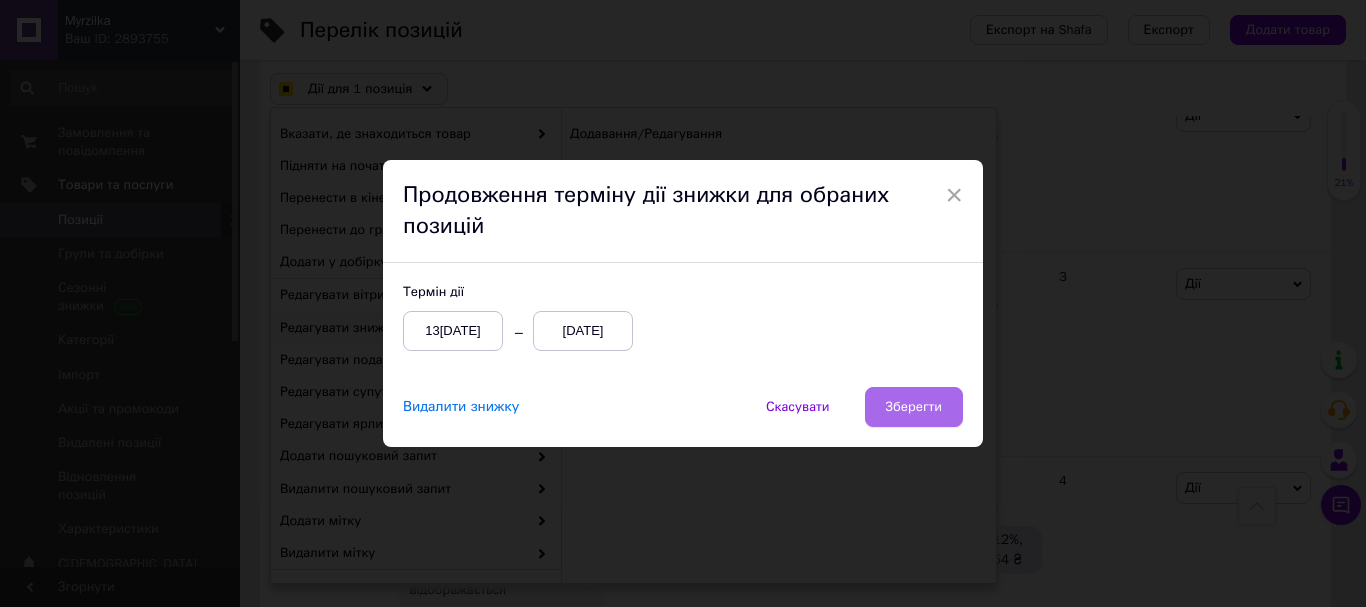 click on "Зберегти" at bounding box center (914, 407) 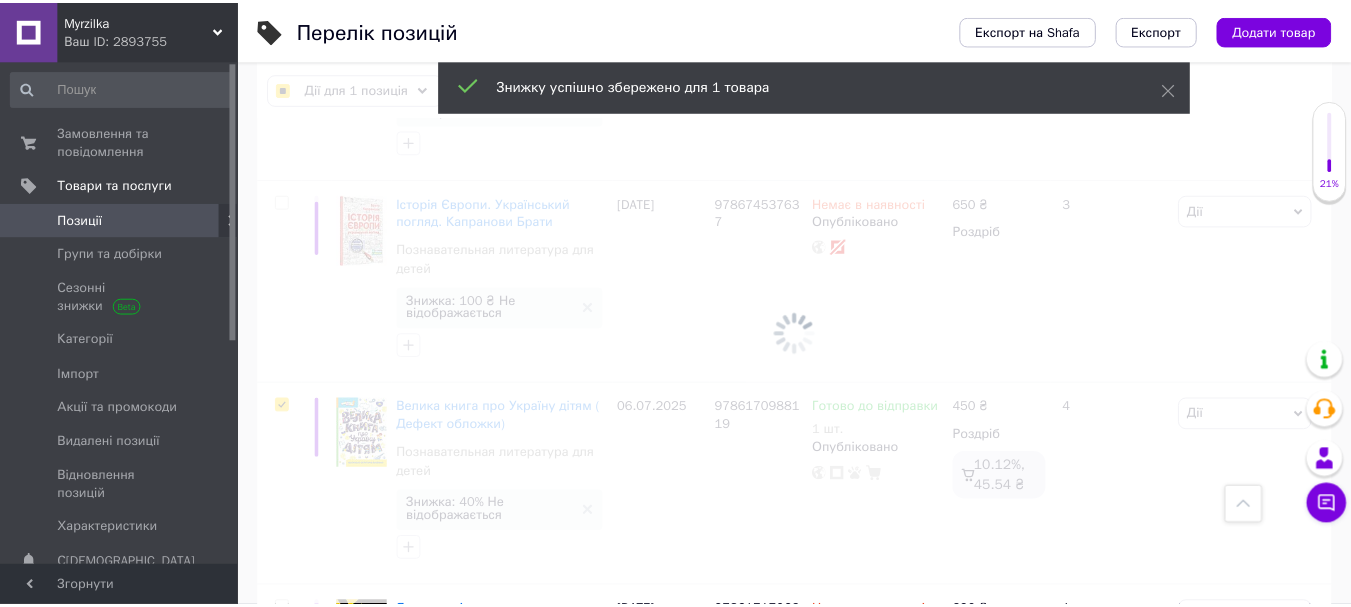 scroll, scrollTop: 0, scrollLeft: 298, axis: horizontal 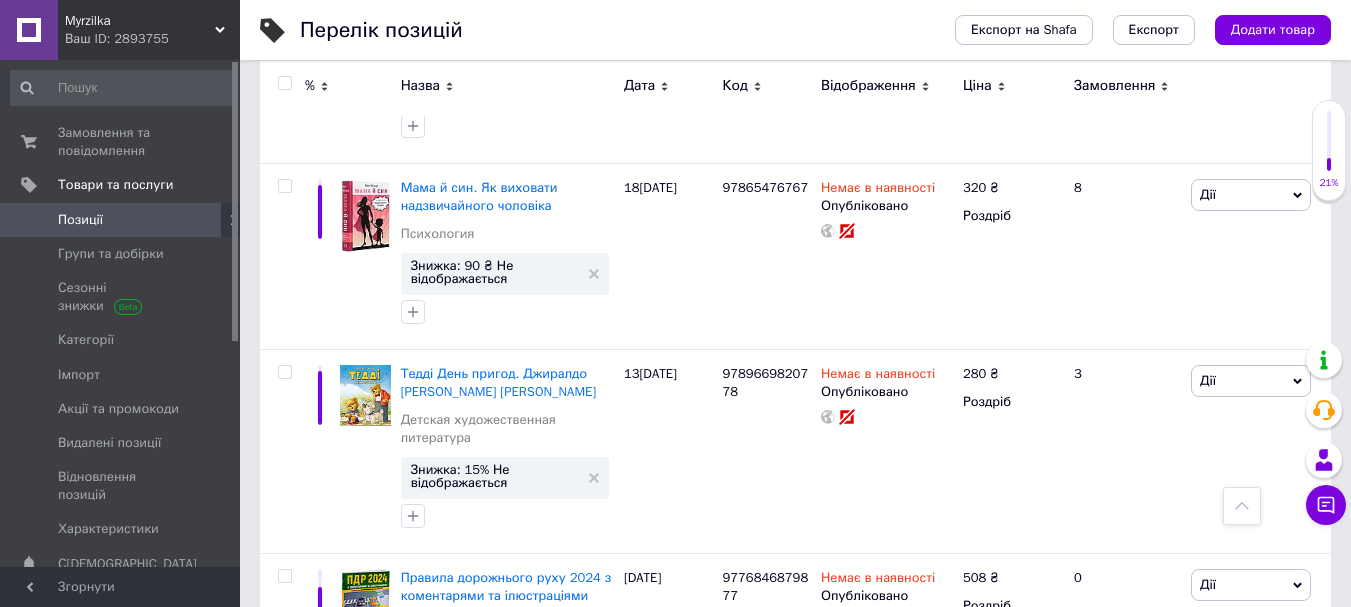click on "2" at bounding box center [327, 965] 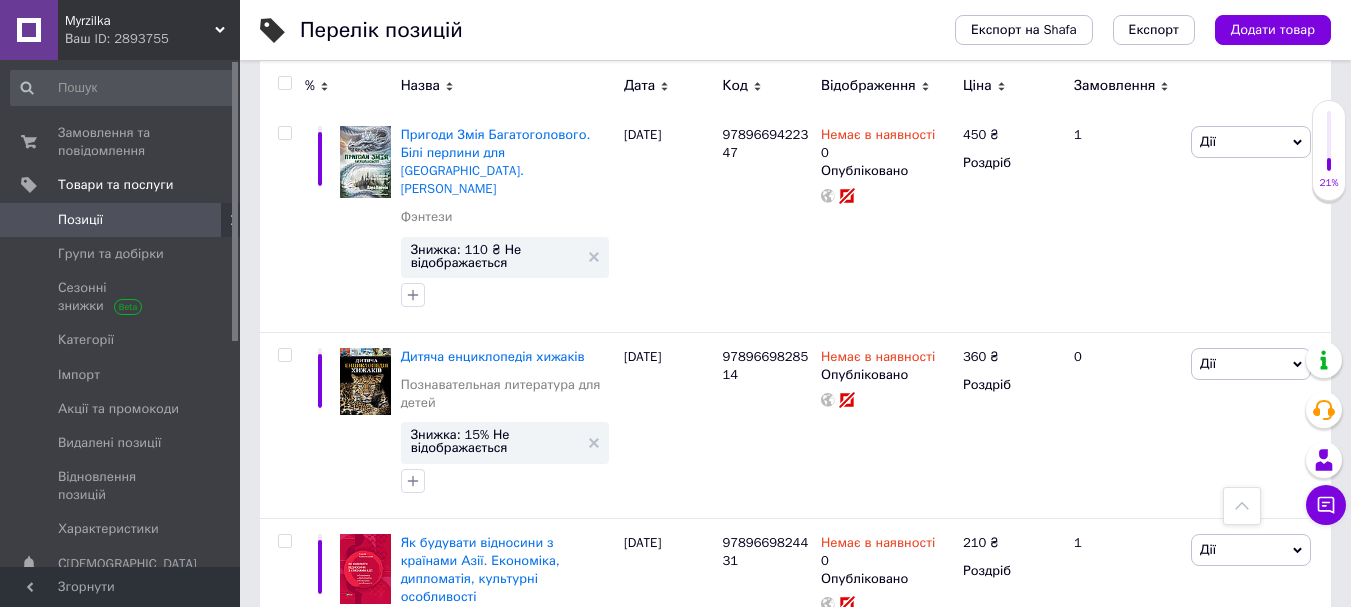 scroll, scrollTop: 19013, scrollLeft: 0, axis: vertical 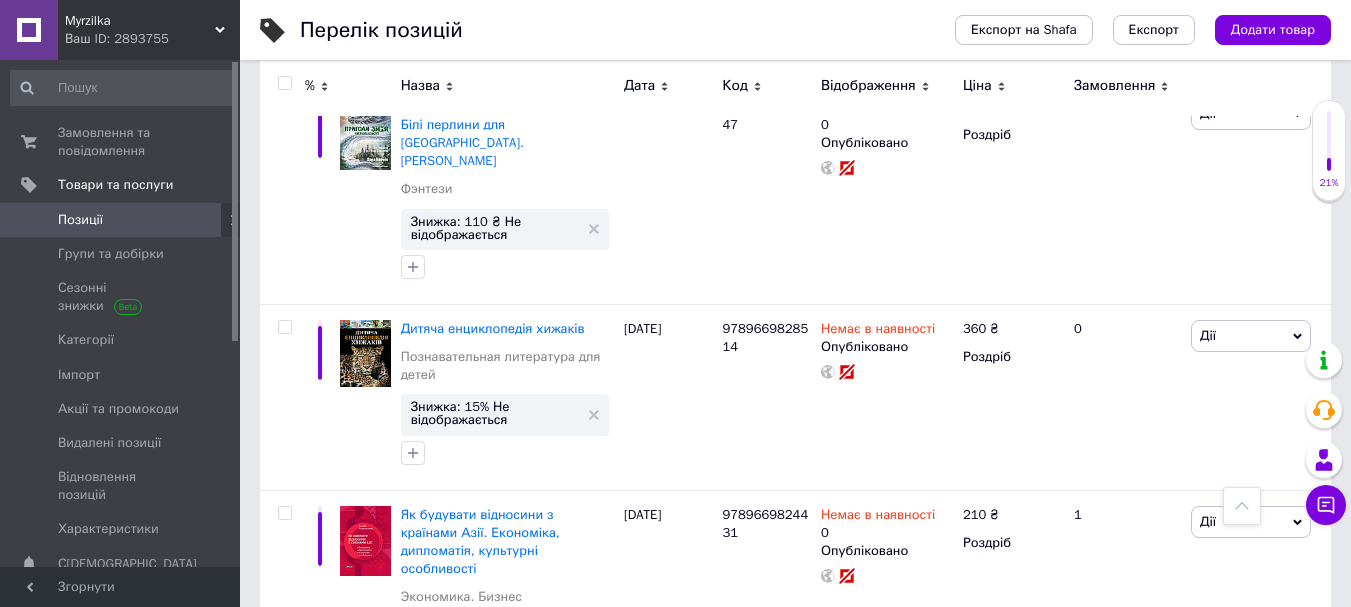click on "3" at bounding box center (494, 947) 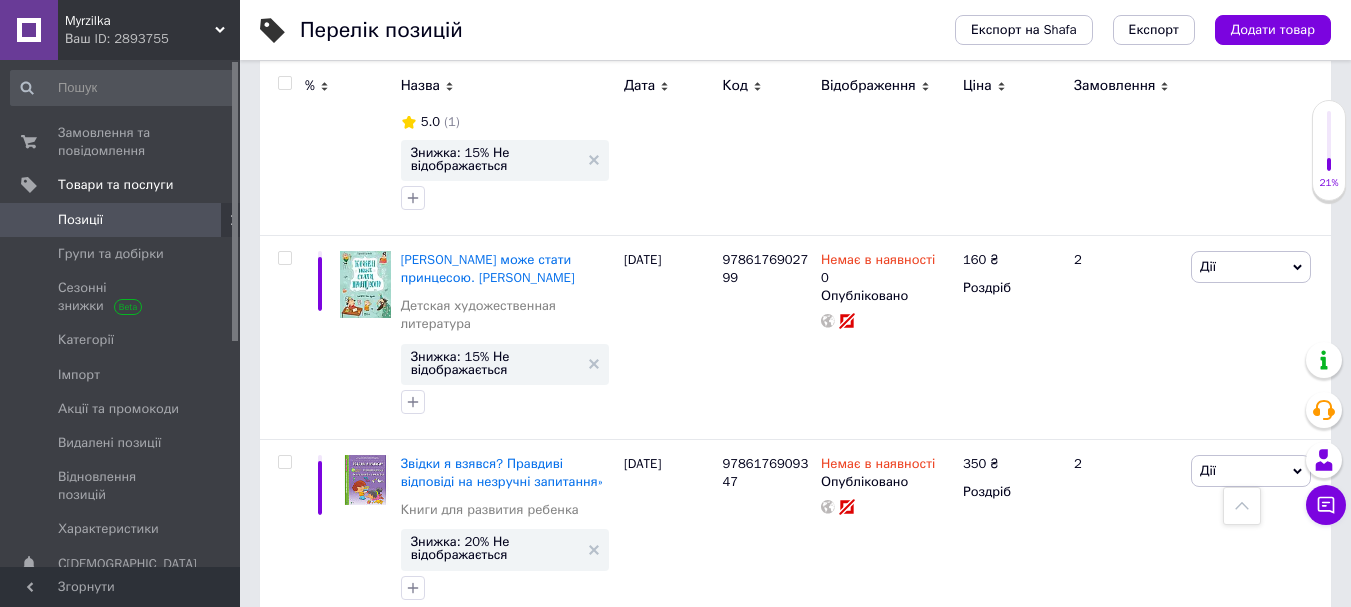 scroll, scrollTop: 18917, scrollLeft: 0, axis: vertical 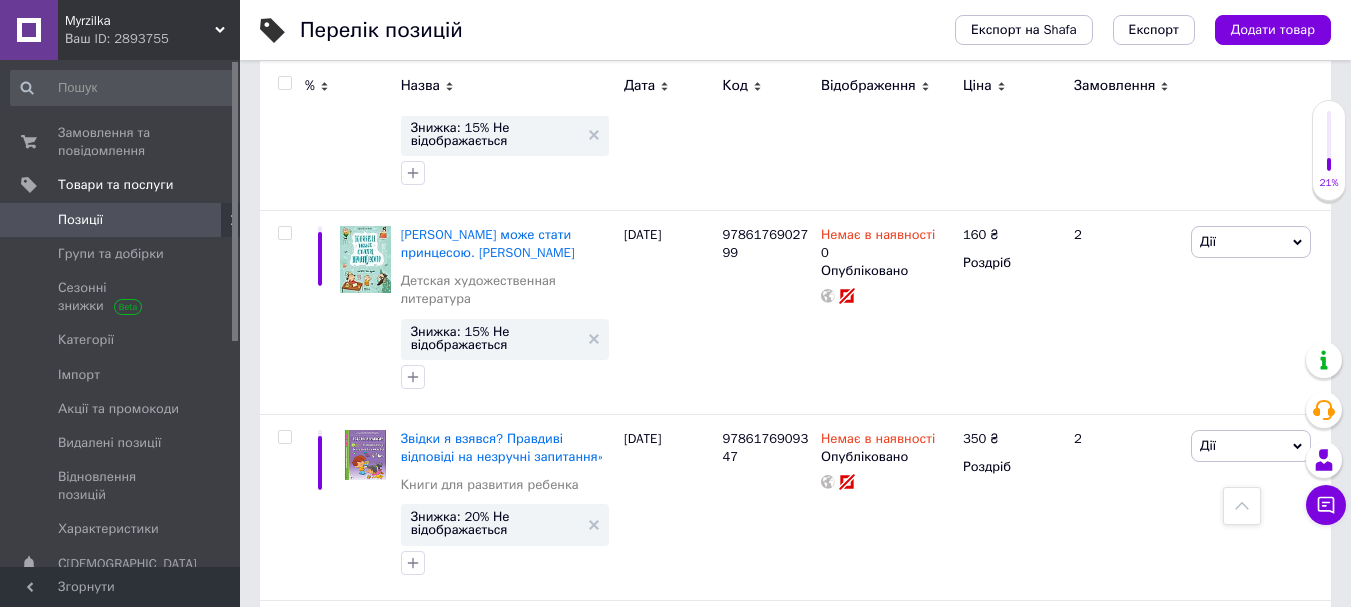 click on "4" at bounding box center [539, 1039] 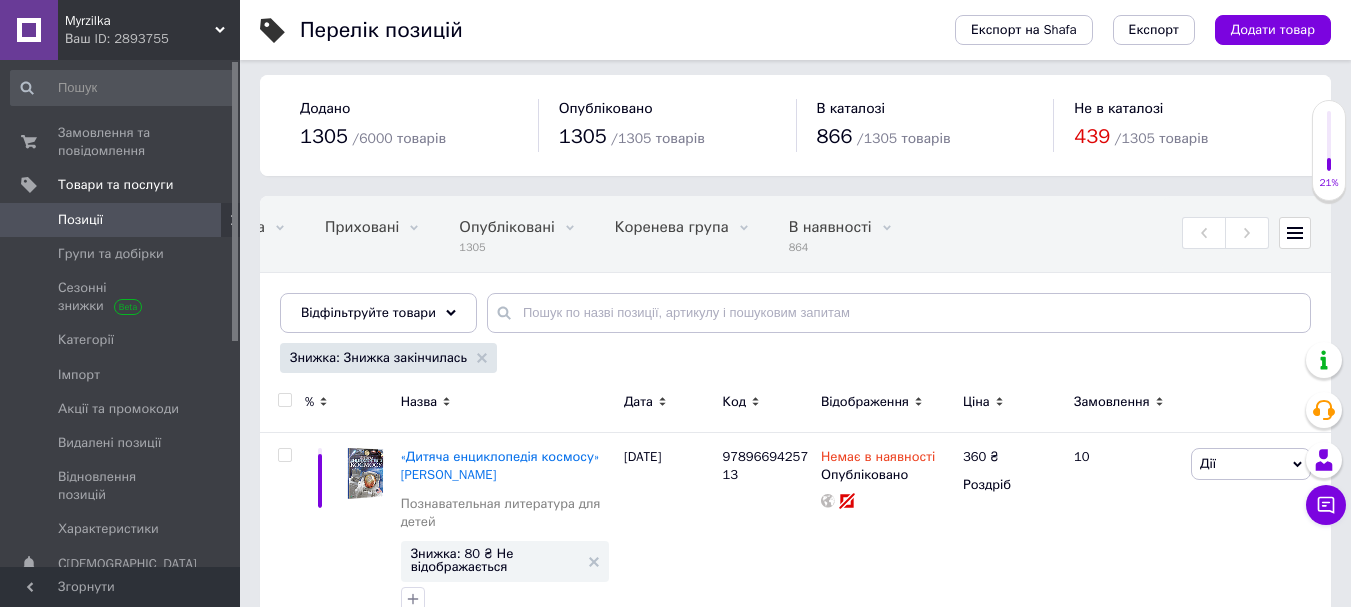 scroll, scrollTop: 0, scrollLeft: 0, axis: both 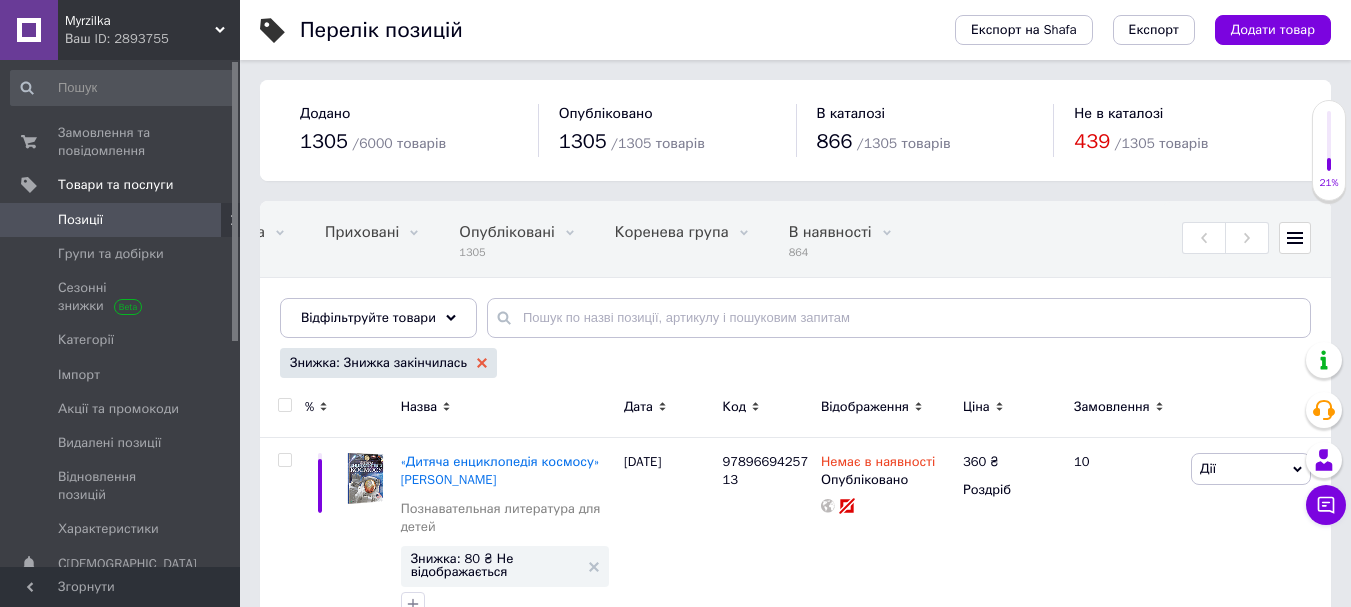 click 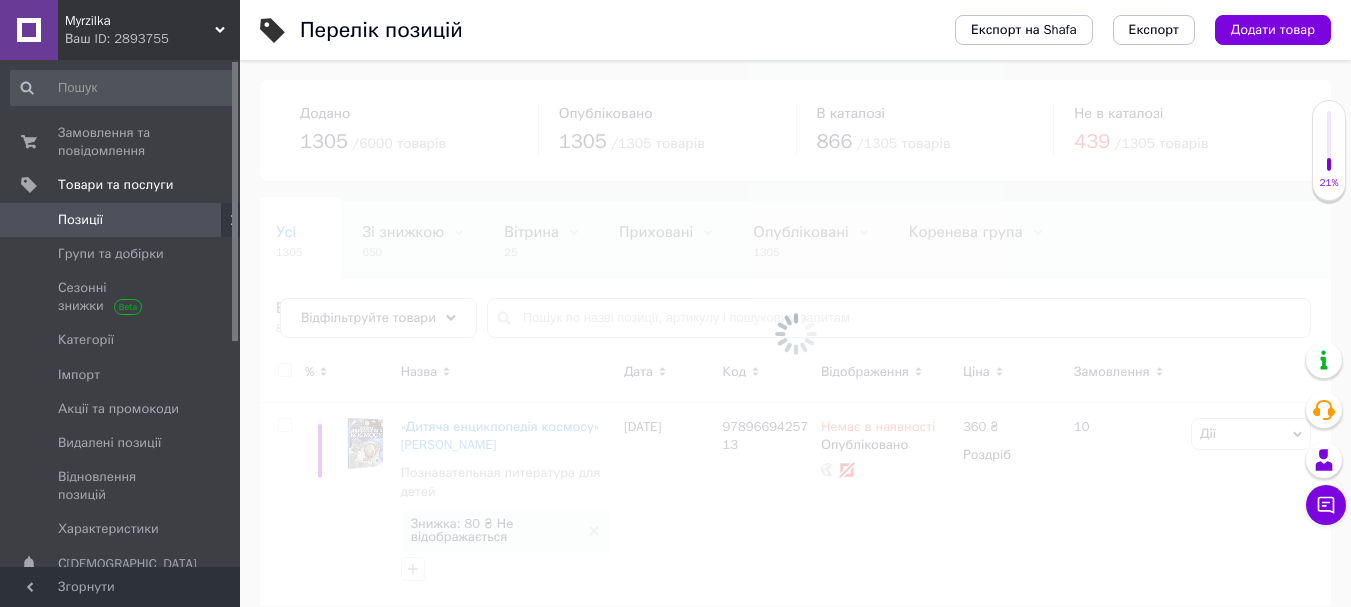 scroll, scrollTop: 0, scrollLeft: 0, axis: both 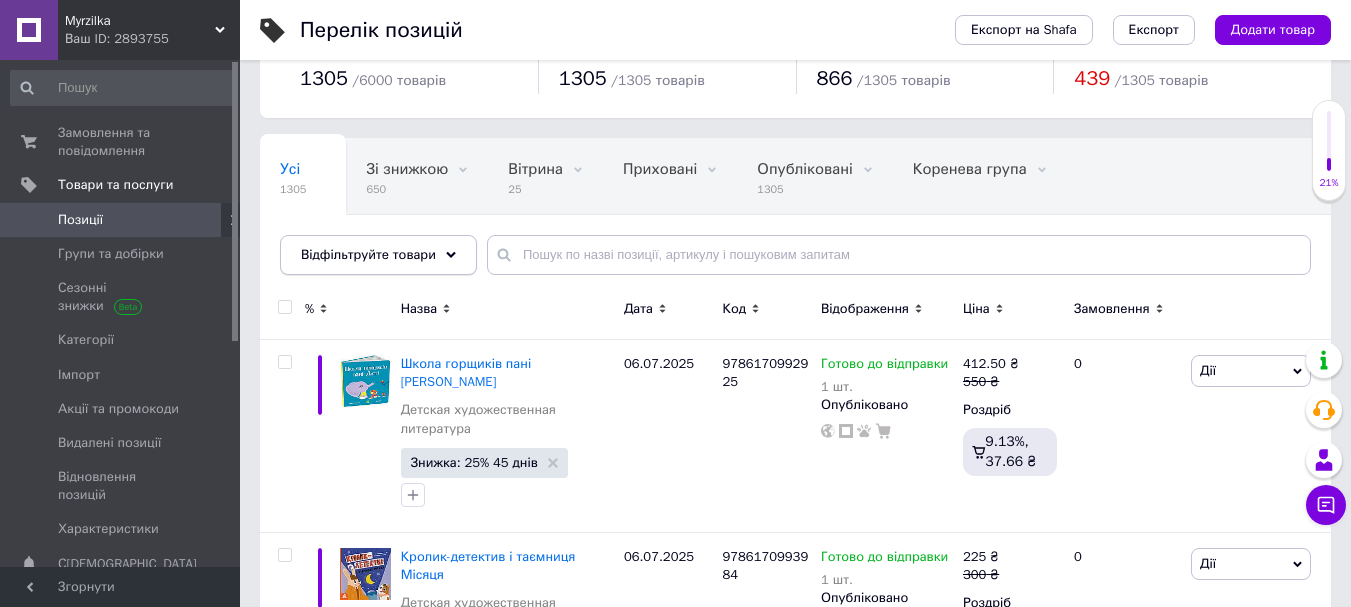 click on "Відфільтруйте товари" at bounding box center [378, 255] 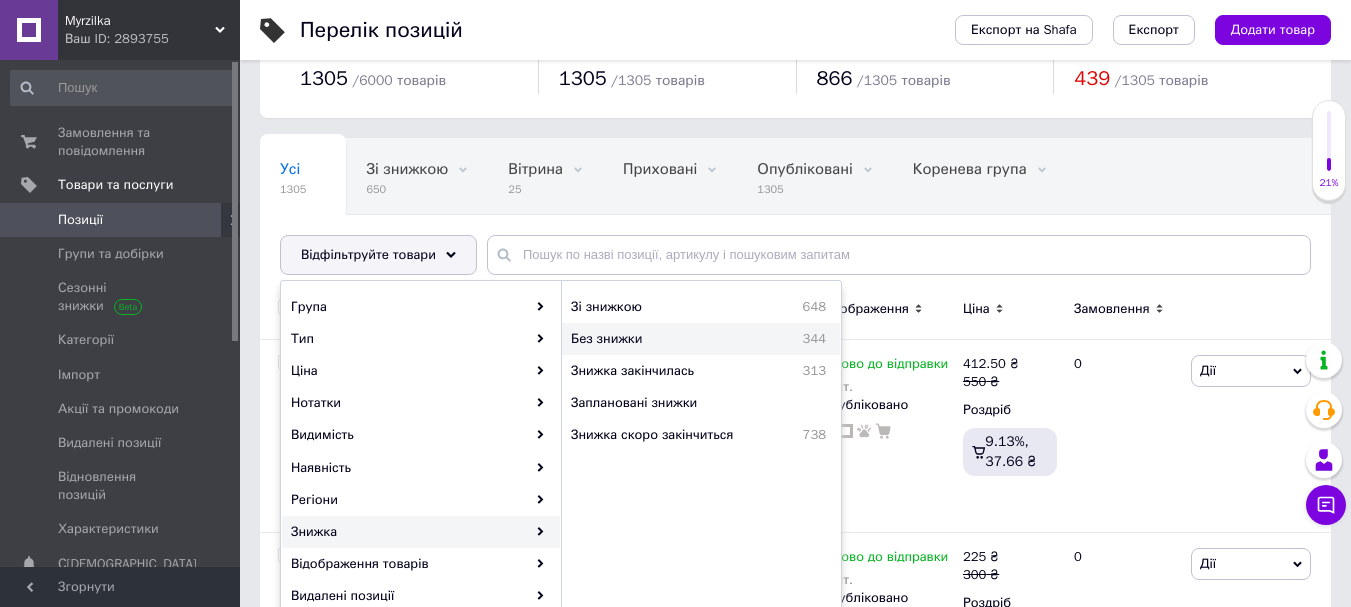 click on "Без знижки" at bounding box center (658, 339) 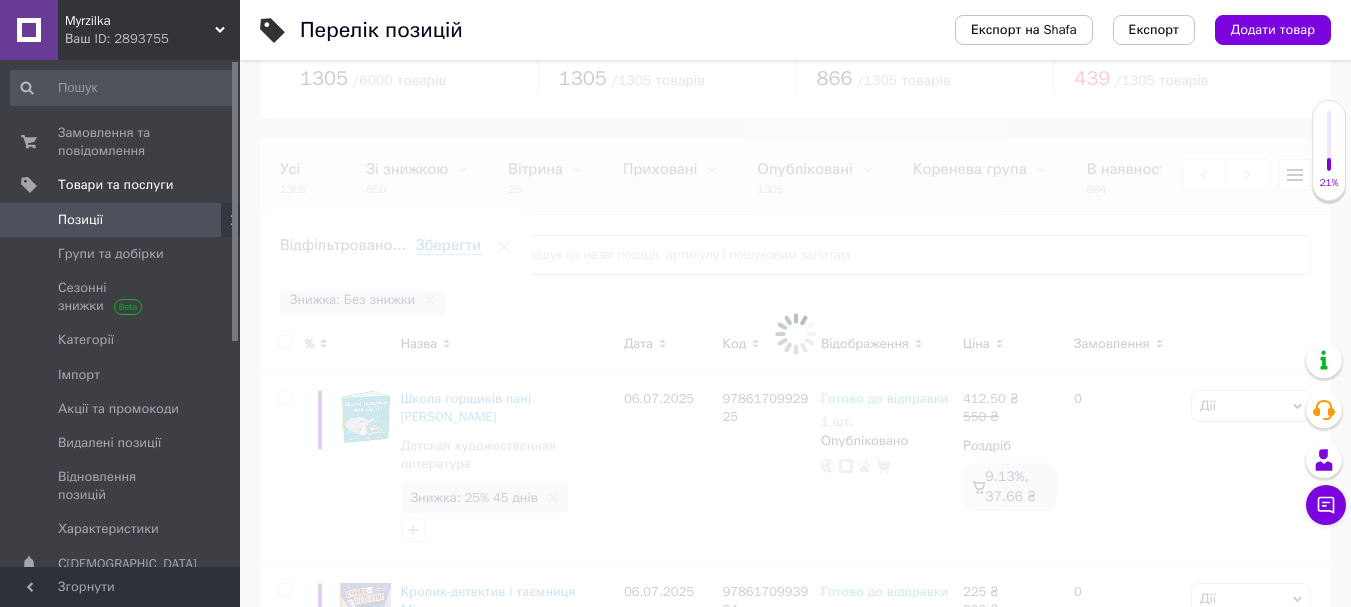 scroll, scrollTop: 0, scrollLeft: 298, axis: horizontal 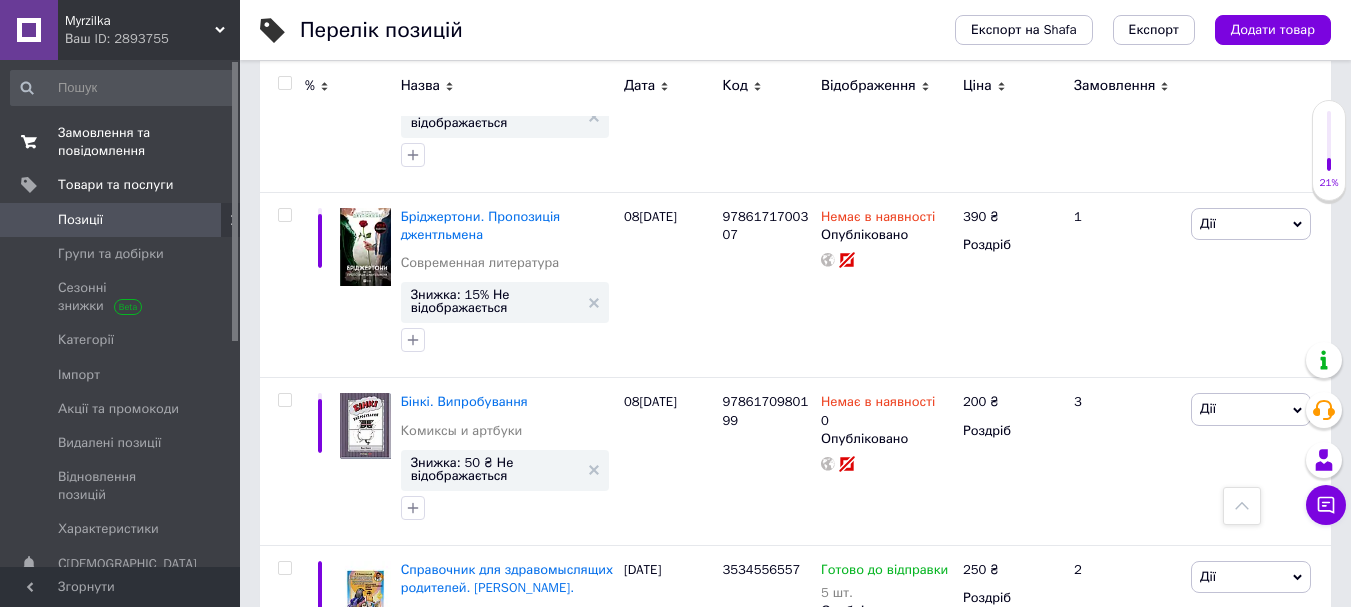 click on "Замовлення та повідомлення" at bounding box center [121, 142] 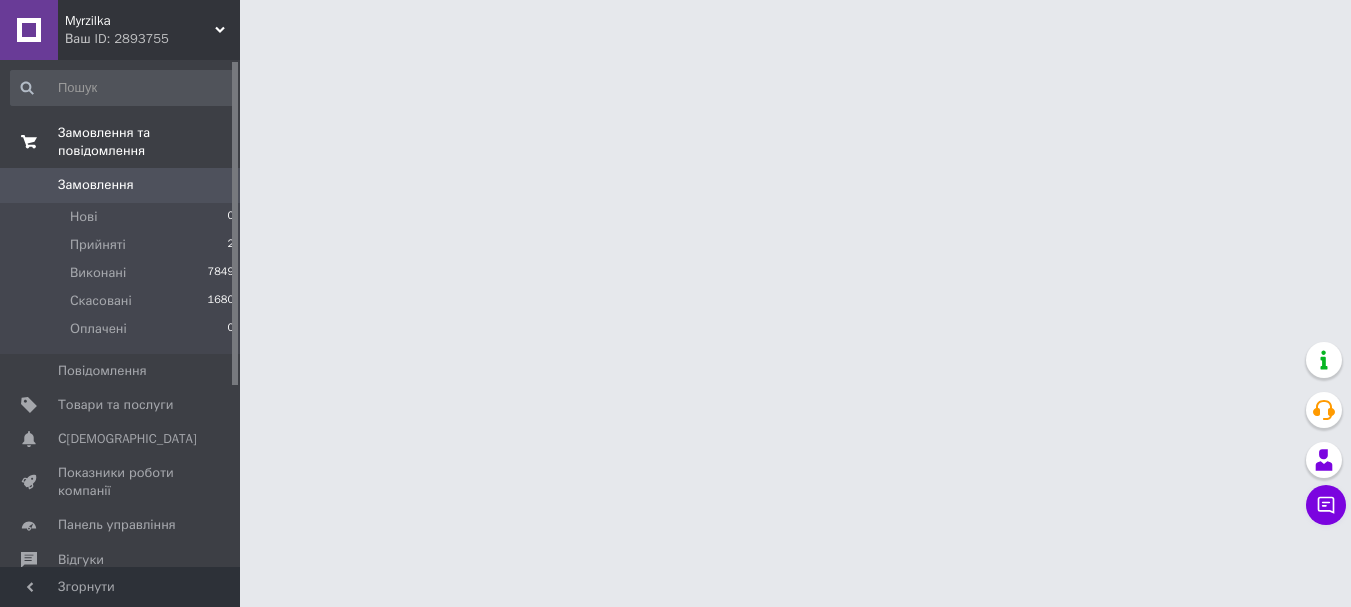 scroll, scrollTop: 0, scrollLeft: 0, axis: both 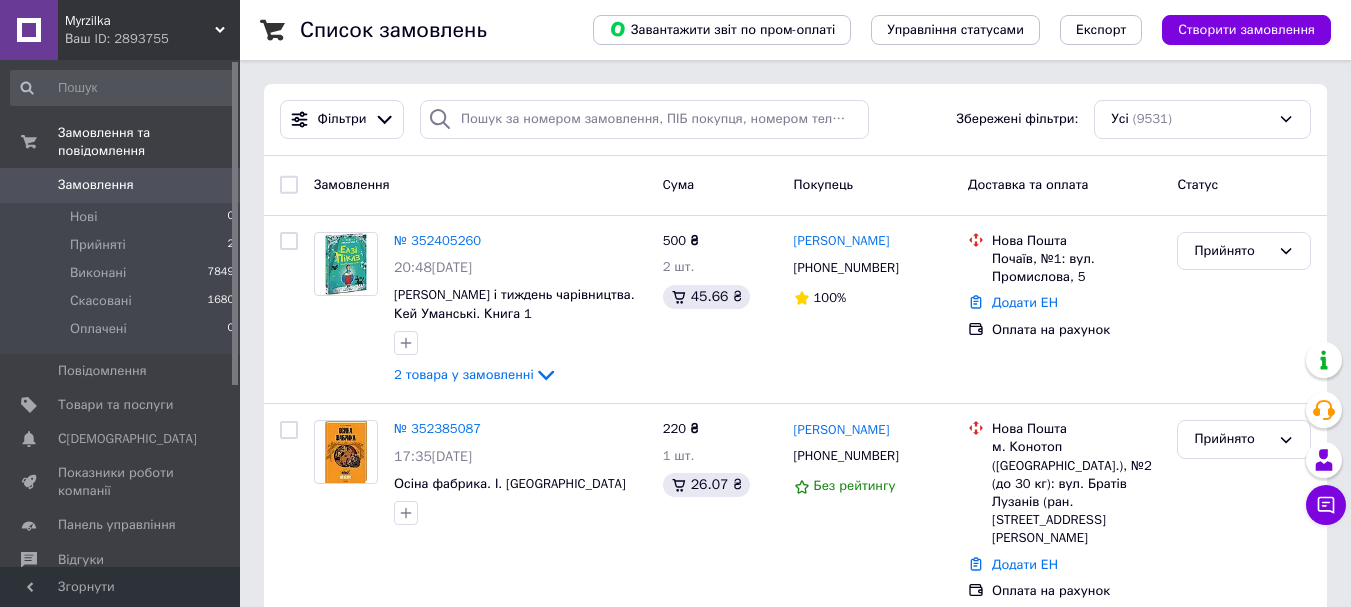 click on "Замовлення" at bounding box center (121, 185) 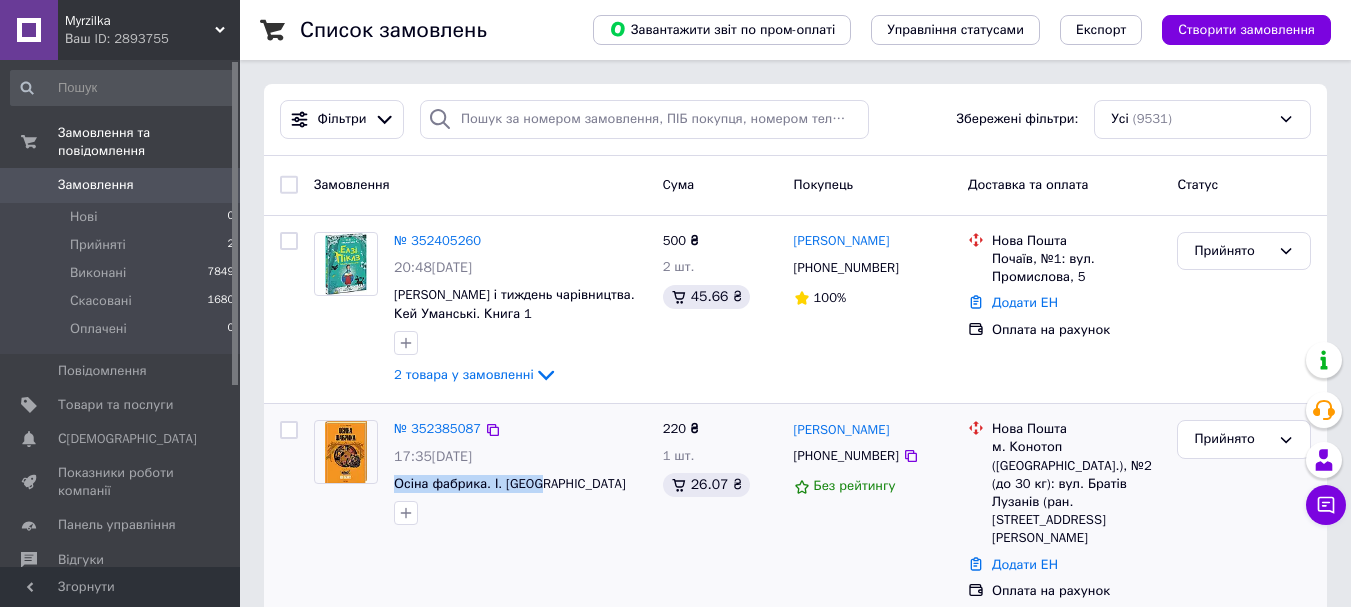 drag, startPoint x: 389, startPoint y: 486, endPoint x: 541, endPoint y: 473, distance: 152.5549 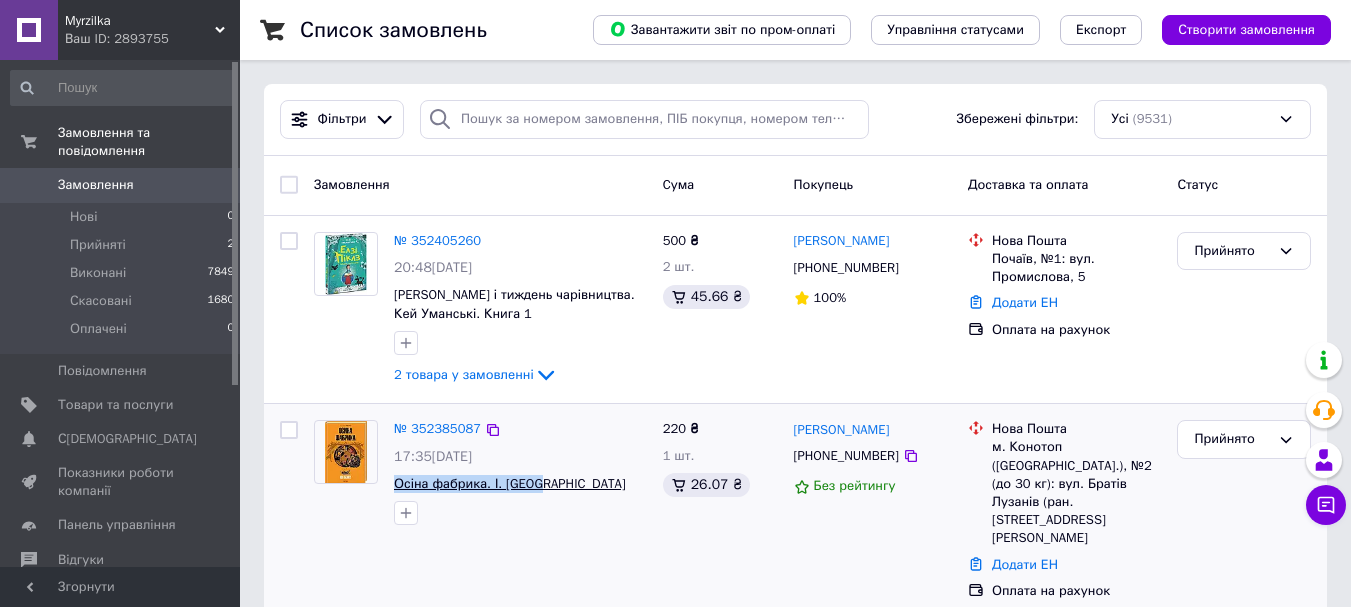 copy on "Осіна фабрика. І. [GEOGRAPHIC_DATA]" 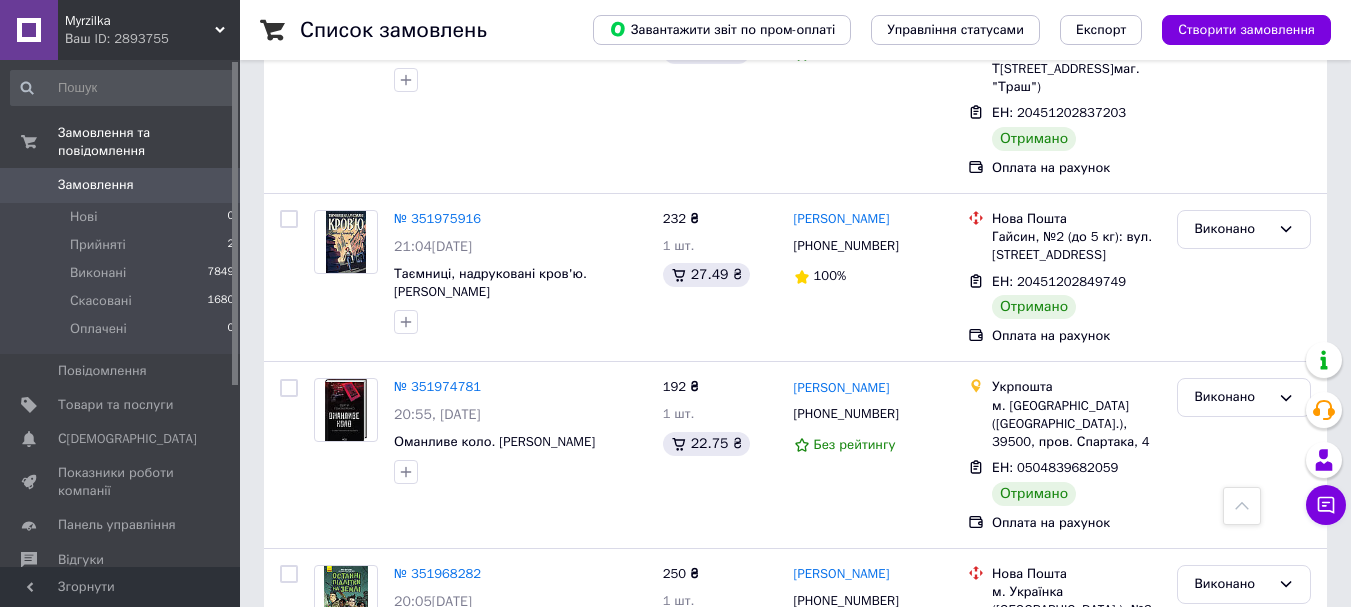 scroll, scrollTop: 643, scrollLeft: 0, axis: vertical 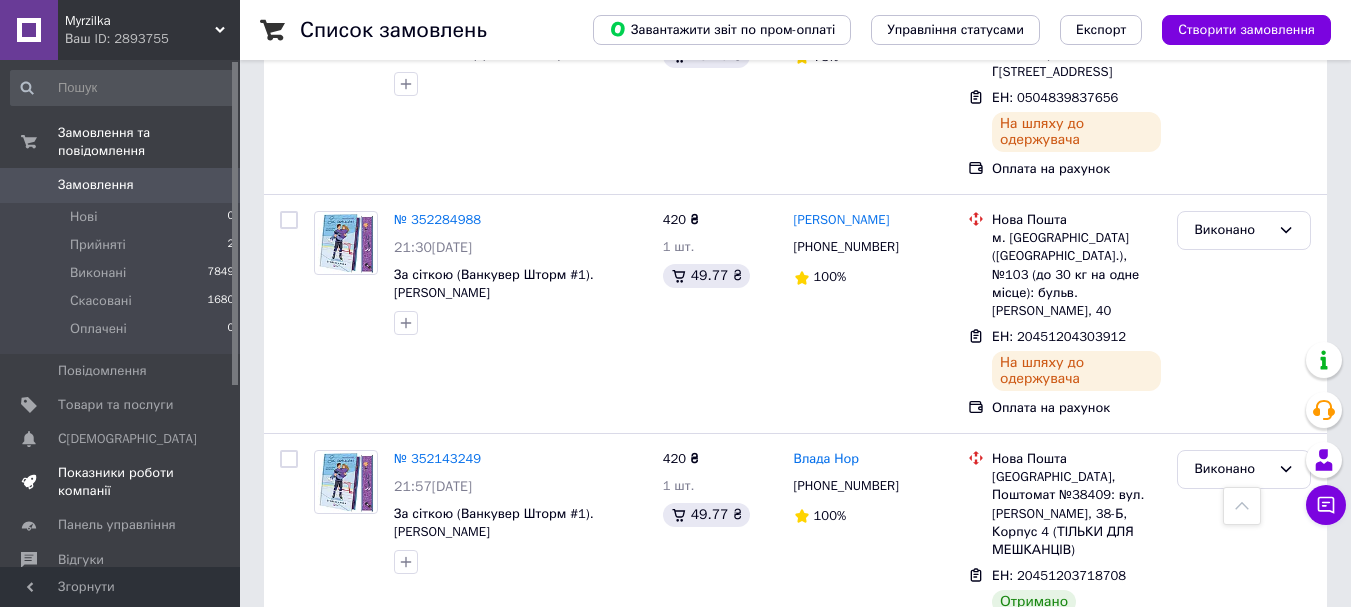 click on "Показники роботи компанії" at bounding box center (121, 482) 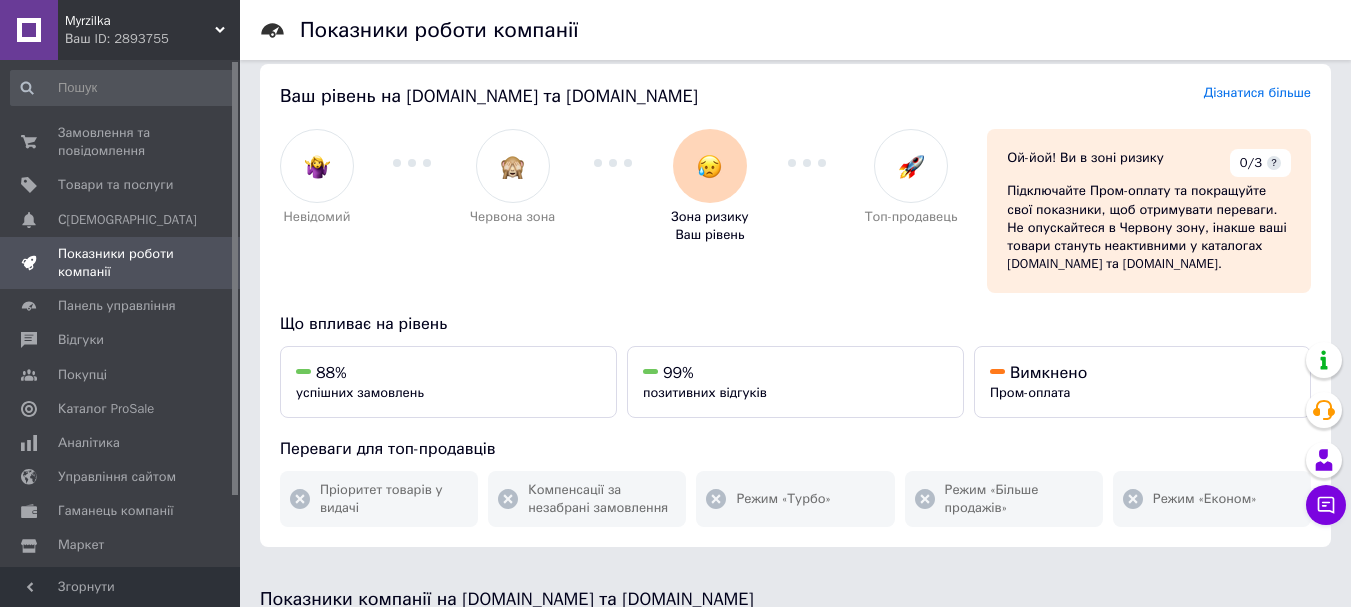 scroll, scrollTop: 0, scrollLeft: 0, axis: both 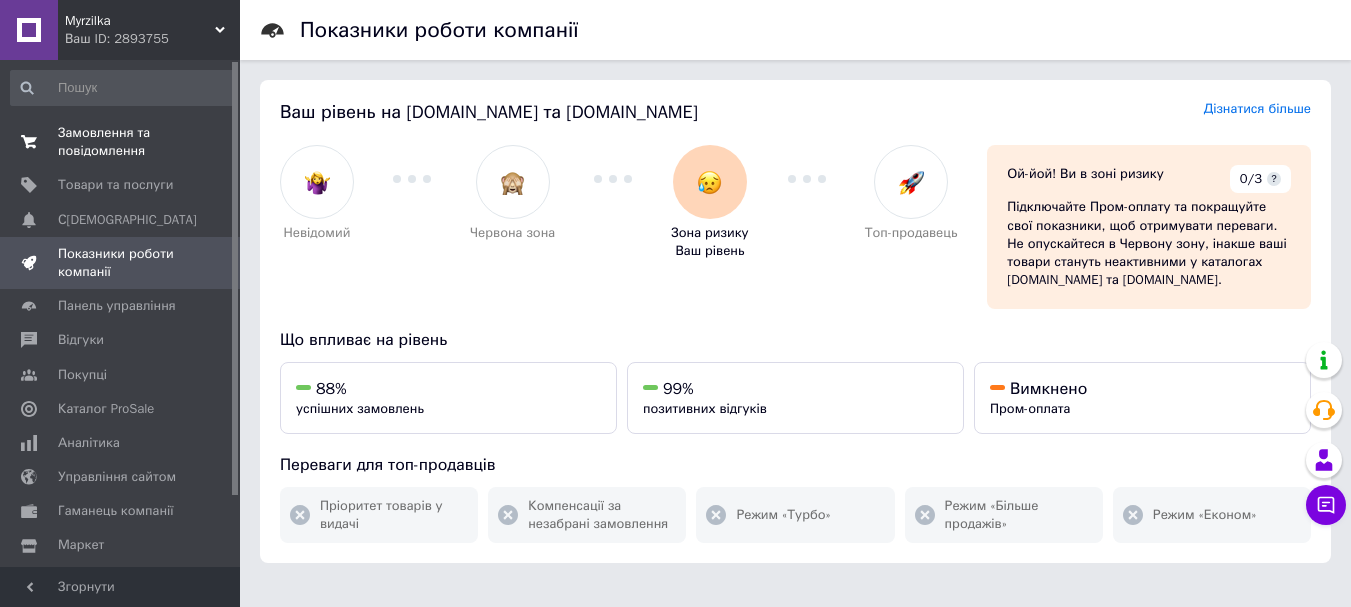 click on "Замовлення та повідомлення" at bounding box center (121, 142) 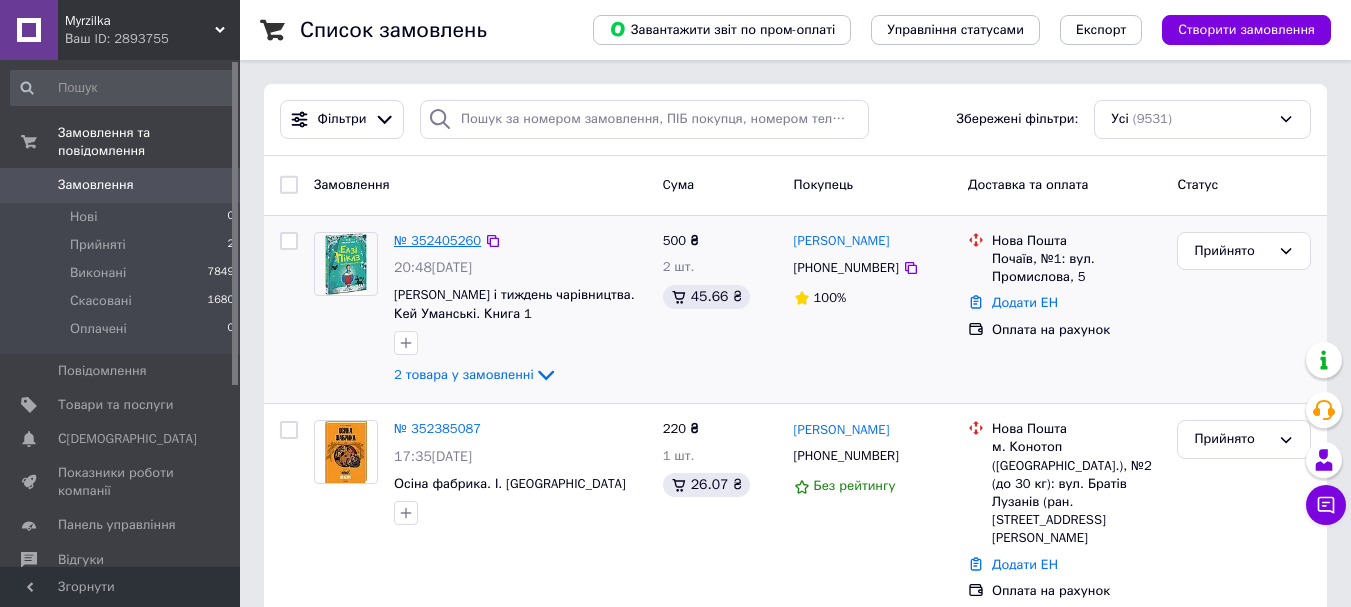 click on "№ 352405260" at bounding box center [437, 240] 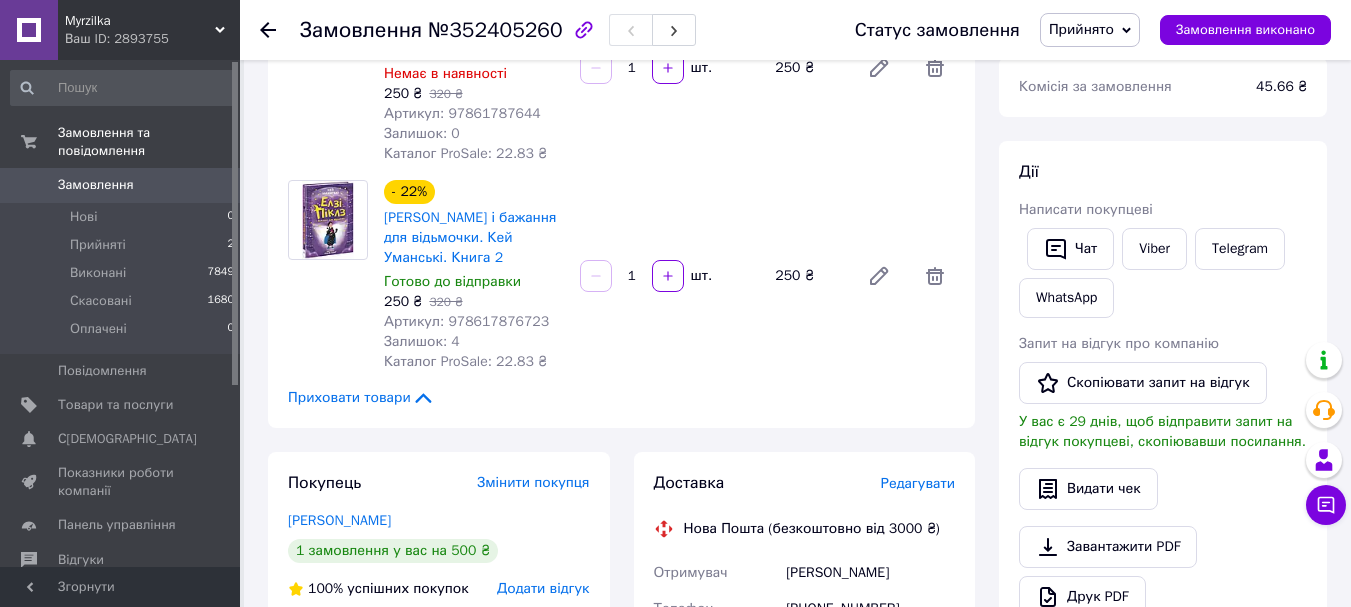 scroll, scrollTop: 0, scrollLeft: 0, axis: both 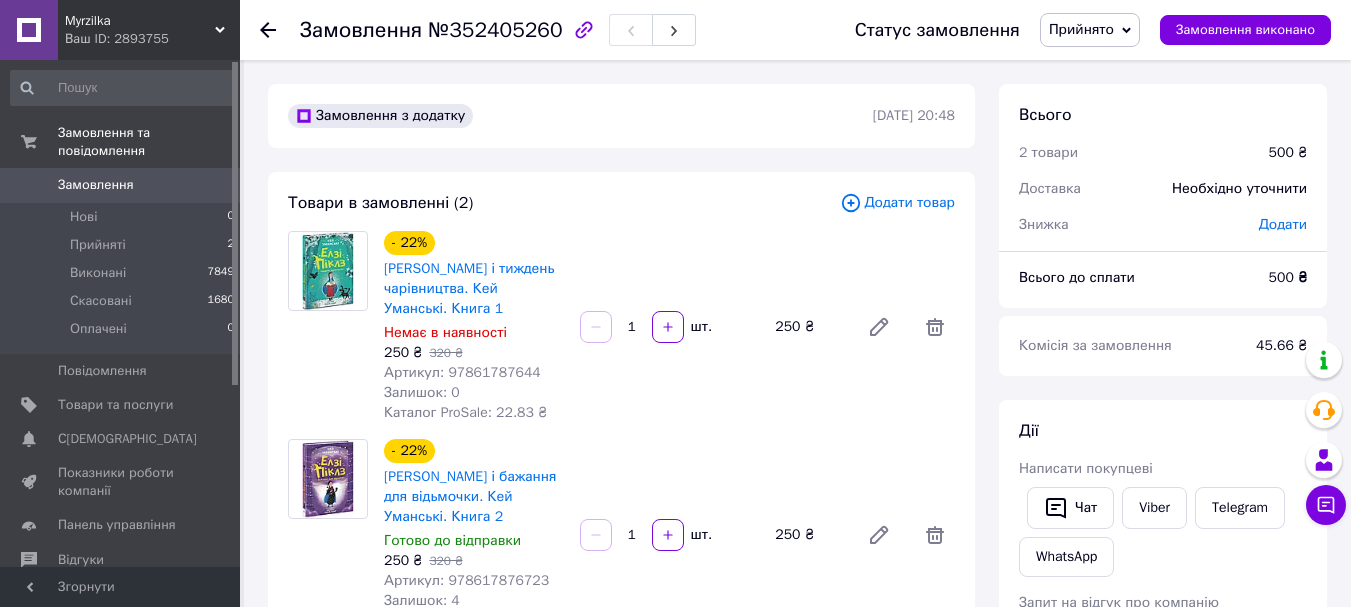 click on "Замовлення" at bounding box center [121, 185] 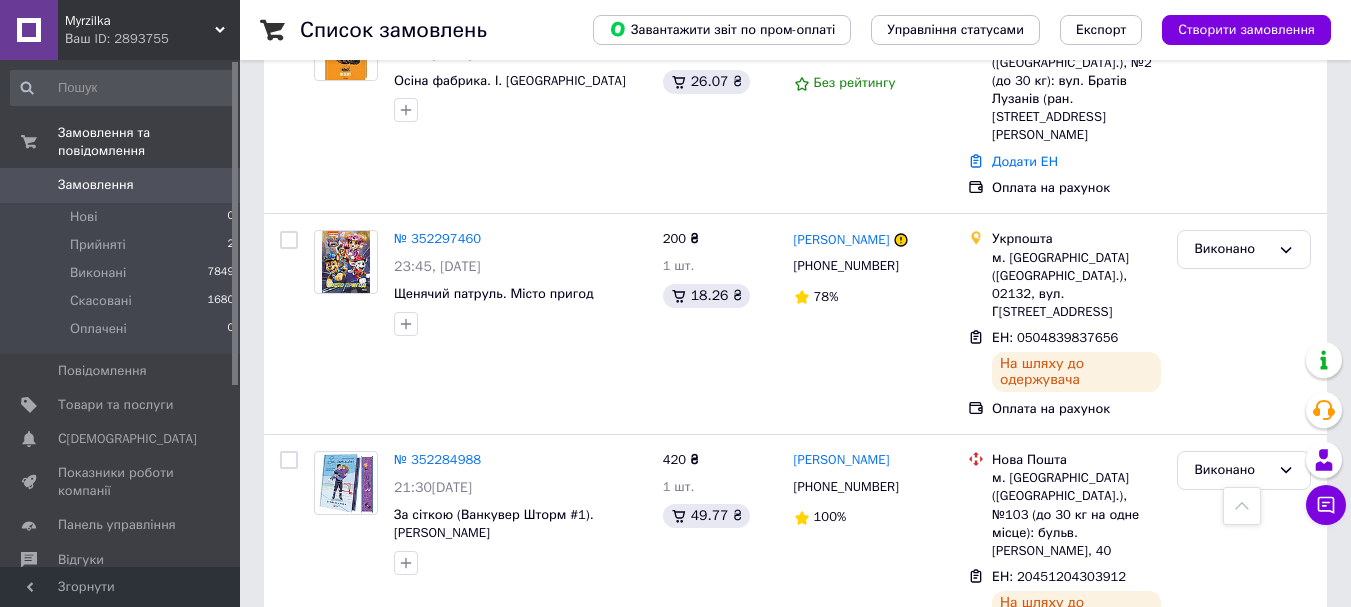 scroll, scrollTop: 0, scrollLeft: 0, axis: both 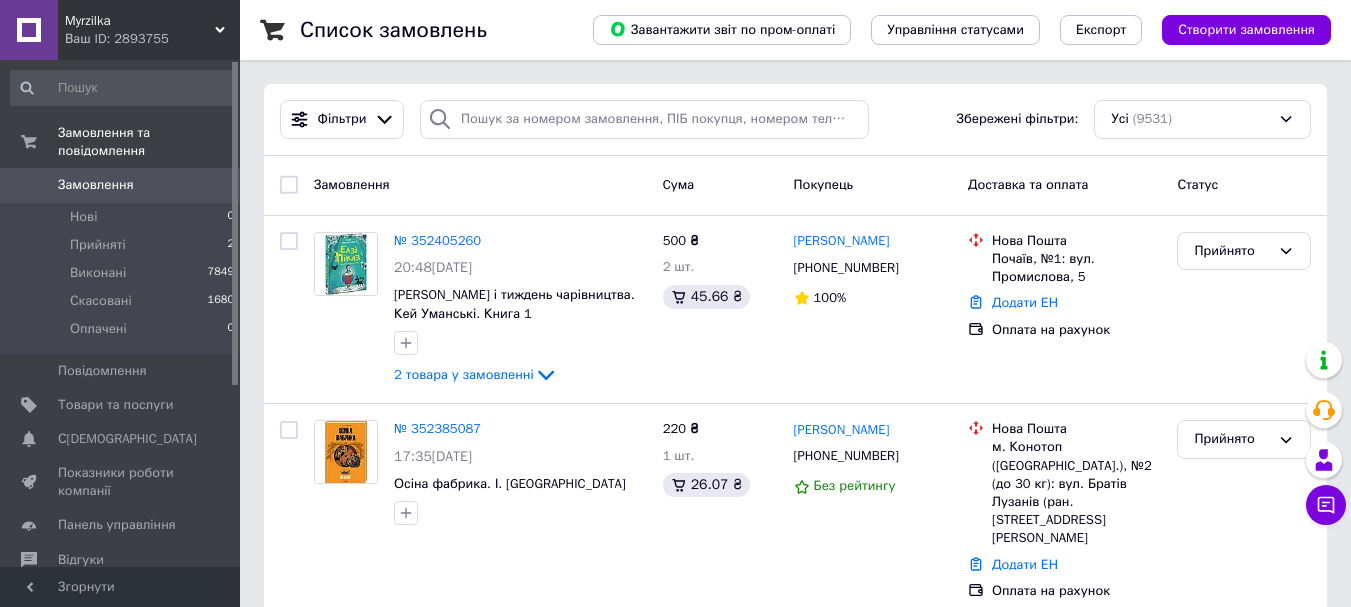 click on "Замовлення" at bounding box center (96, 185) 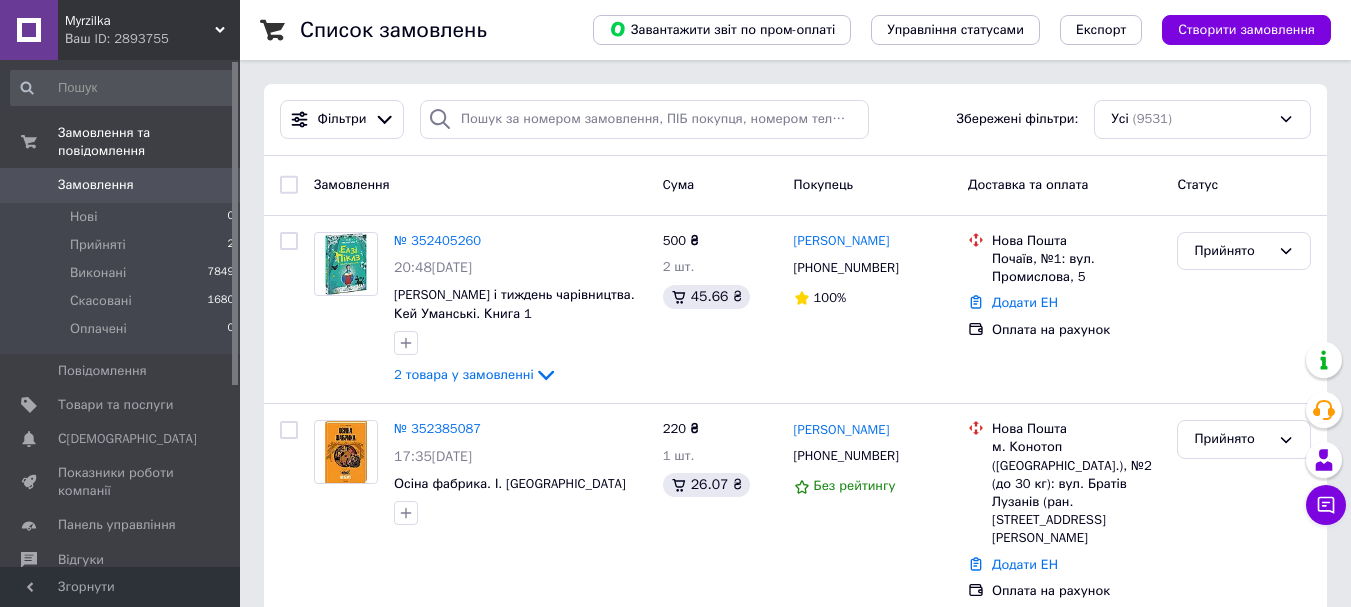 click on "Замовлення" at bounding box center [96, 185] 